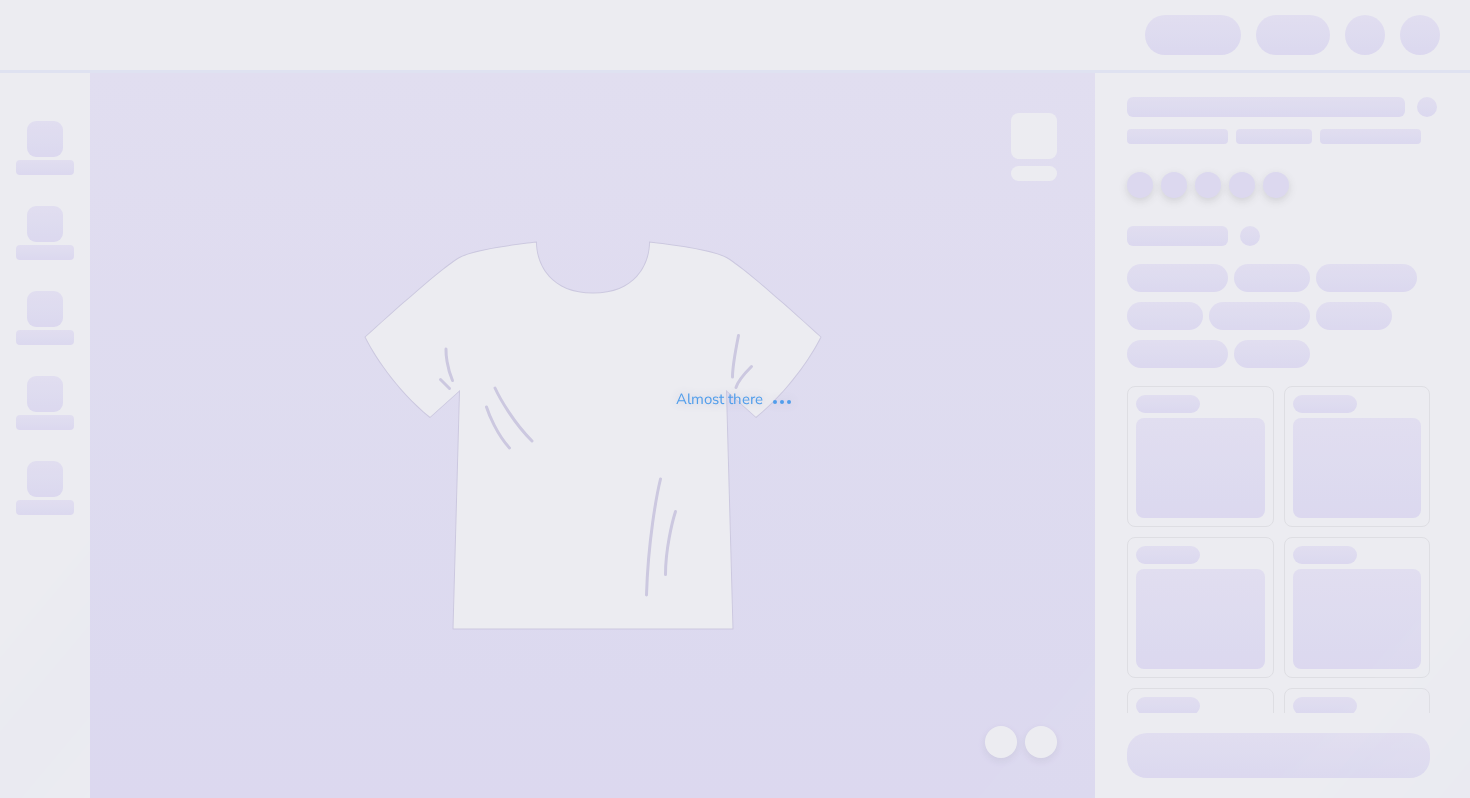 scroll, scrollTop: 0, scrollLeft: 0, axis: both 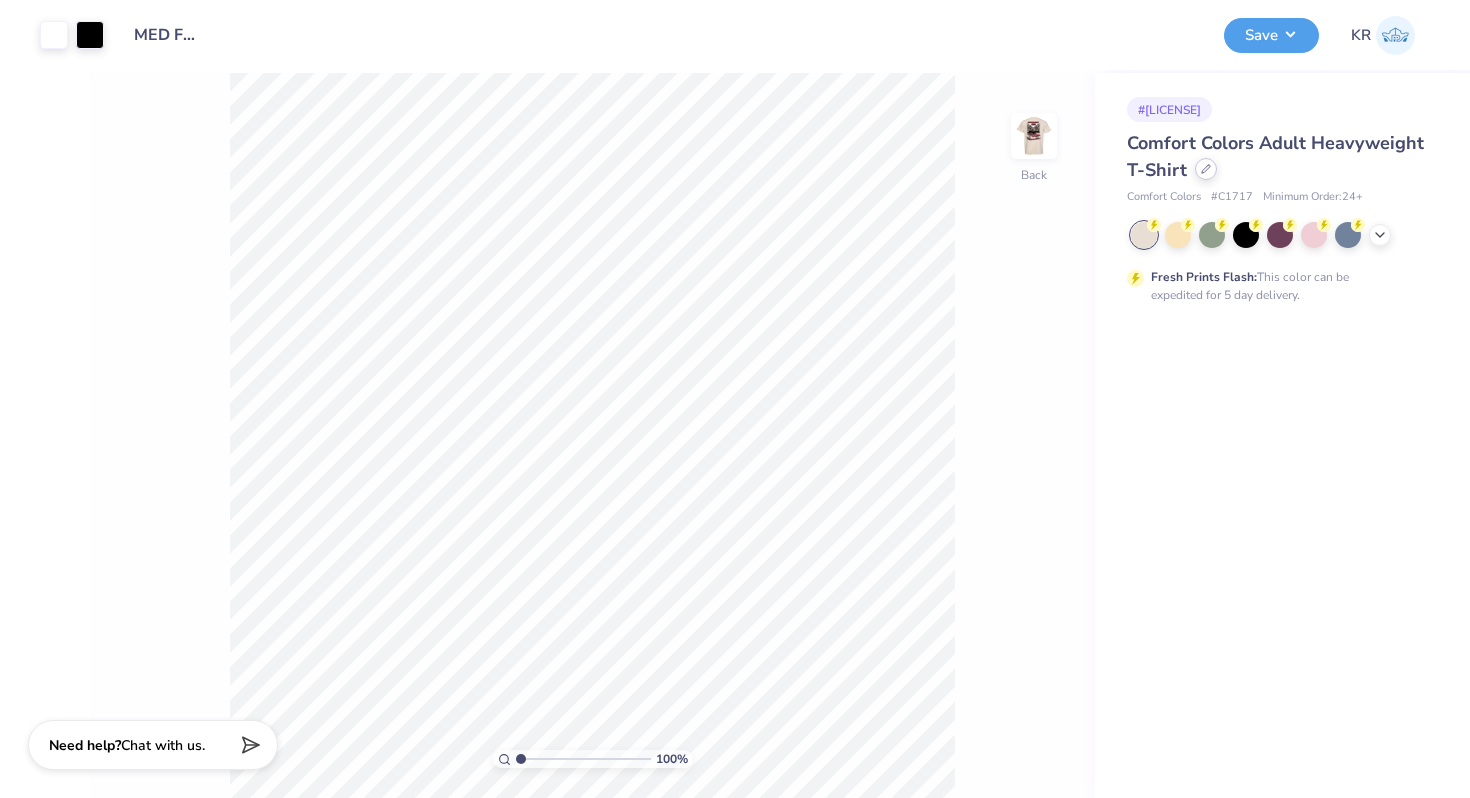 click 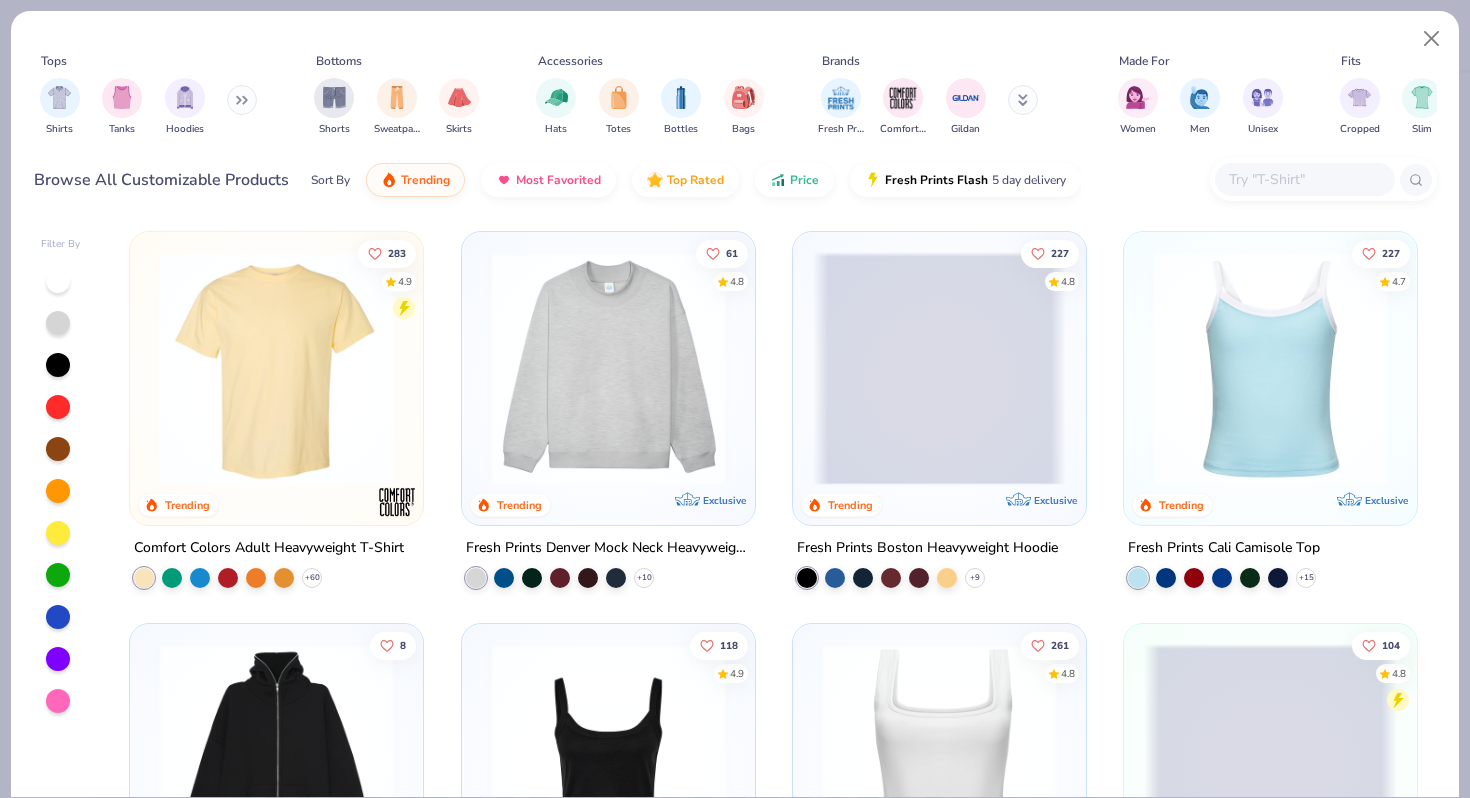 click at bounding box center (1304, 179) 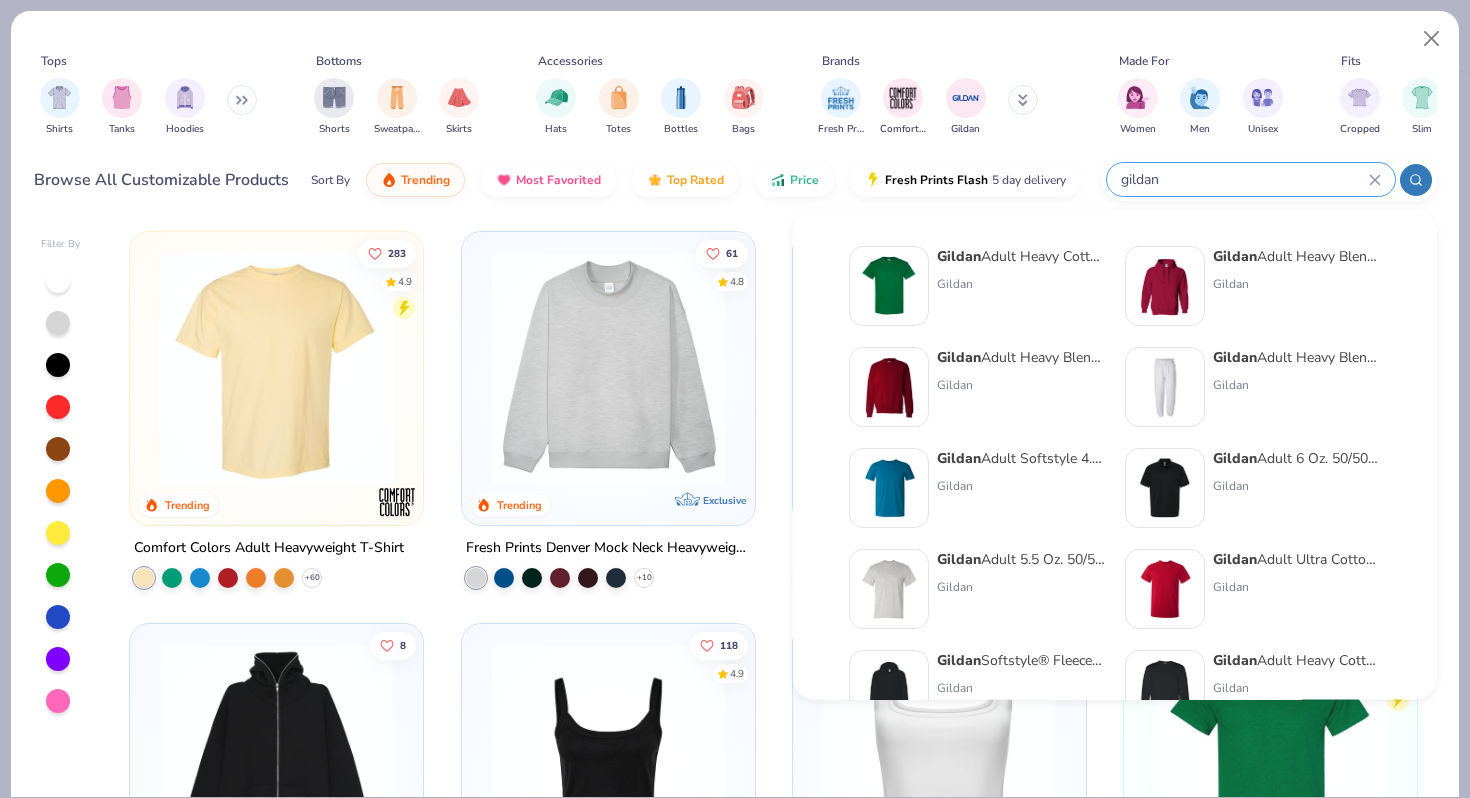 type on "gildan" 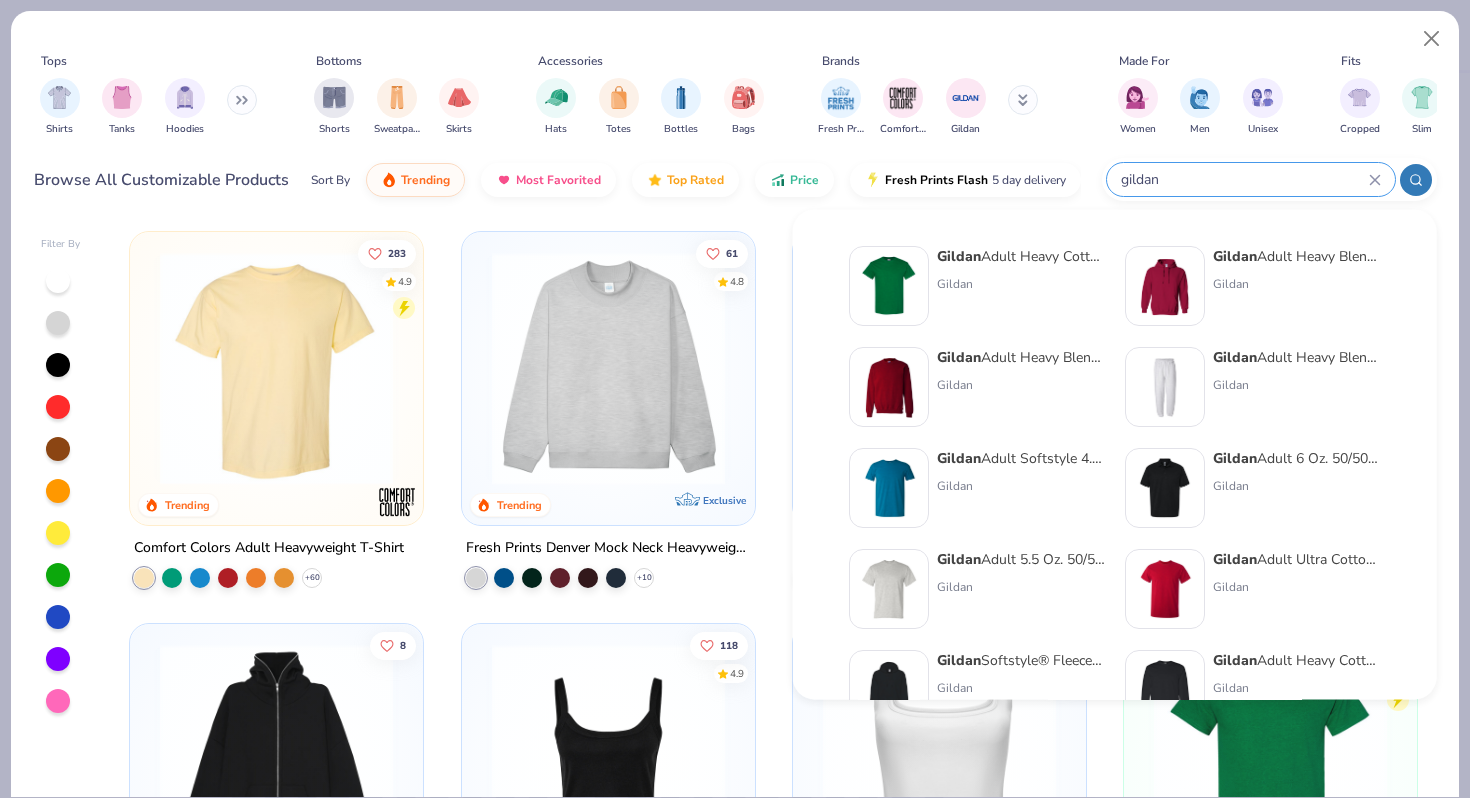 click on "Gildan" at bounding box center (959, 256) 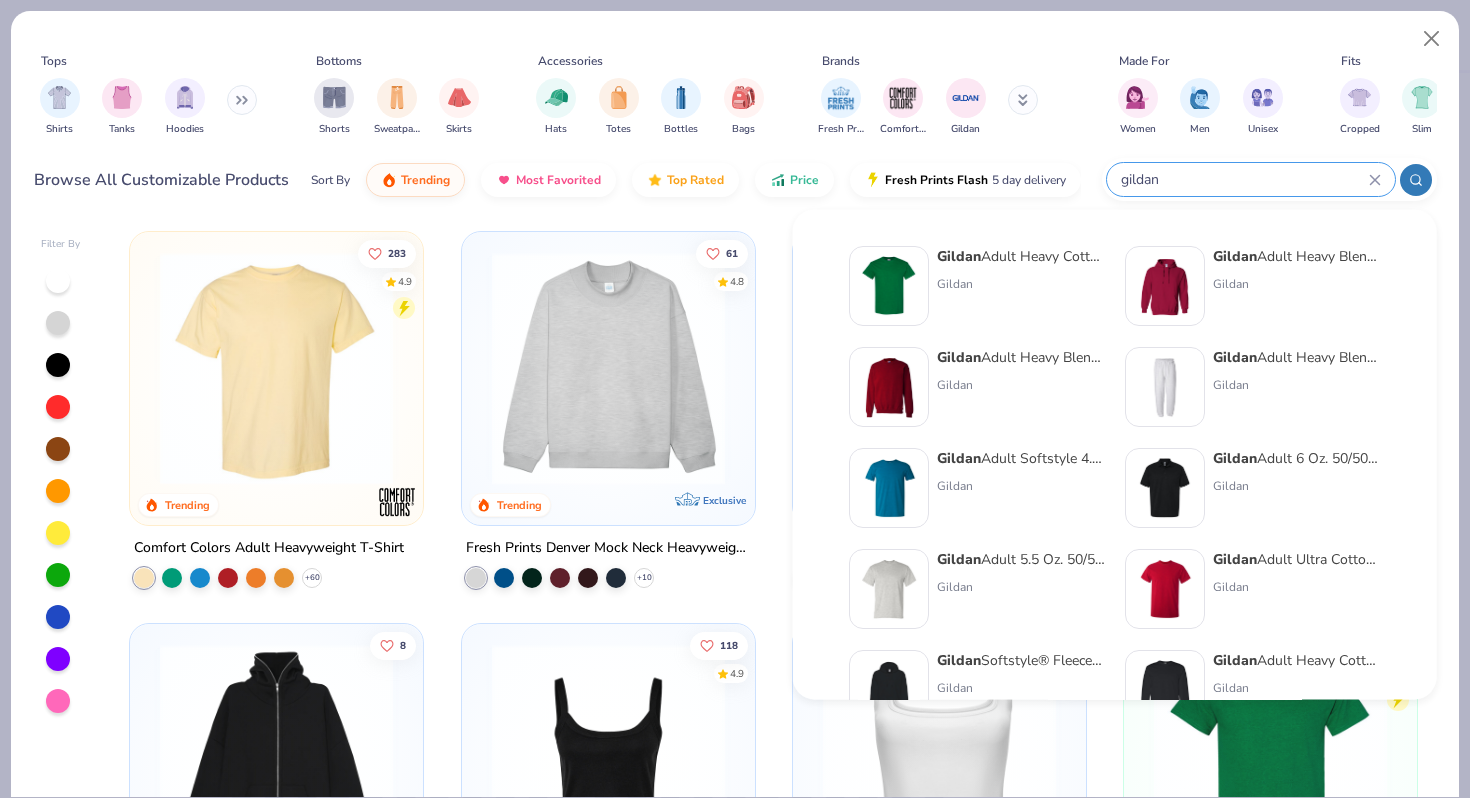 type 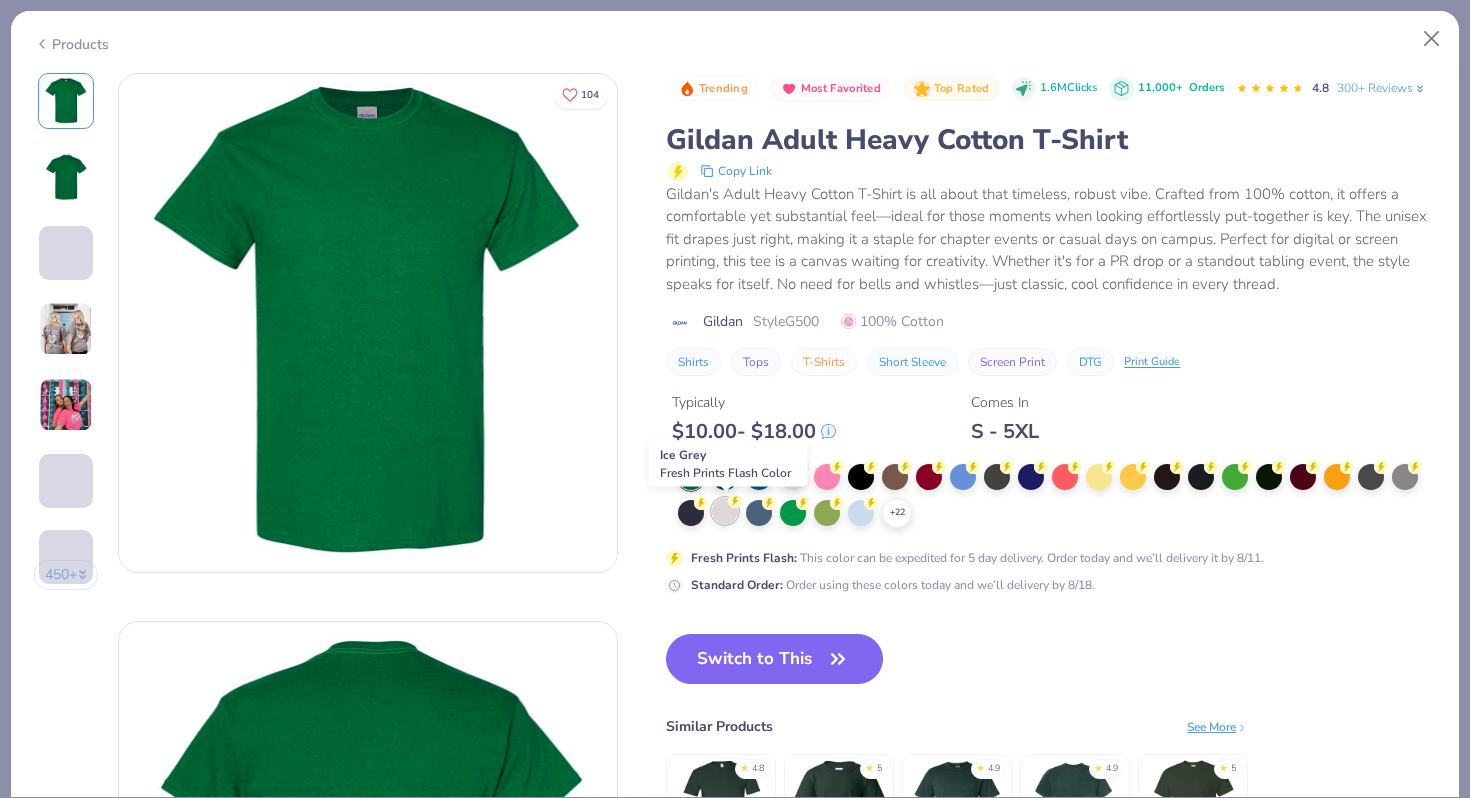 click at bounding box center (725, 511) 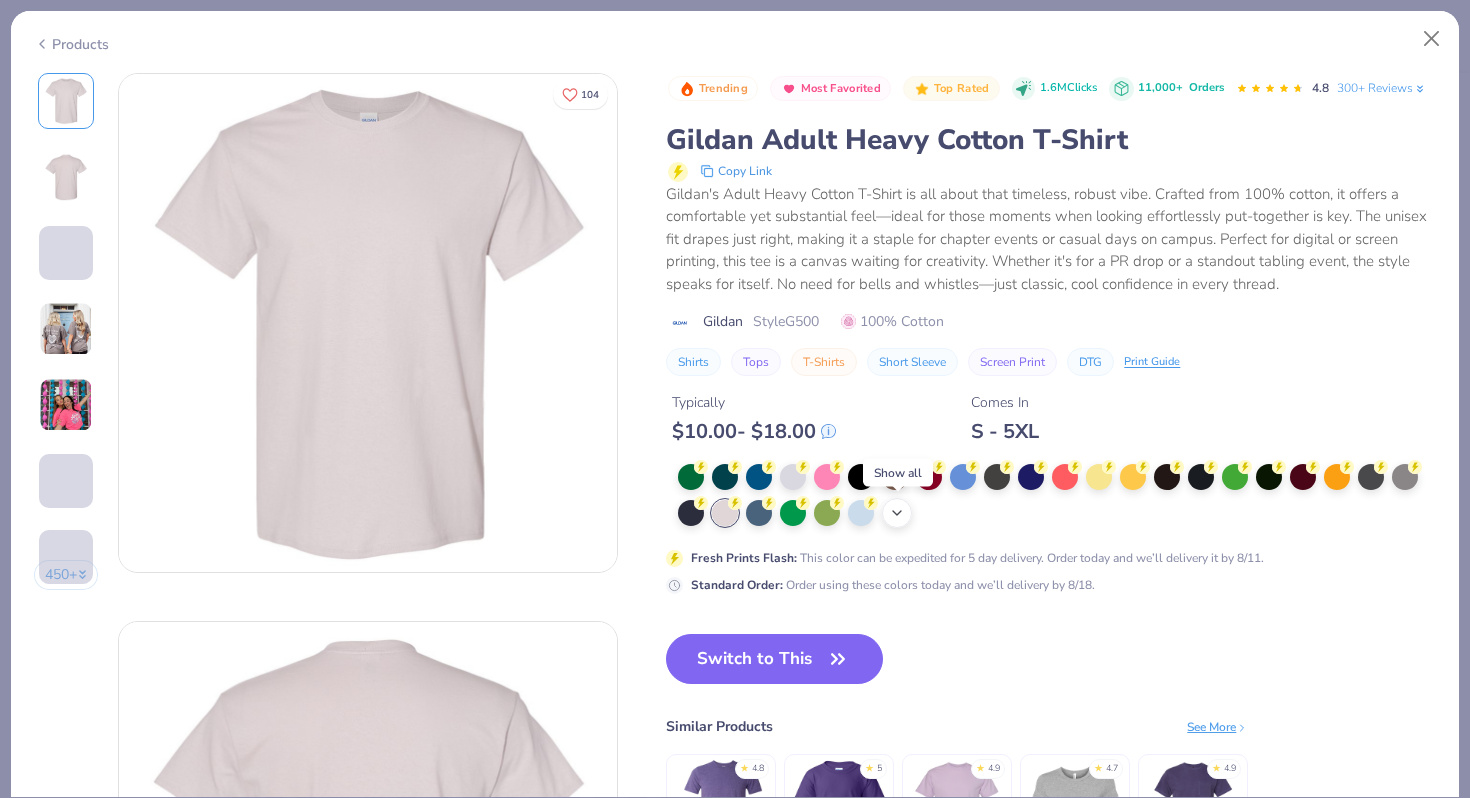 click 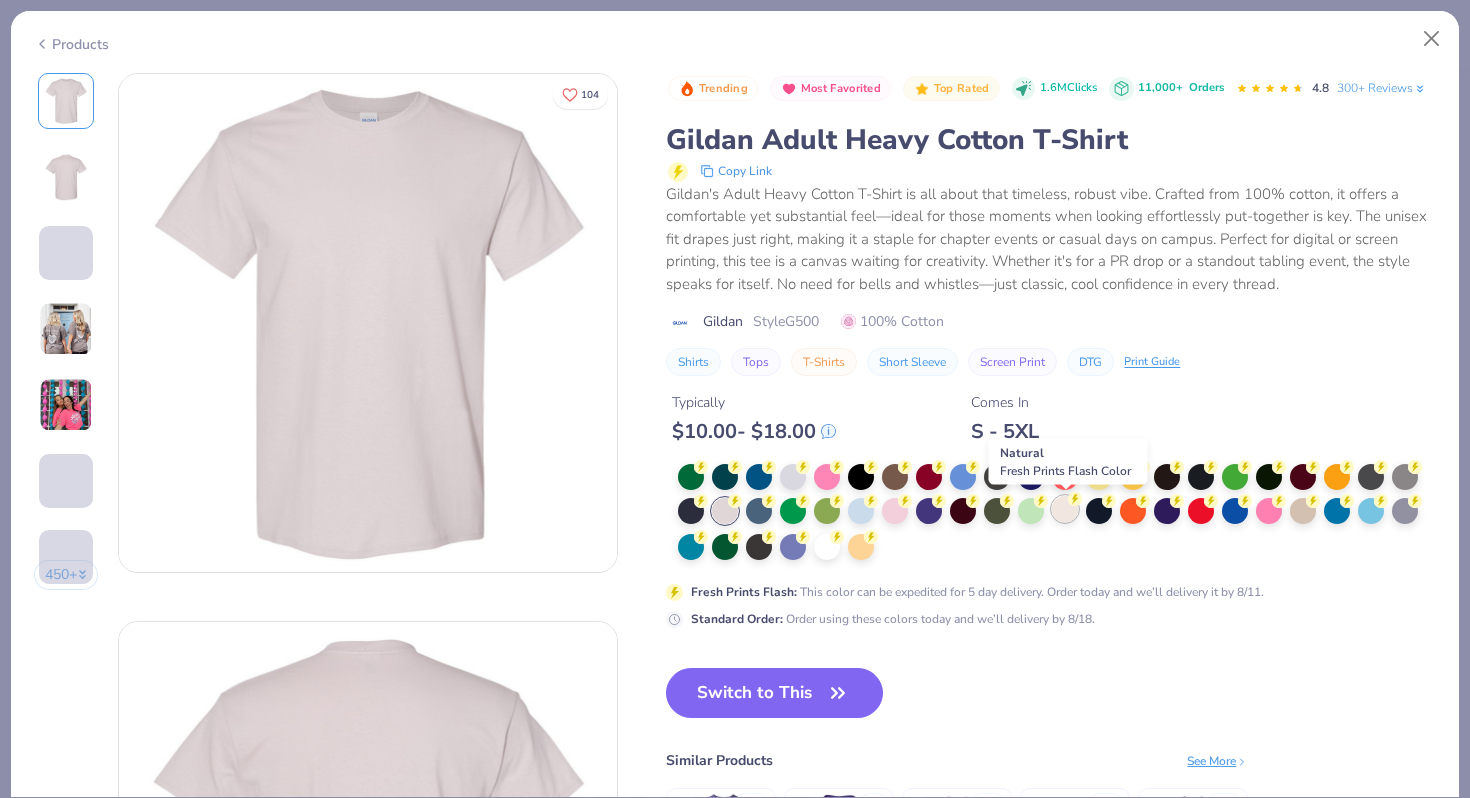 click at bounding box center (1065, 509) 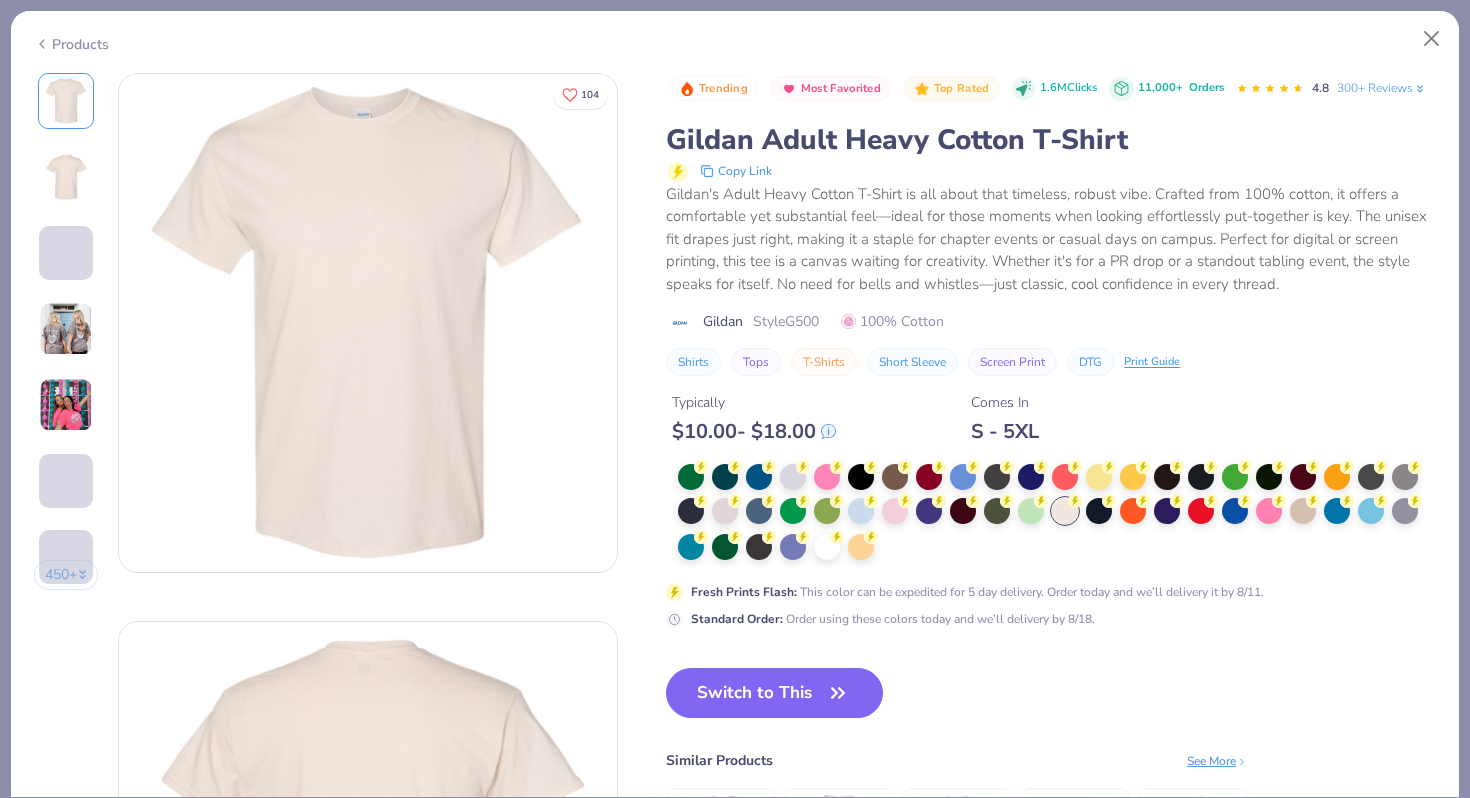 click at bounding box center (66, 177) 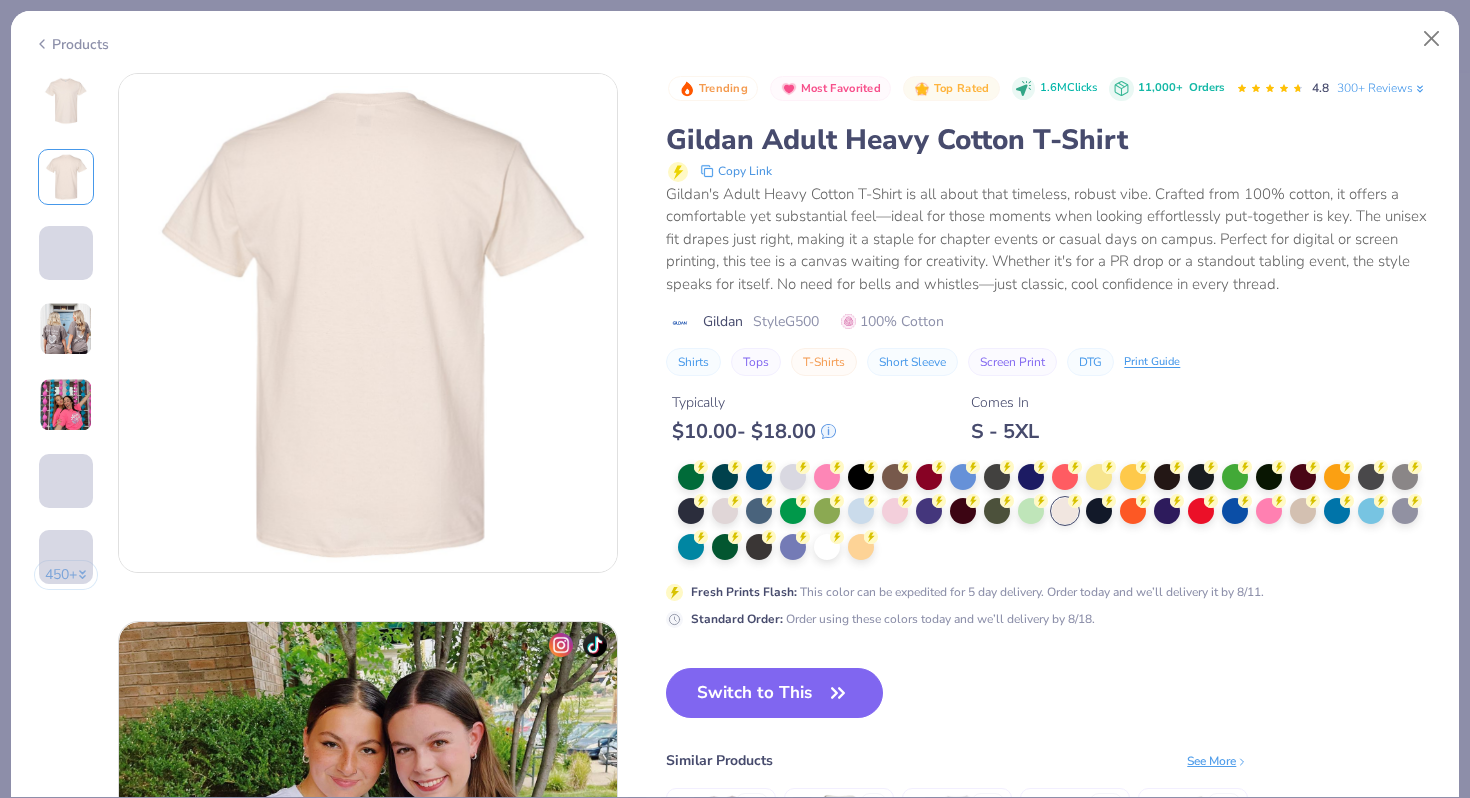 click at bounding box center (66, 253) 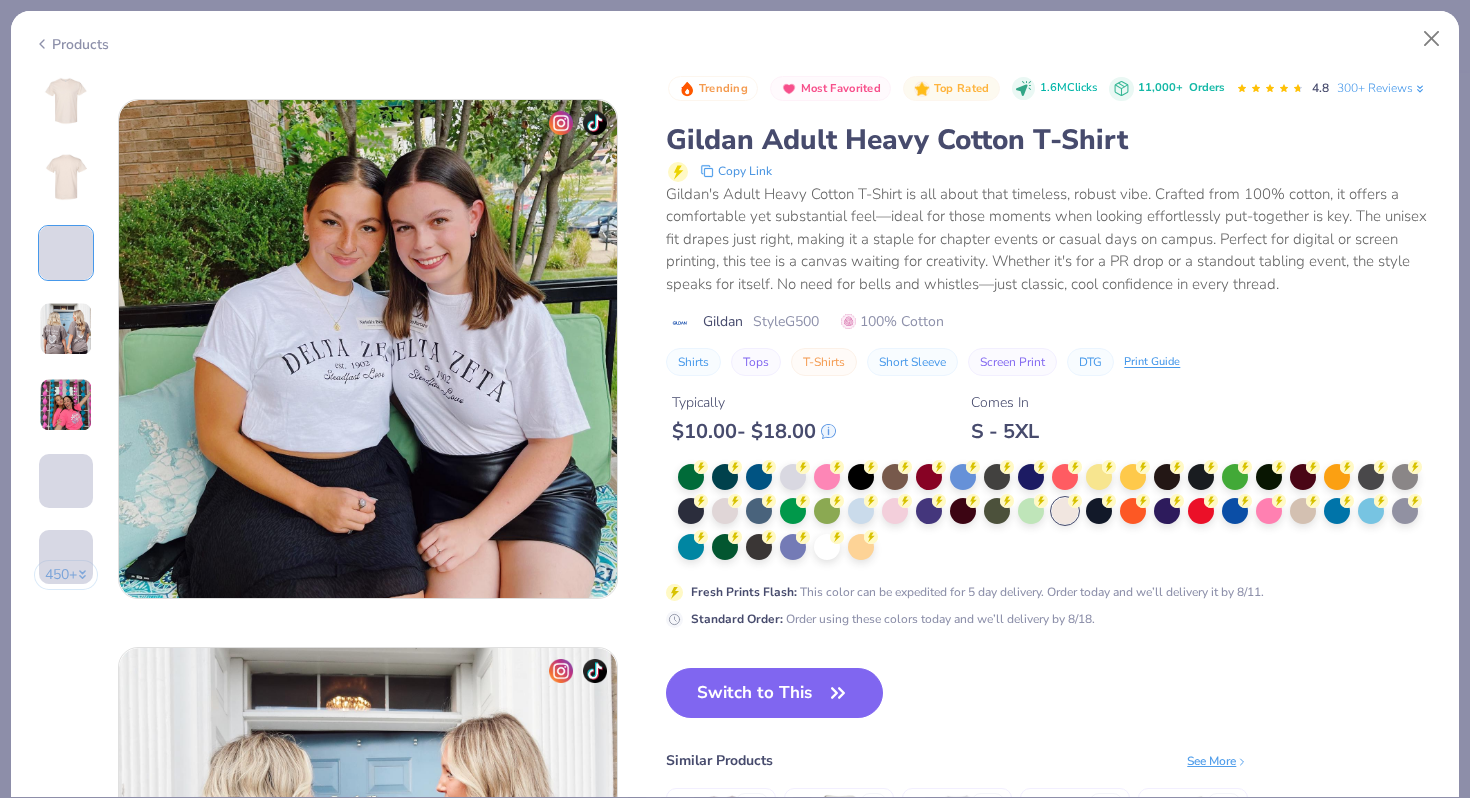 scroll, scrollTop: 1096, scrollLeft: 0, axis: vertical 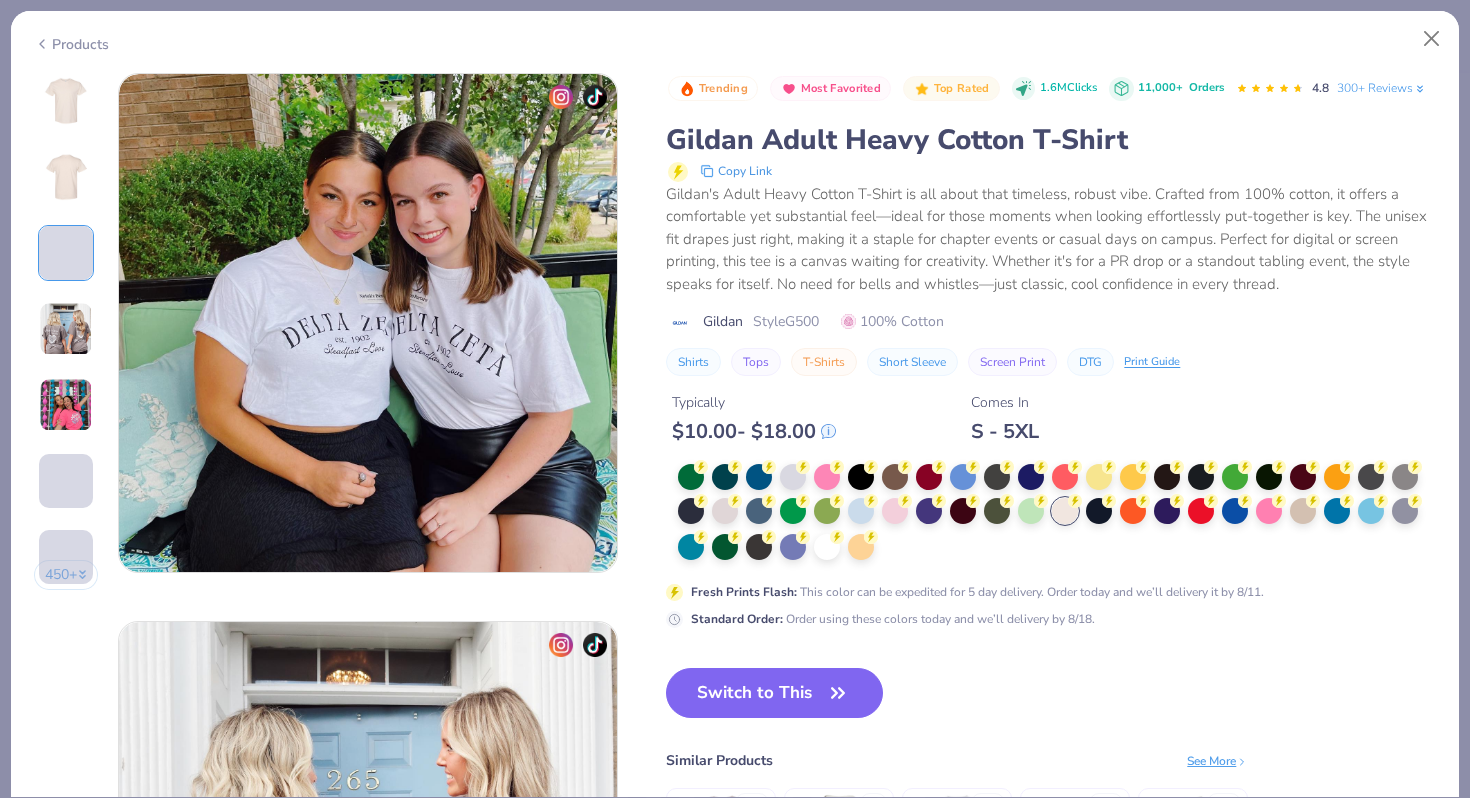 click at bounding box center [66, 253] 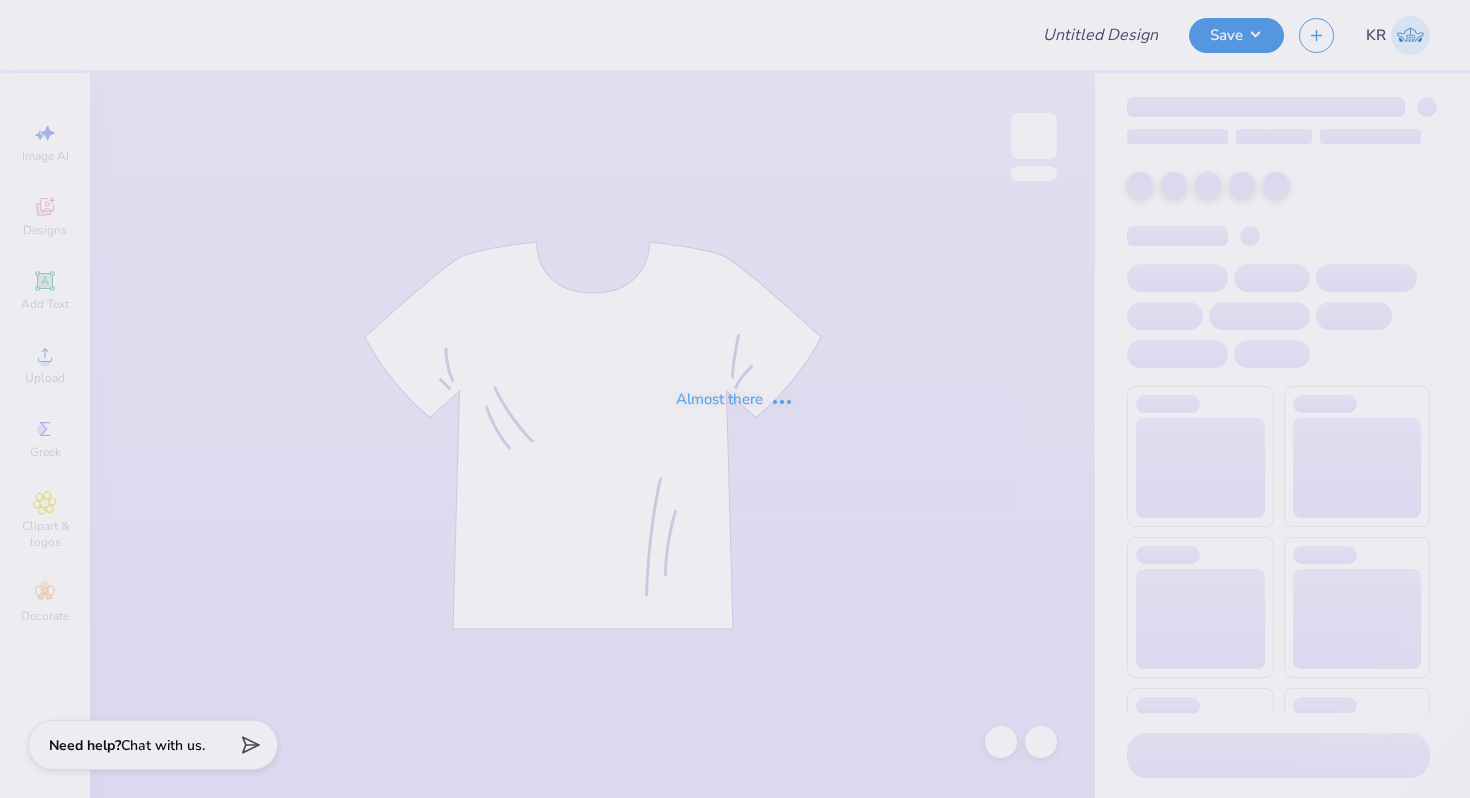 scroll, scrollTop: 0, scrollLeft: 0, axis: both 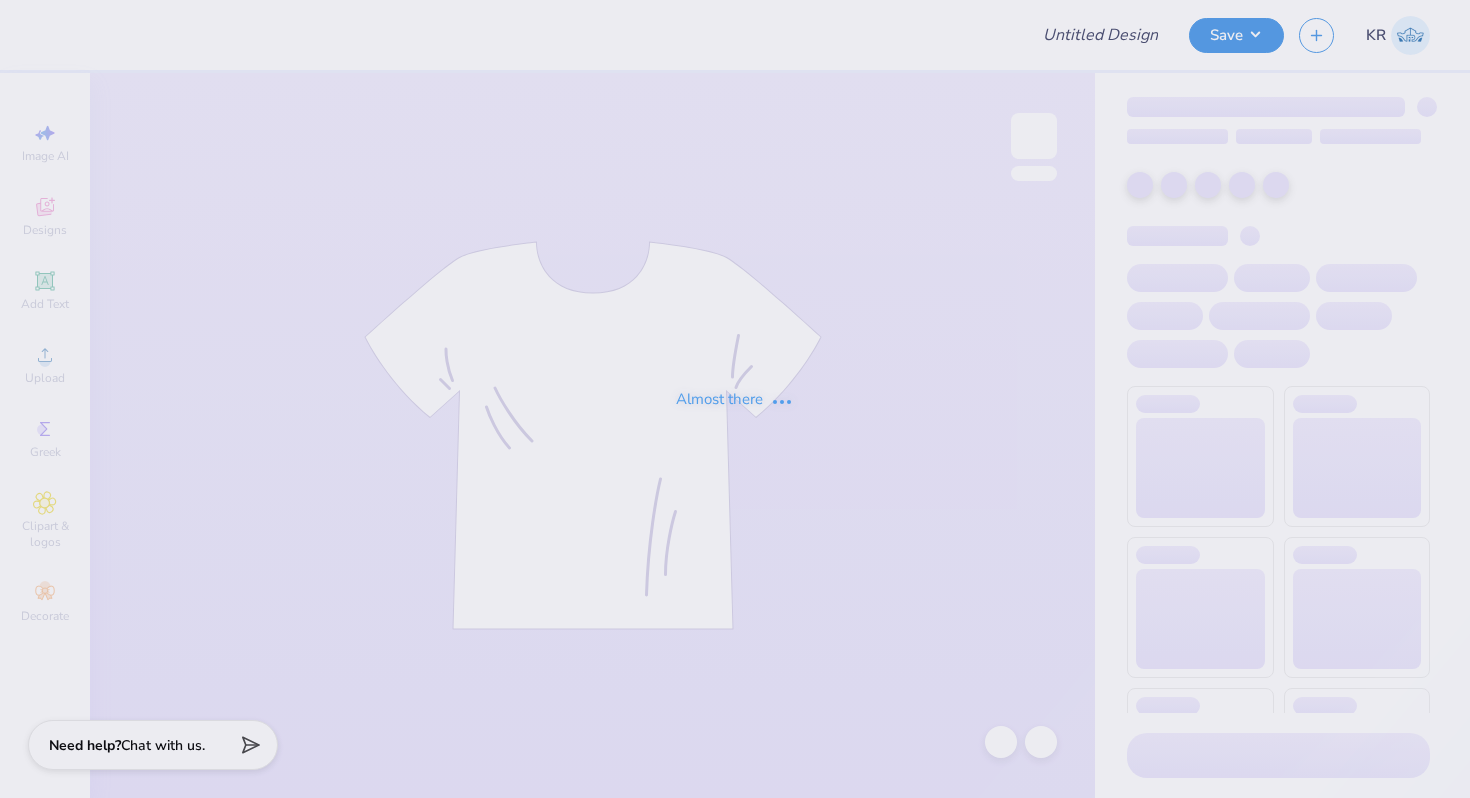 type on "F25 TSHIRT" 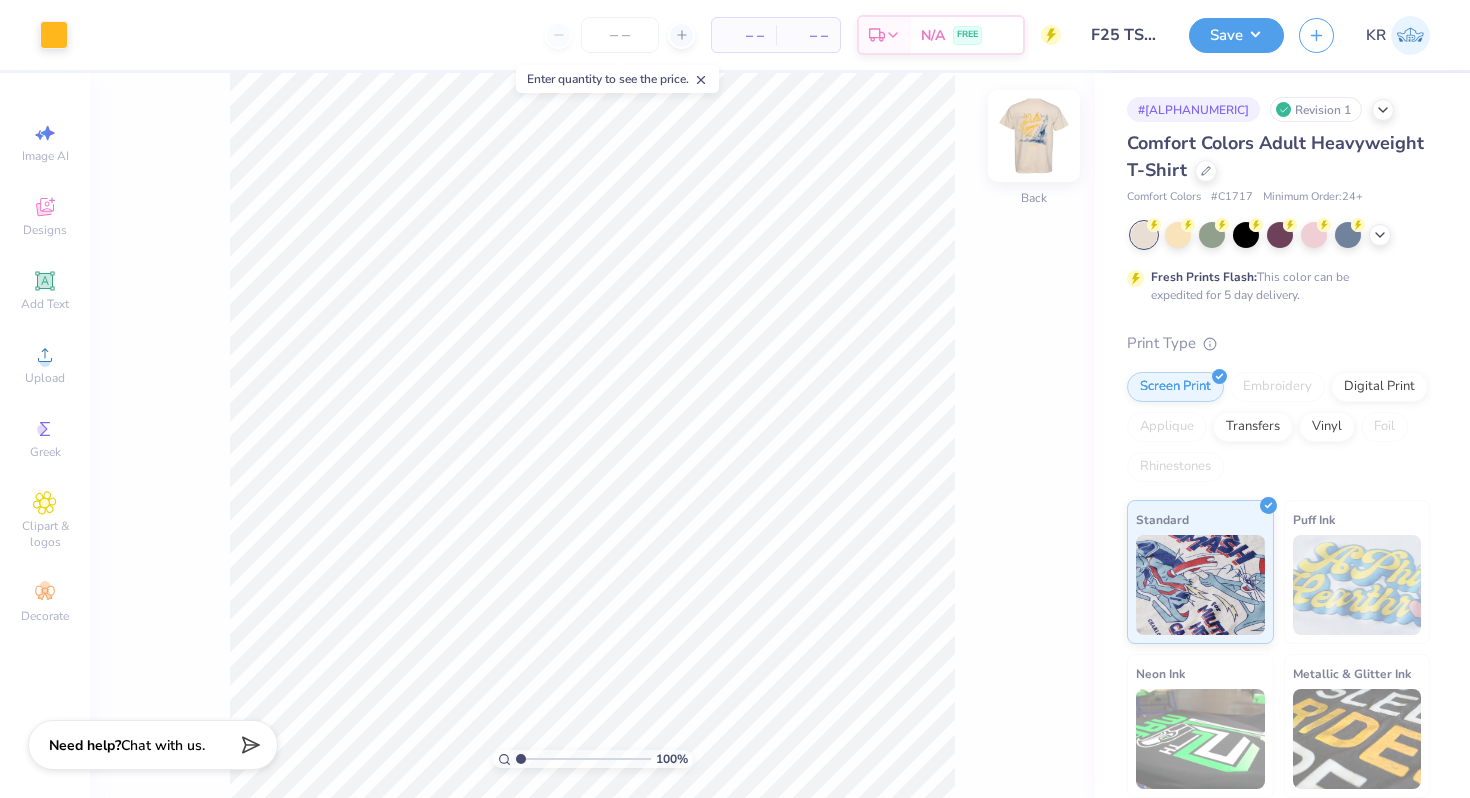 click at bounding box center (1034, 136) 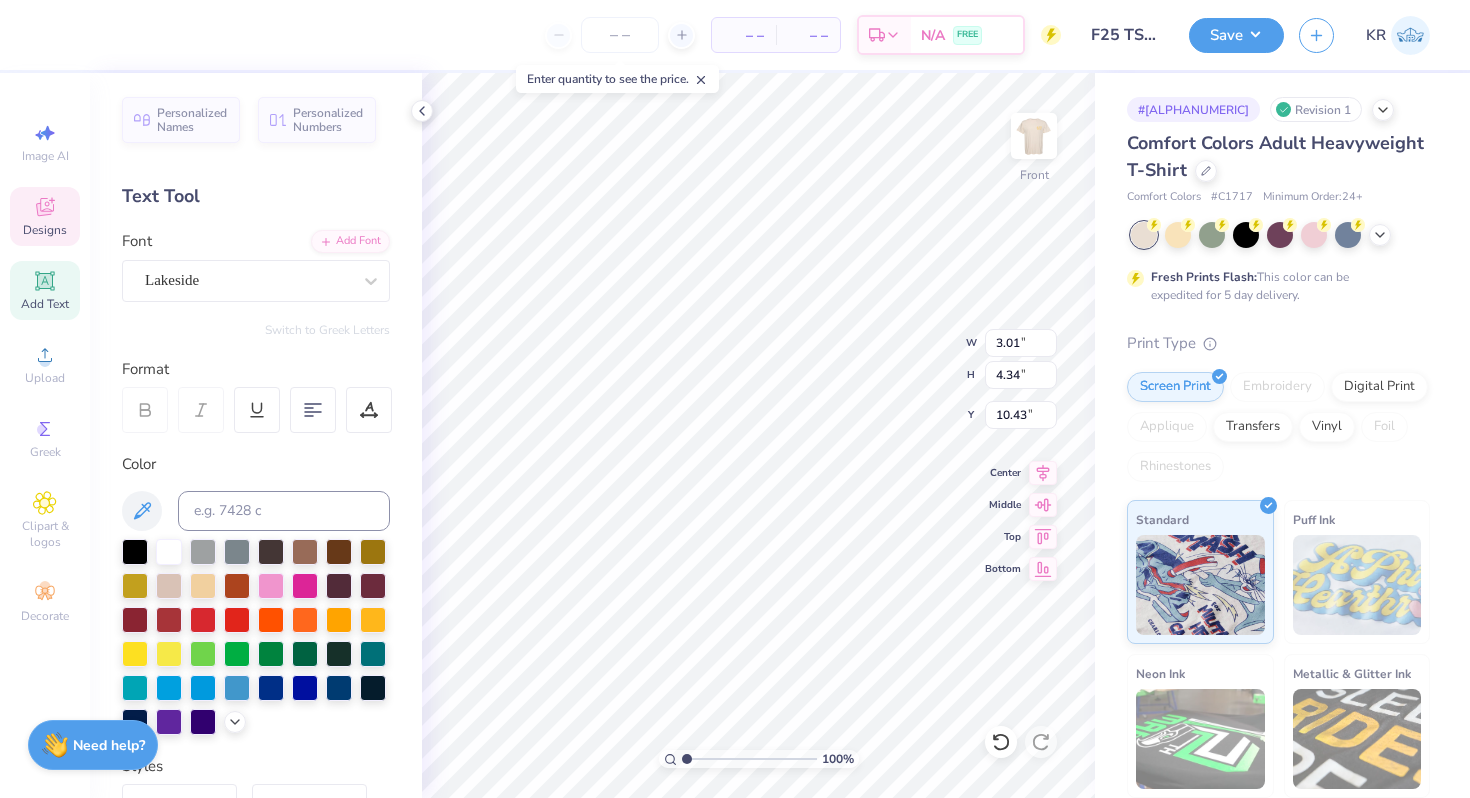 type on "7.97" 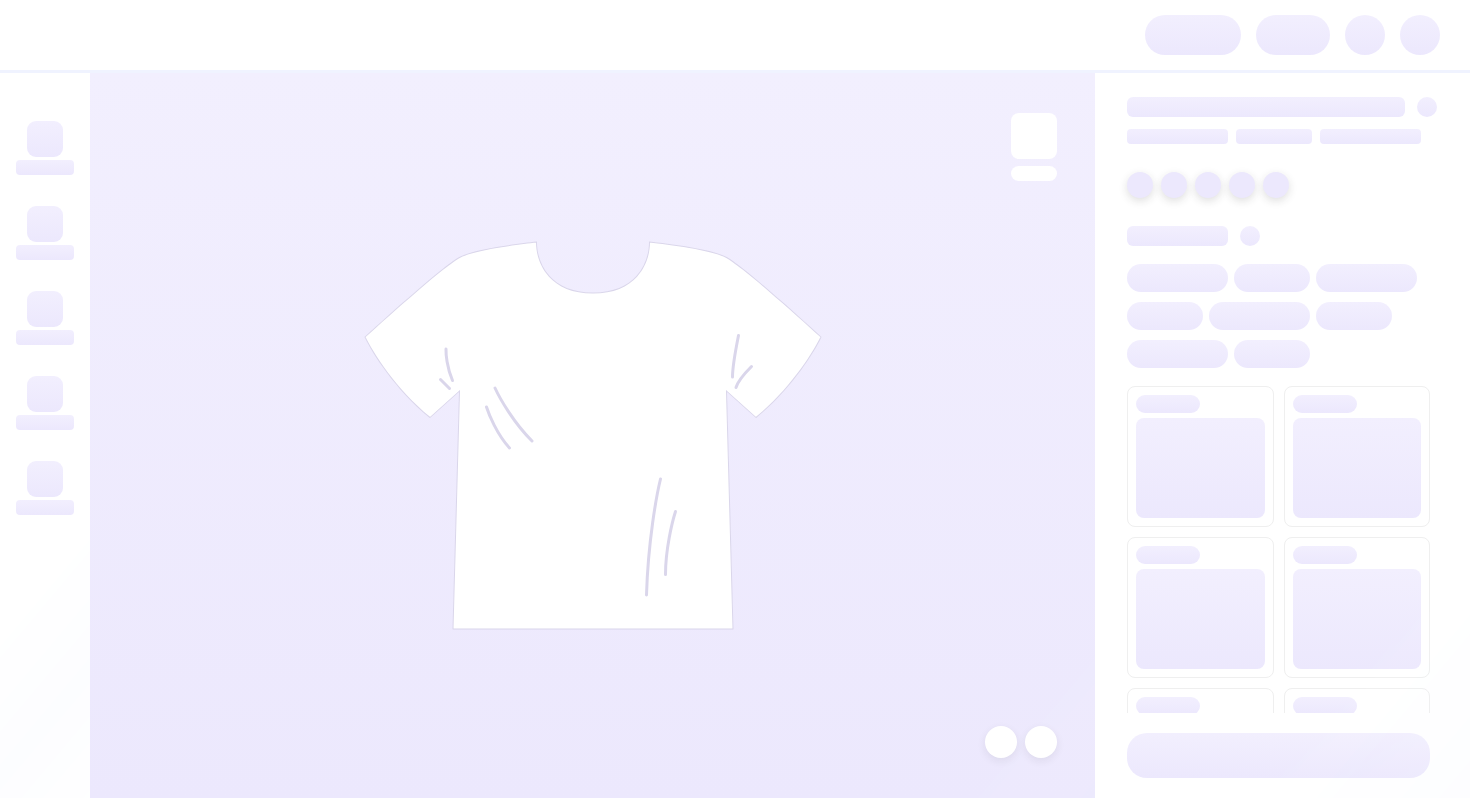 scroll, scrollTop: 0, scrollLeft: 0, axis: both 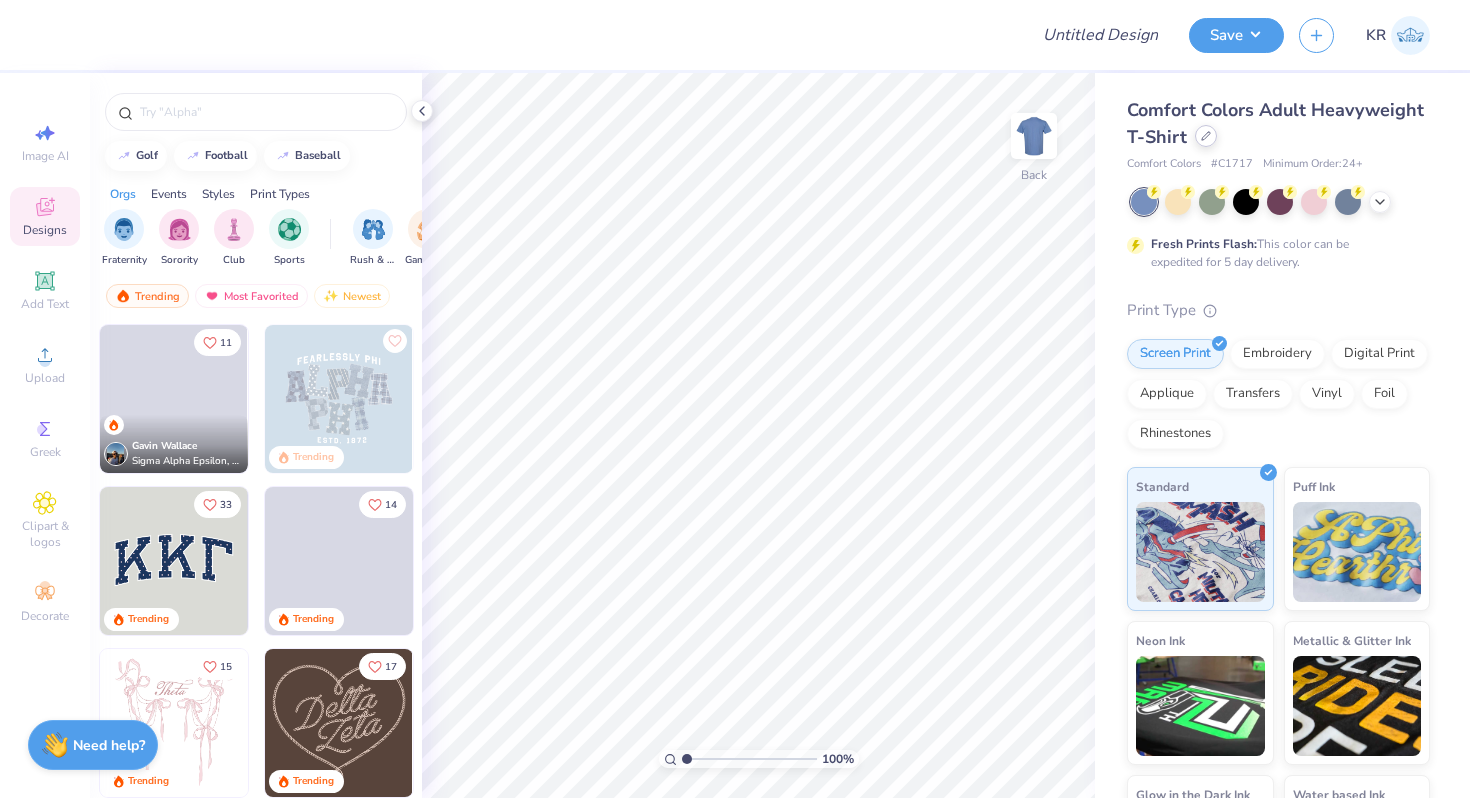 click at bounding box center (1206, 136) 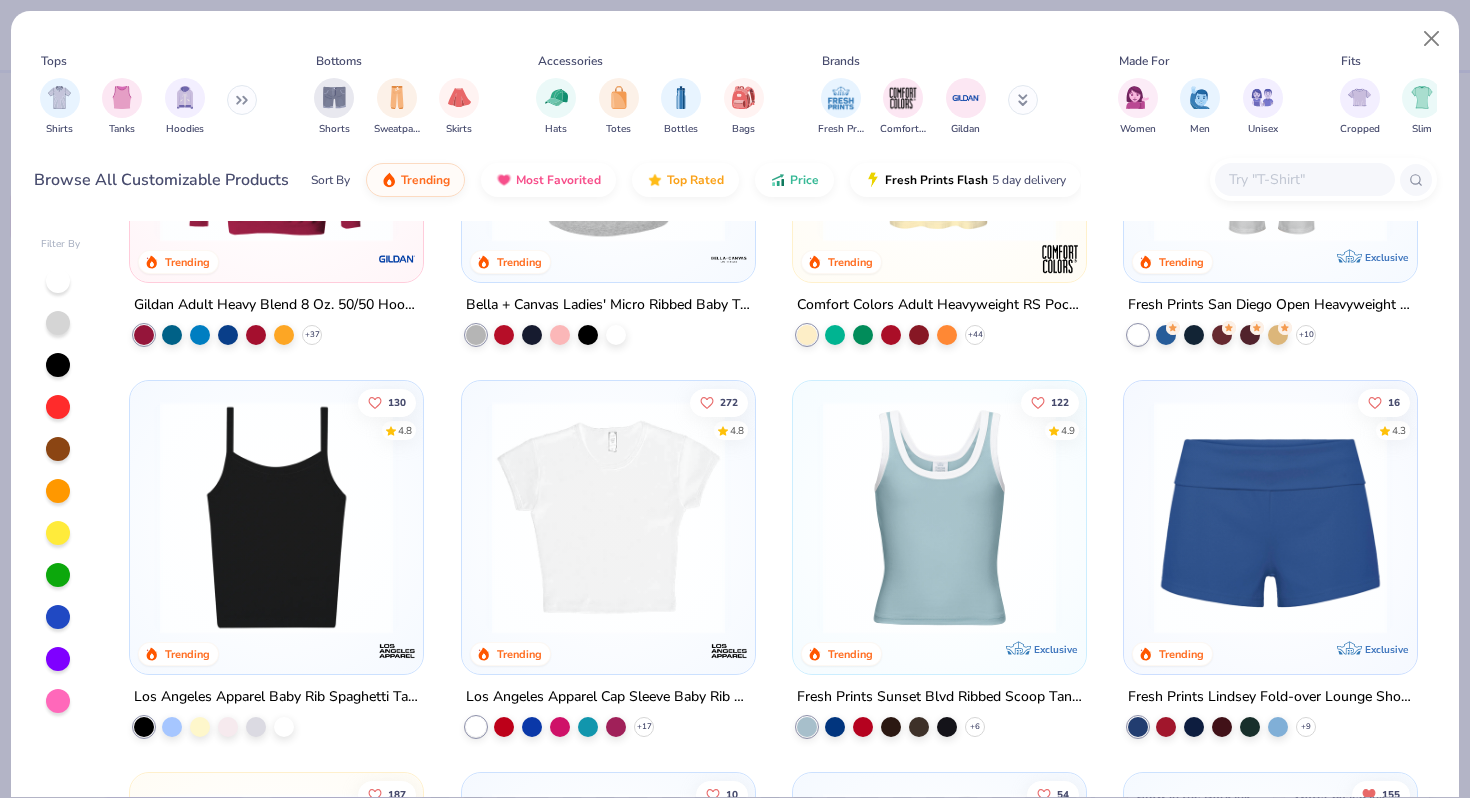 scroll, scrollTop: 1072, scrollLeft: 0, axis: vertical 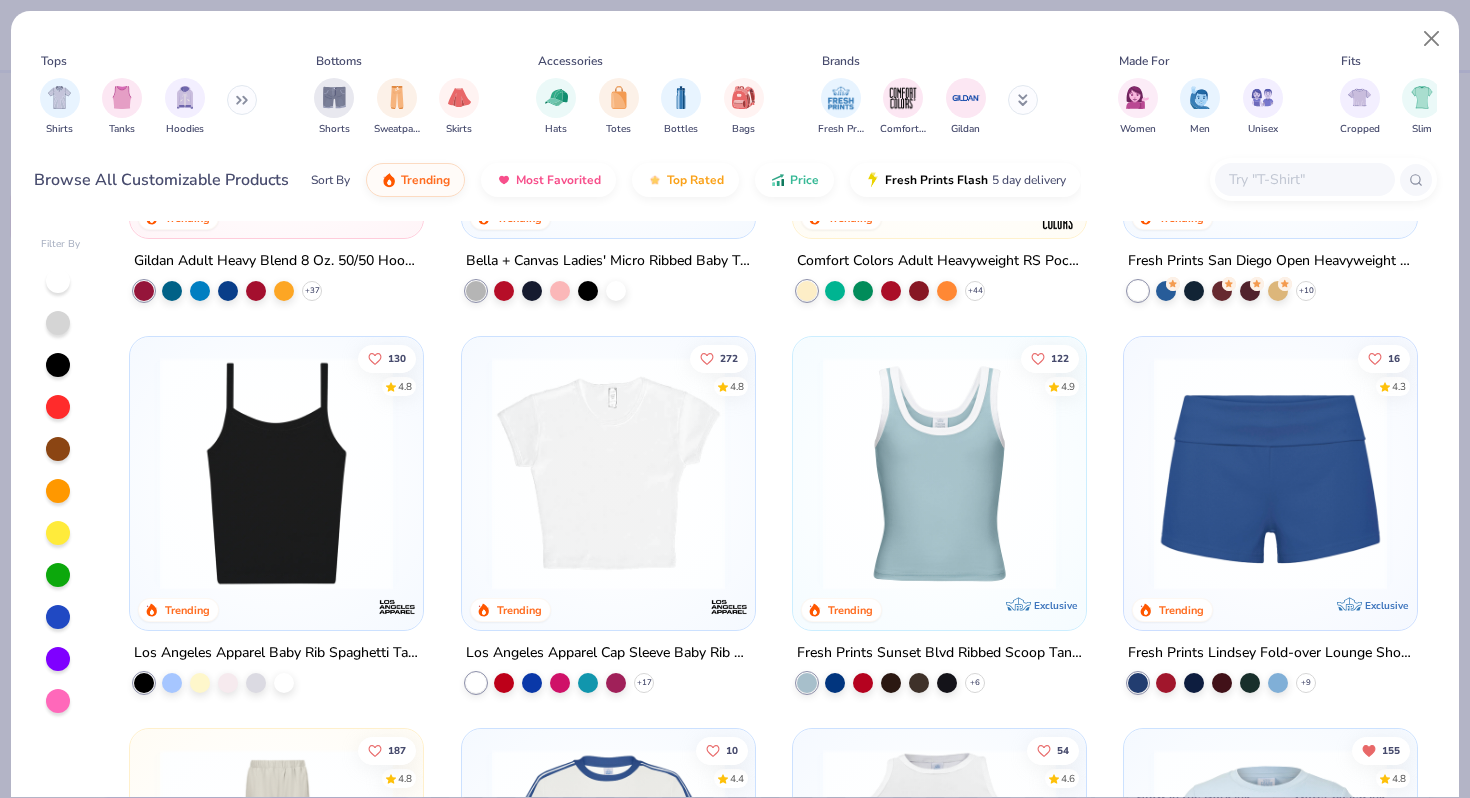 click at bounding box center [608, 473] 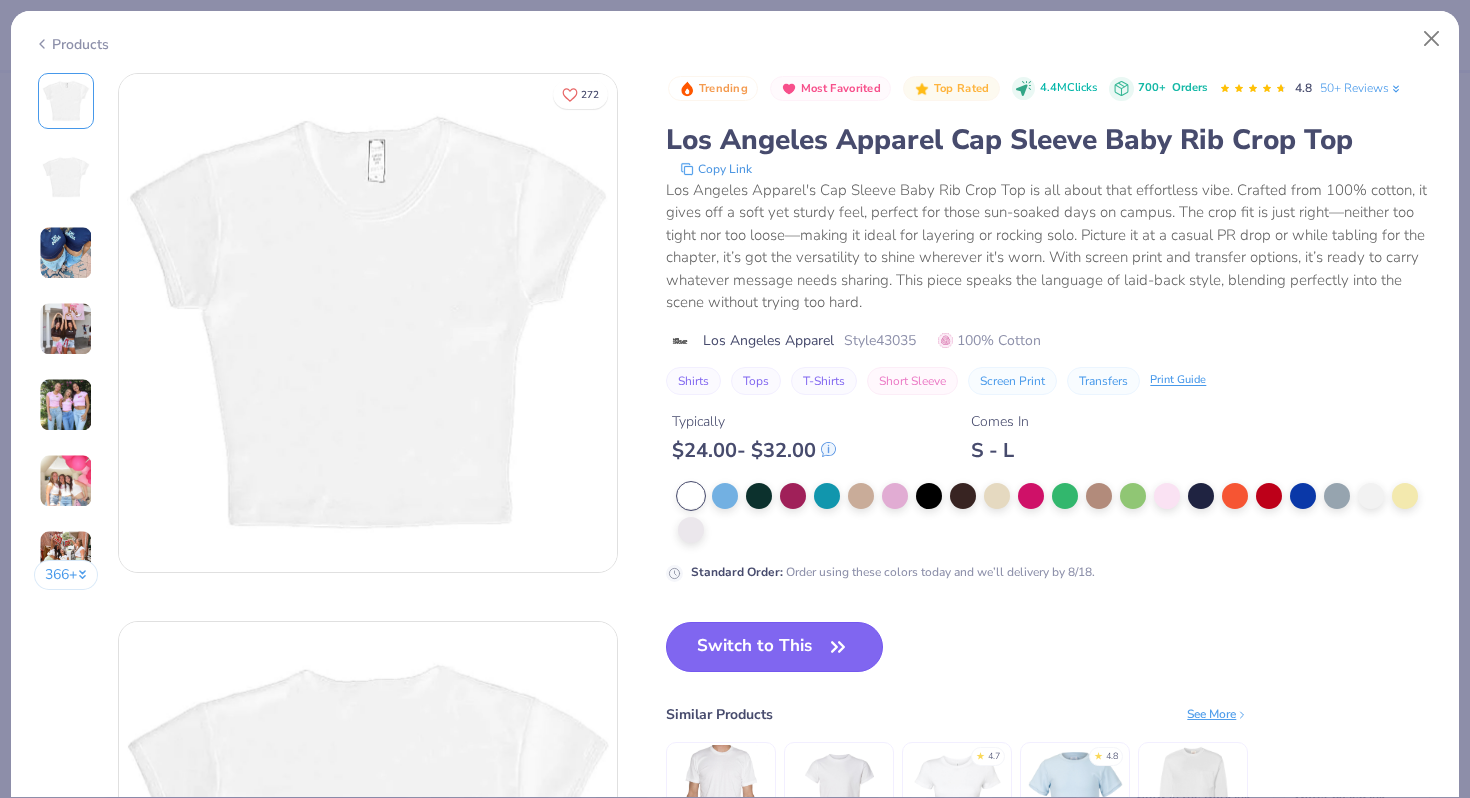 click on "Switch to This" at bounding box center [774, 647] 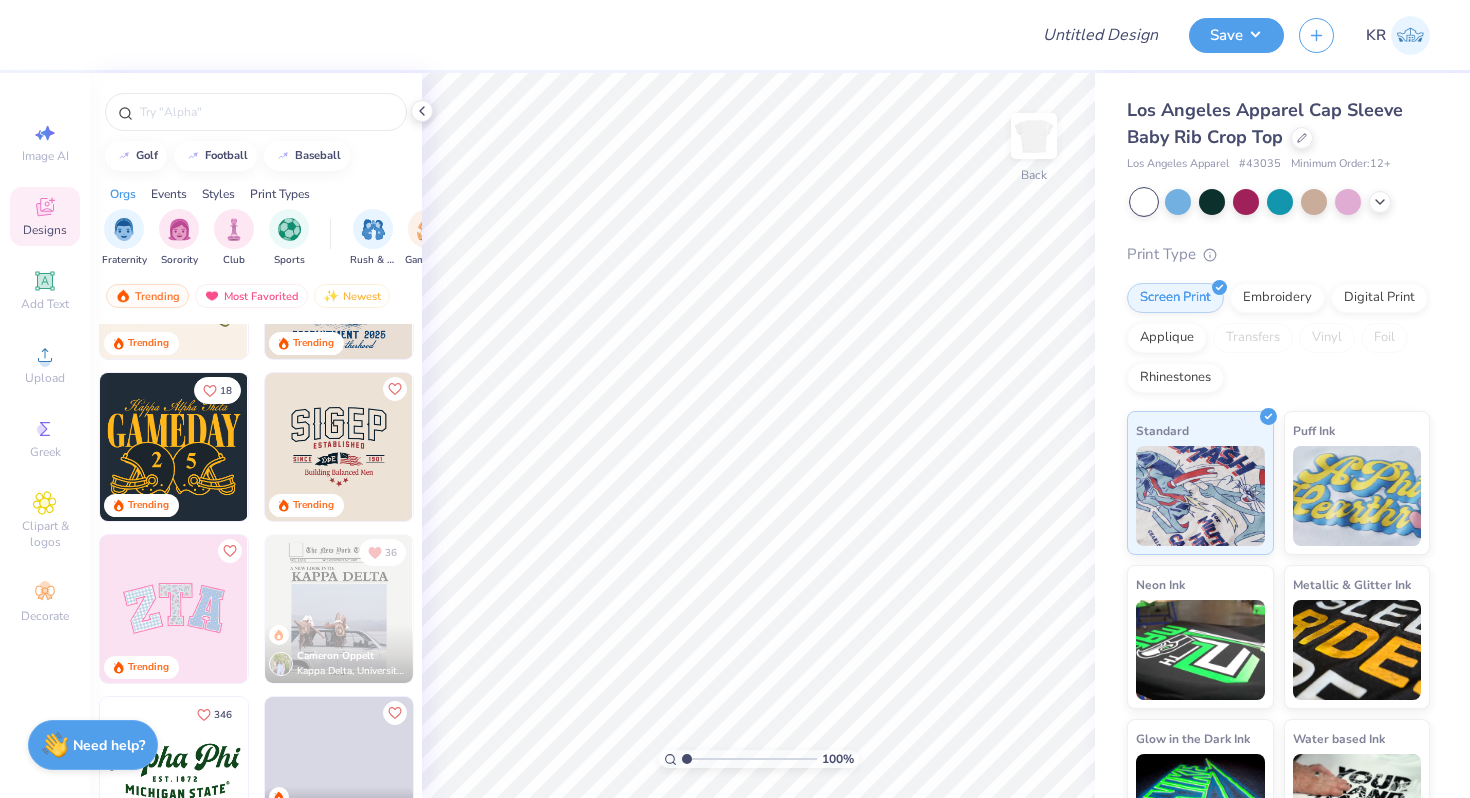 scroll, scrollTop: 642, scrollLeft: 0, axis: vertical 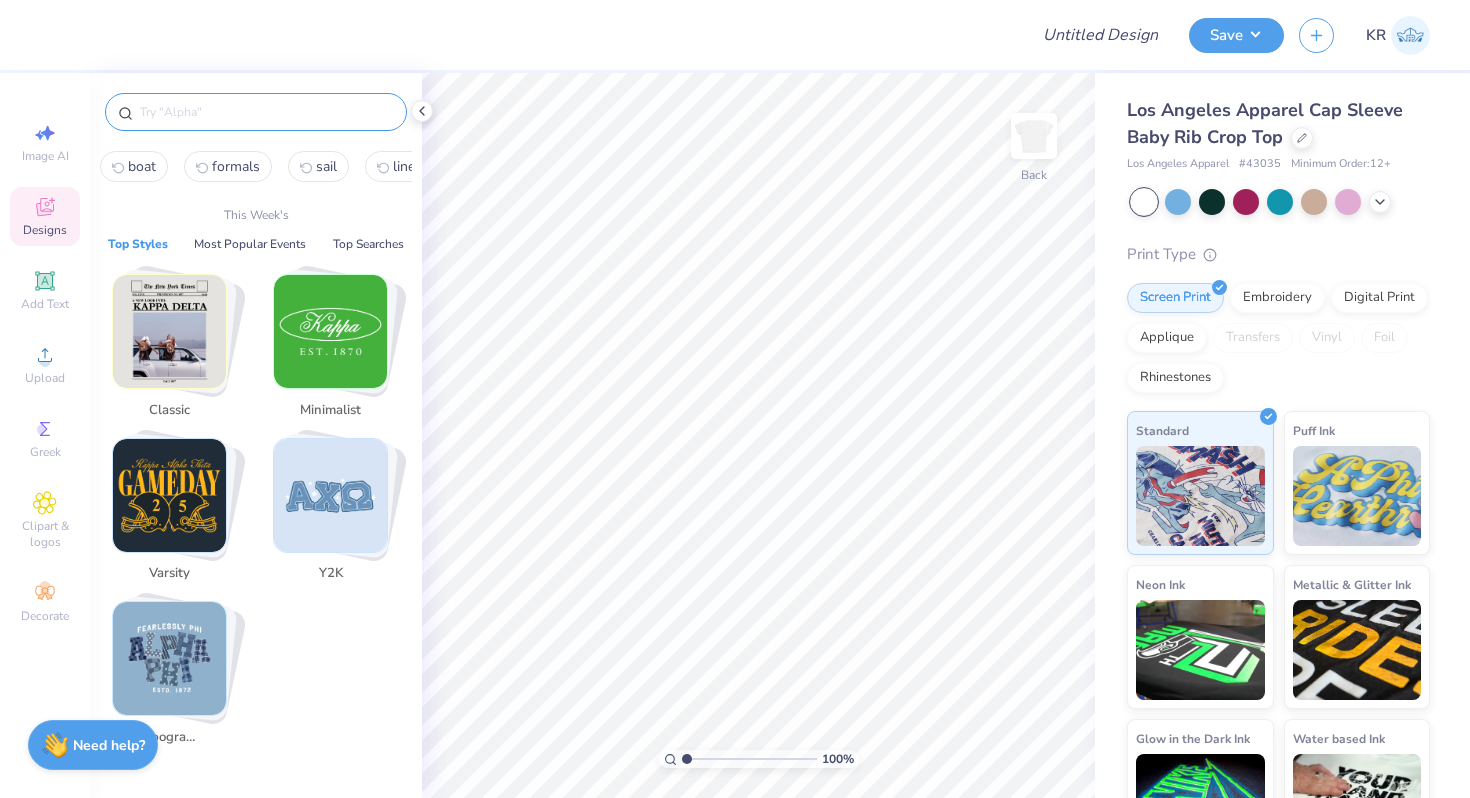 click at bounding box center [266, 112] 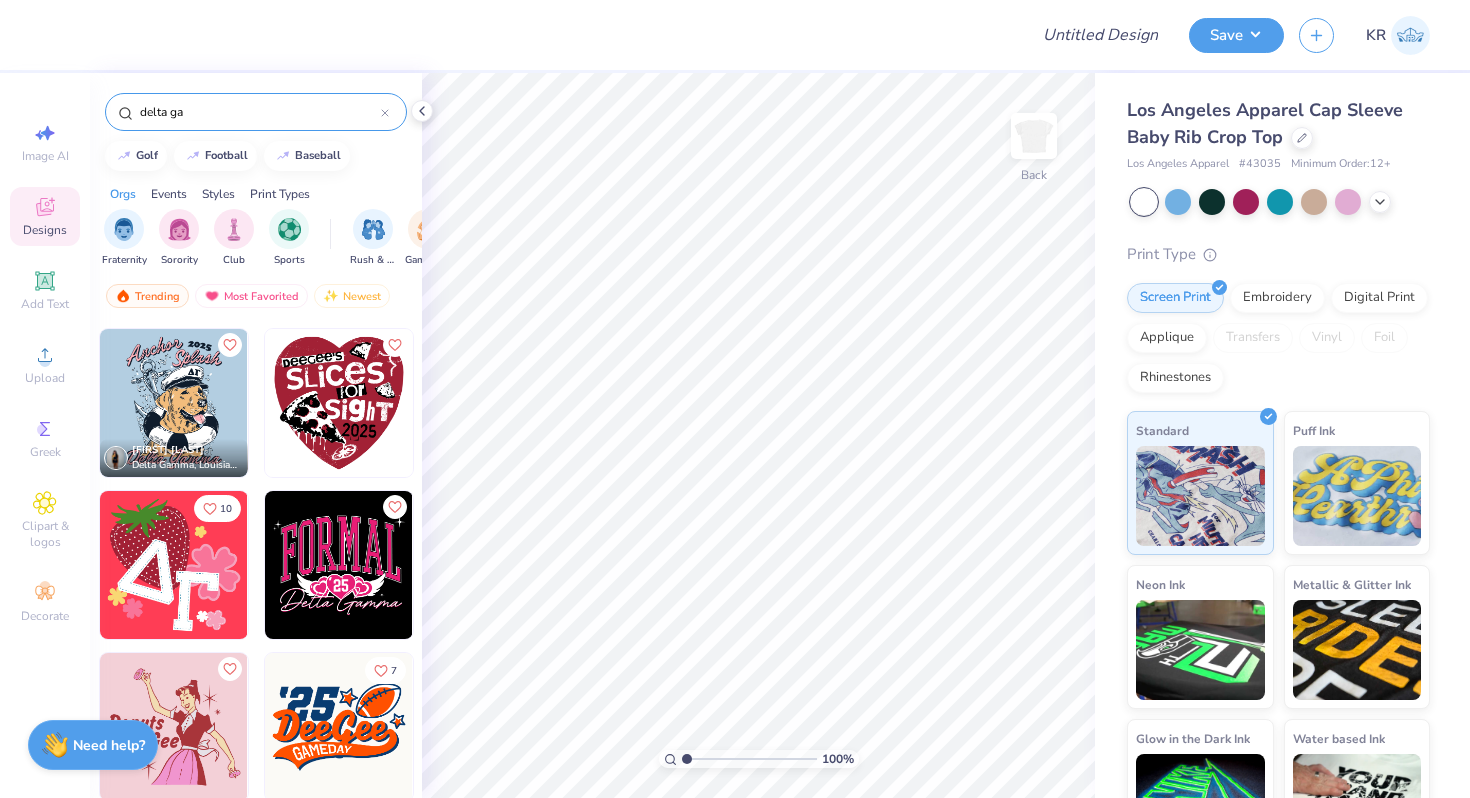 scroll, scrollTop: 673, scrollLeft: 0, axis: vertical 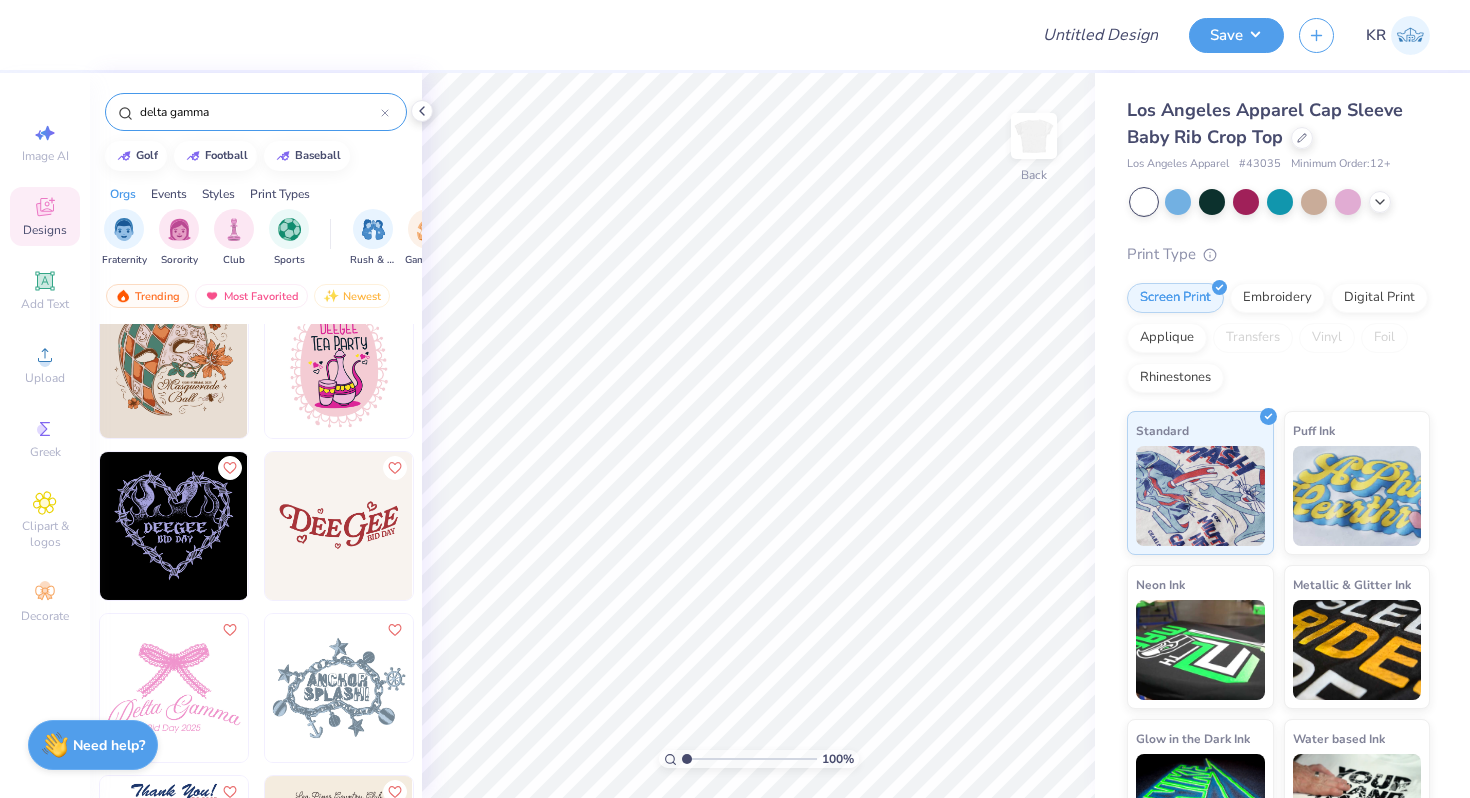 type on "delta gamma" 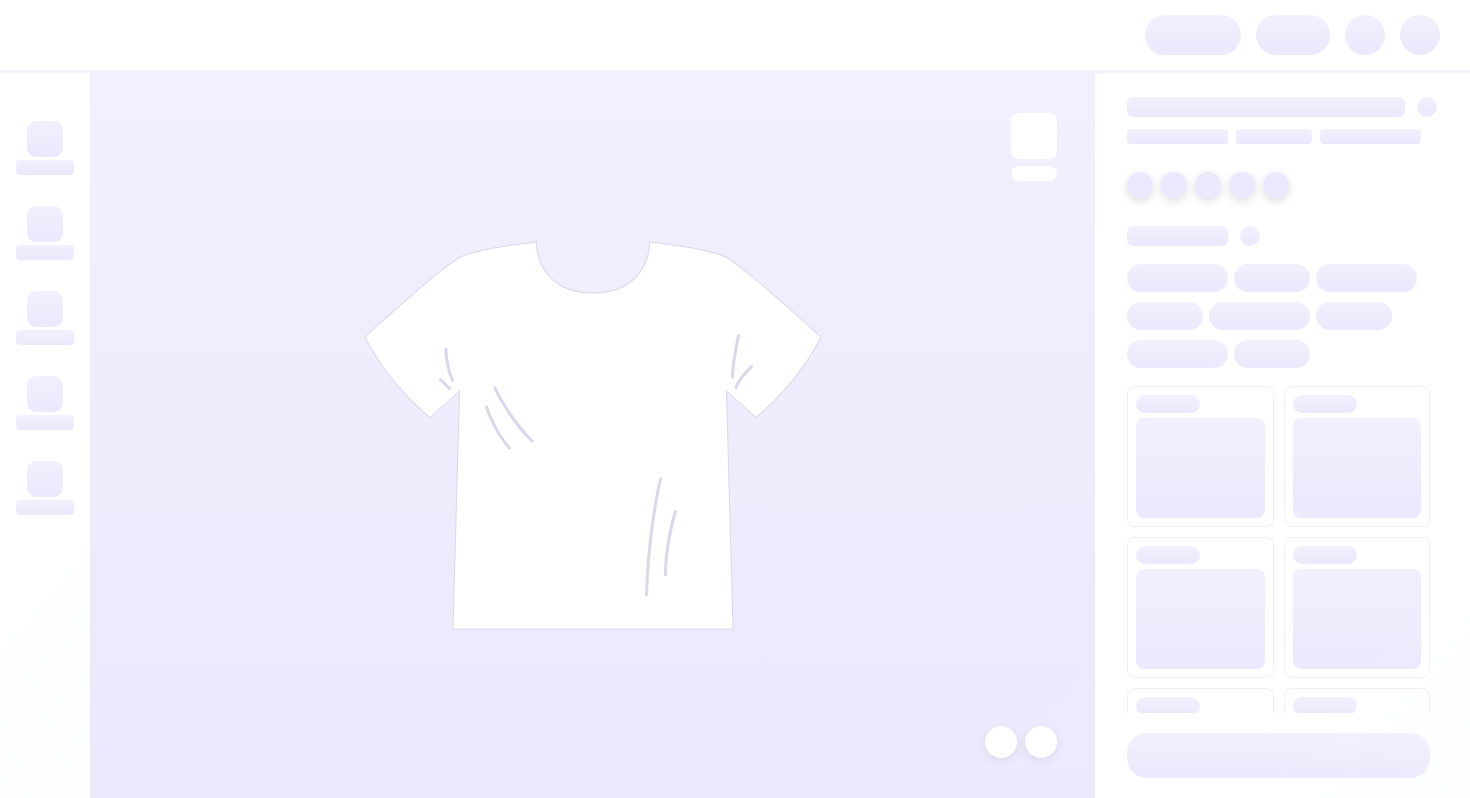 scroll, scrollTop: 0, scrollLeft: 0, axis: both 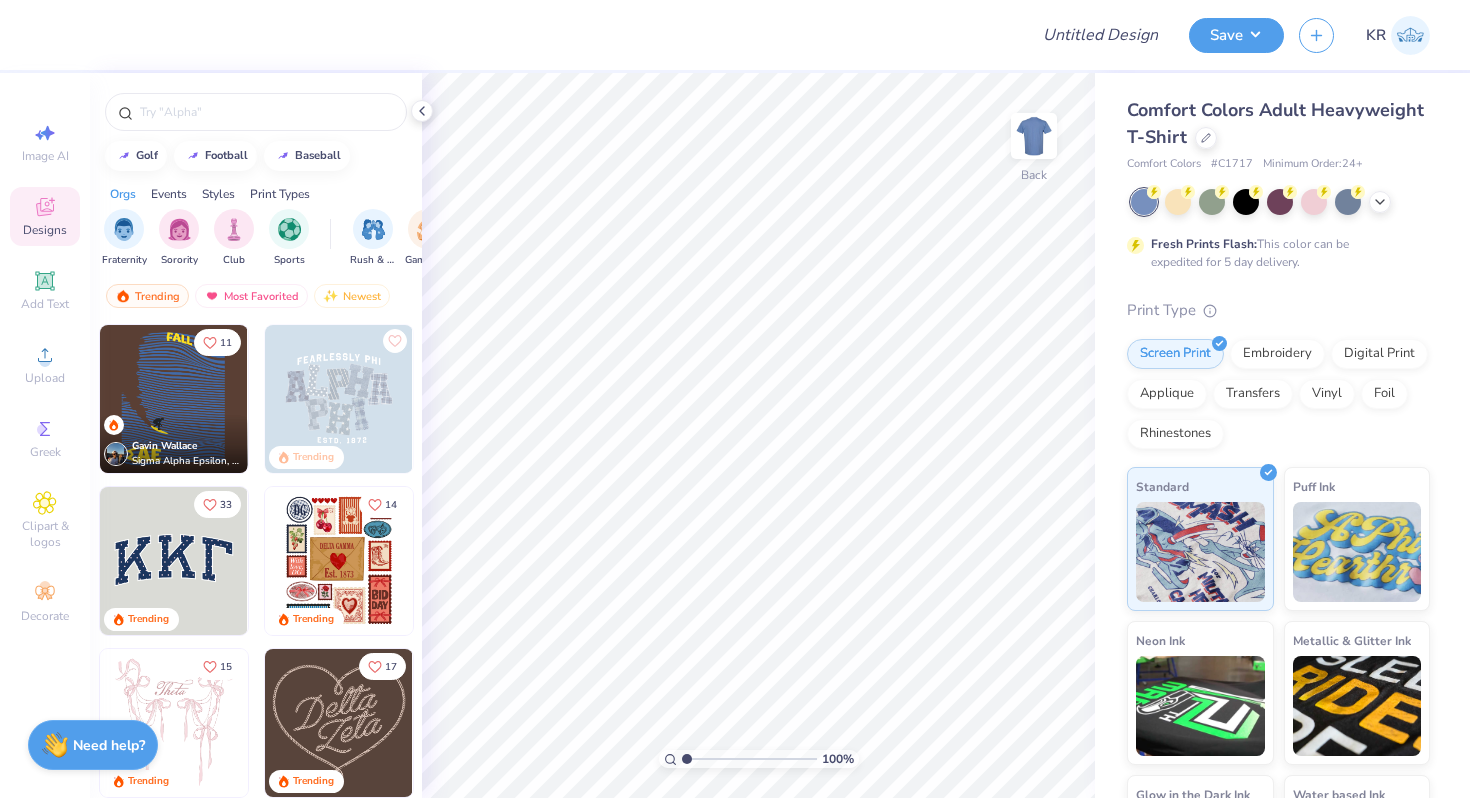 click on "Comfort Colors Adult Heavyweight T-Shirt" at bounding box center [1278, 124] 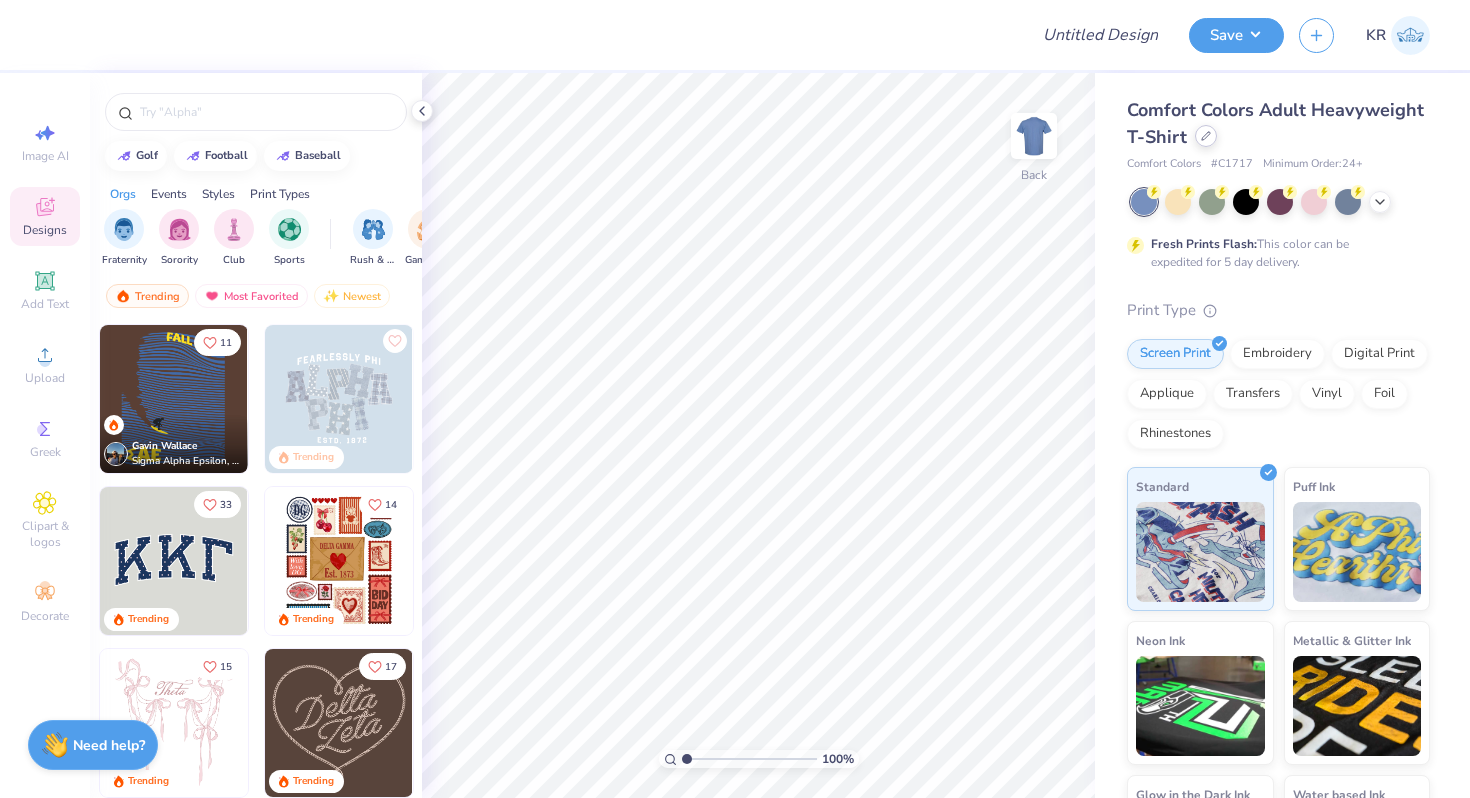 click 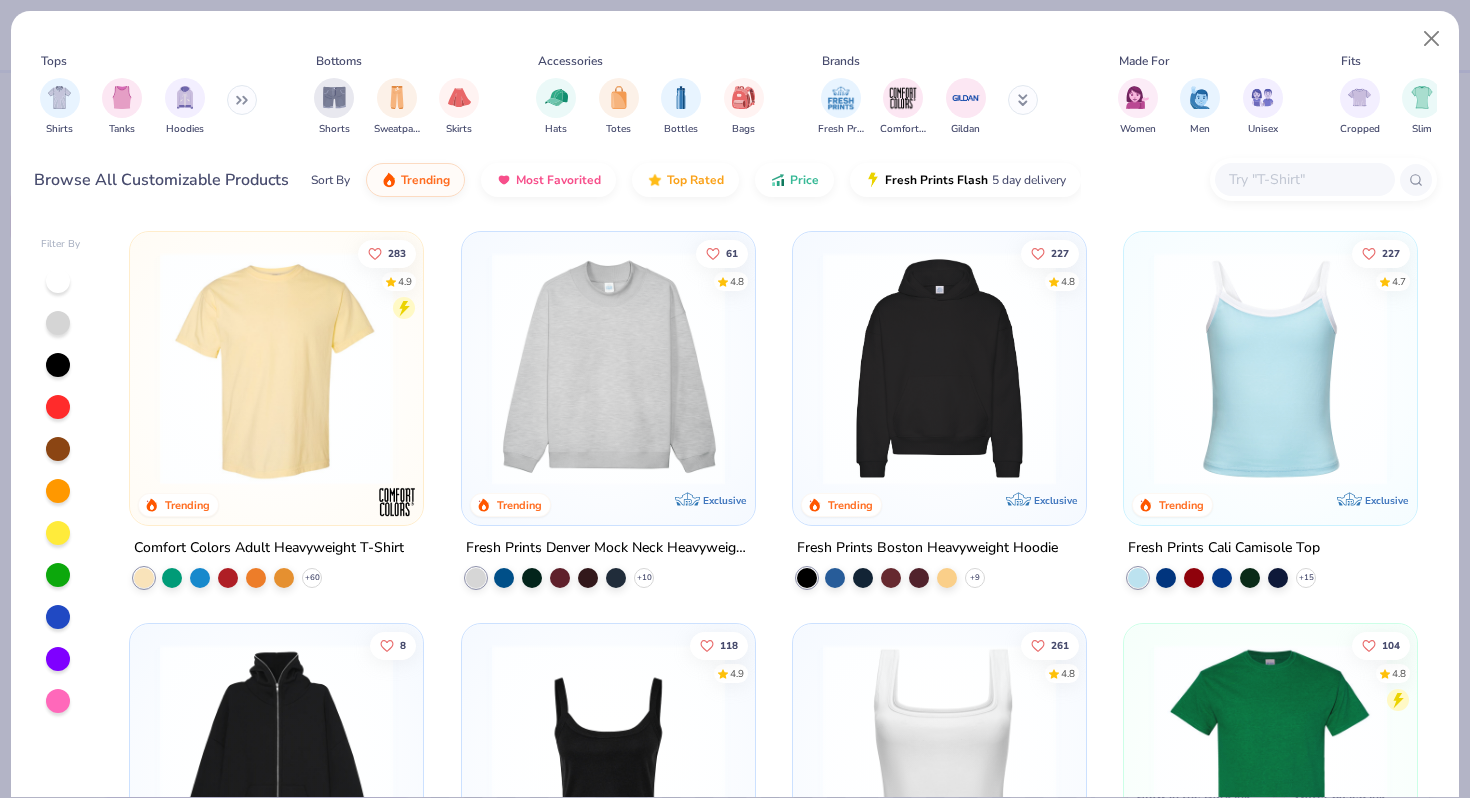 click at bounding box center [1304, 179] 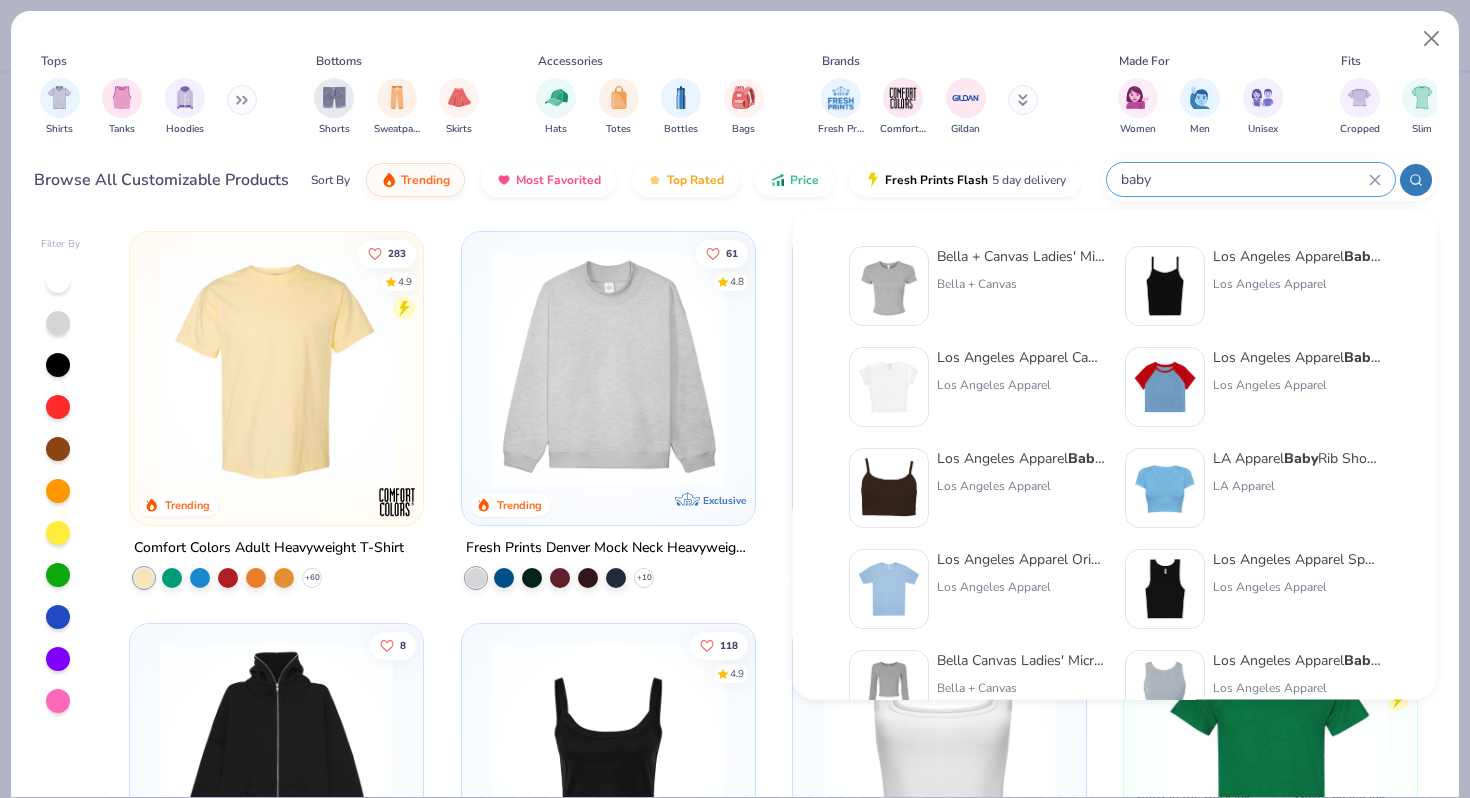 type on "baby" 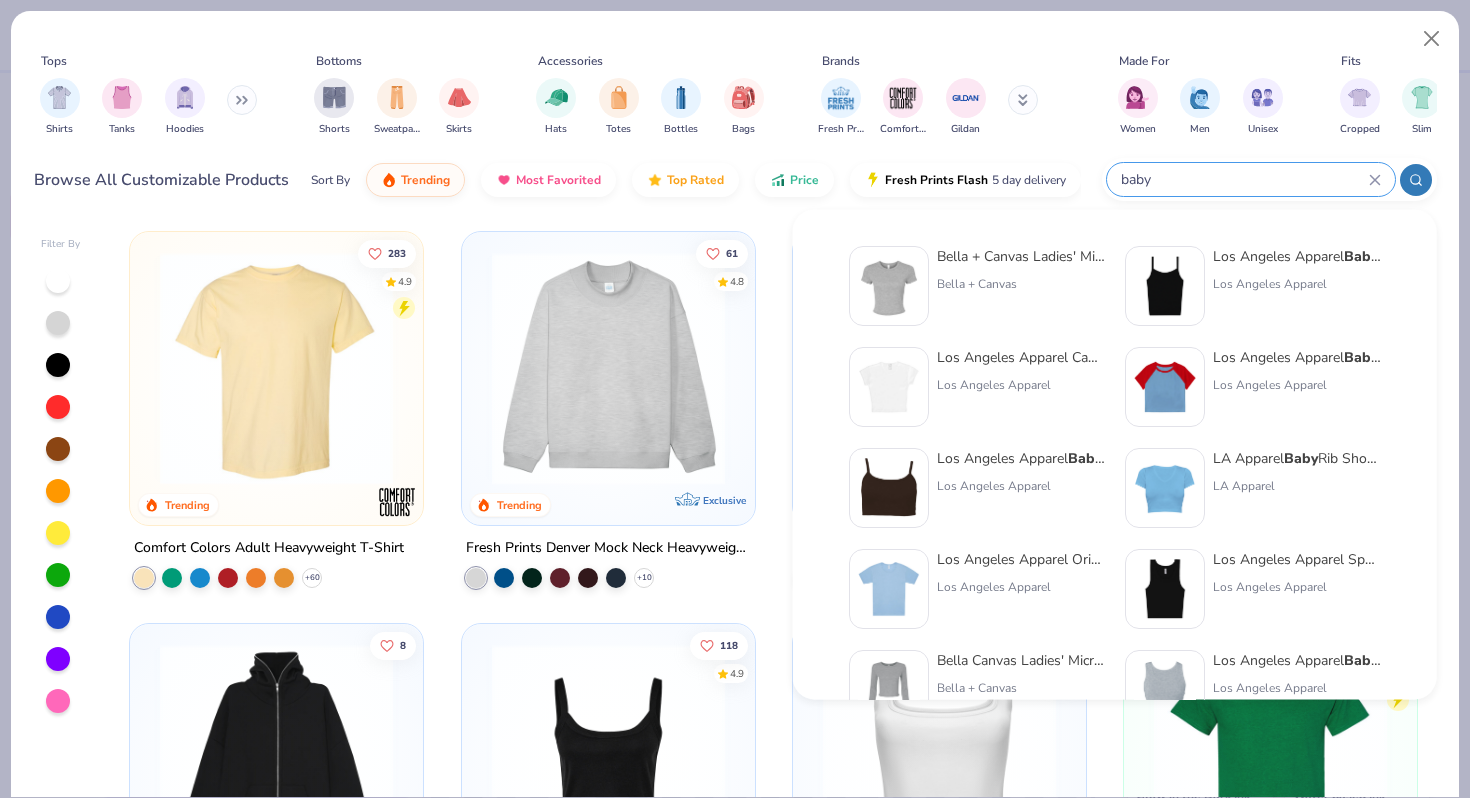click on "Los Angeles Apparel" at bounding box center (1021, 385) 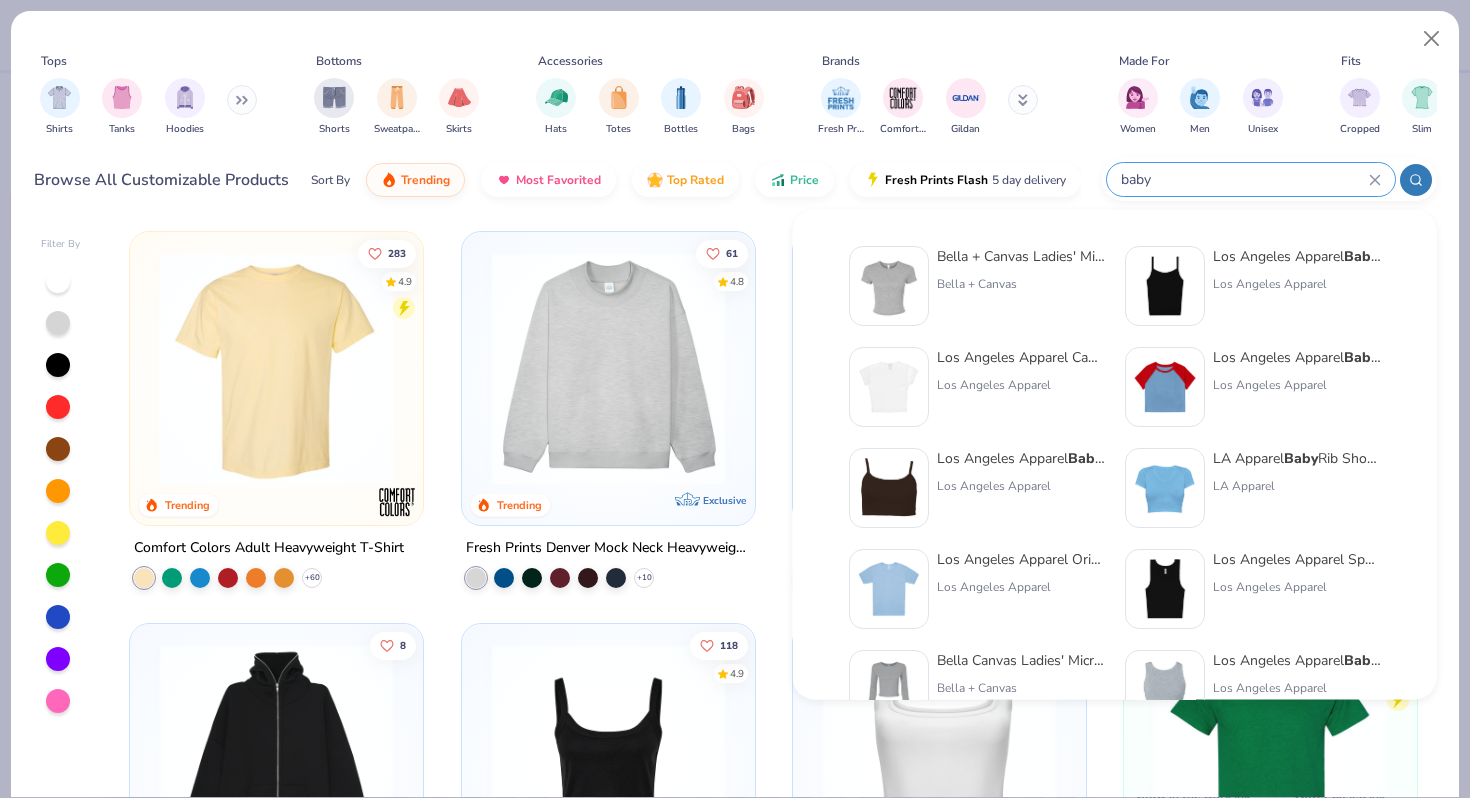 type 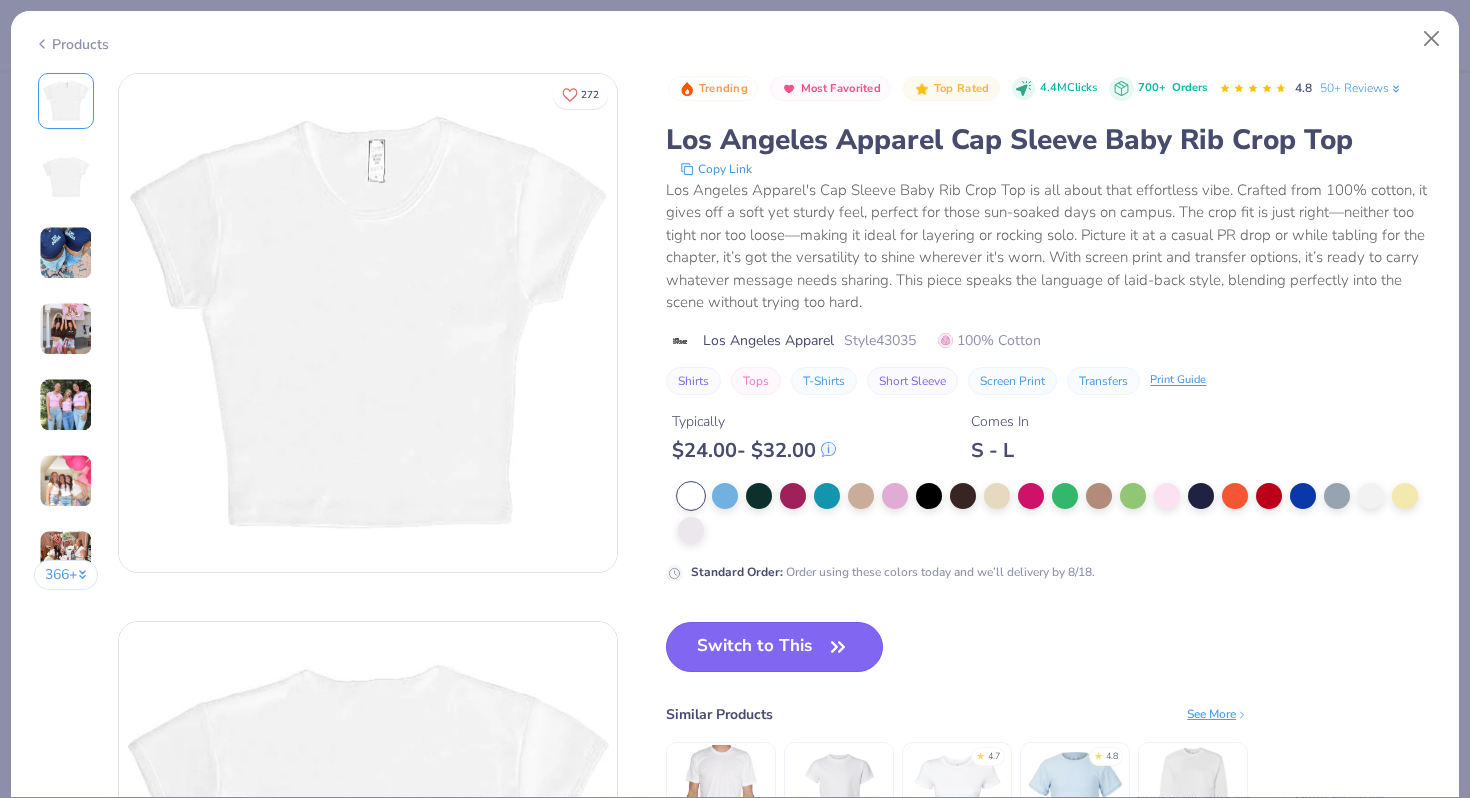 click on "Switch to This" at bounding box center (774, 647) 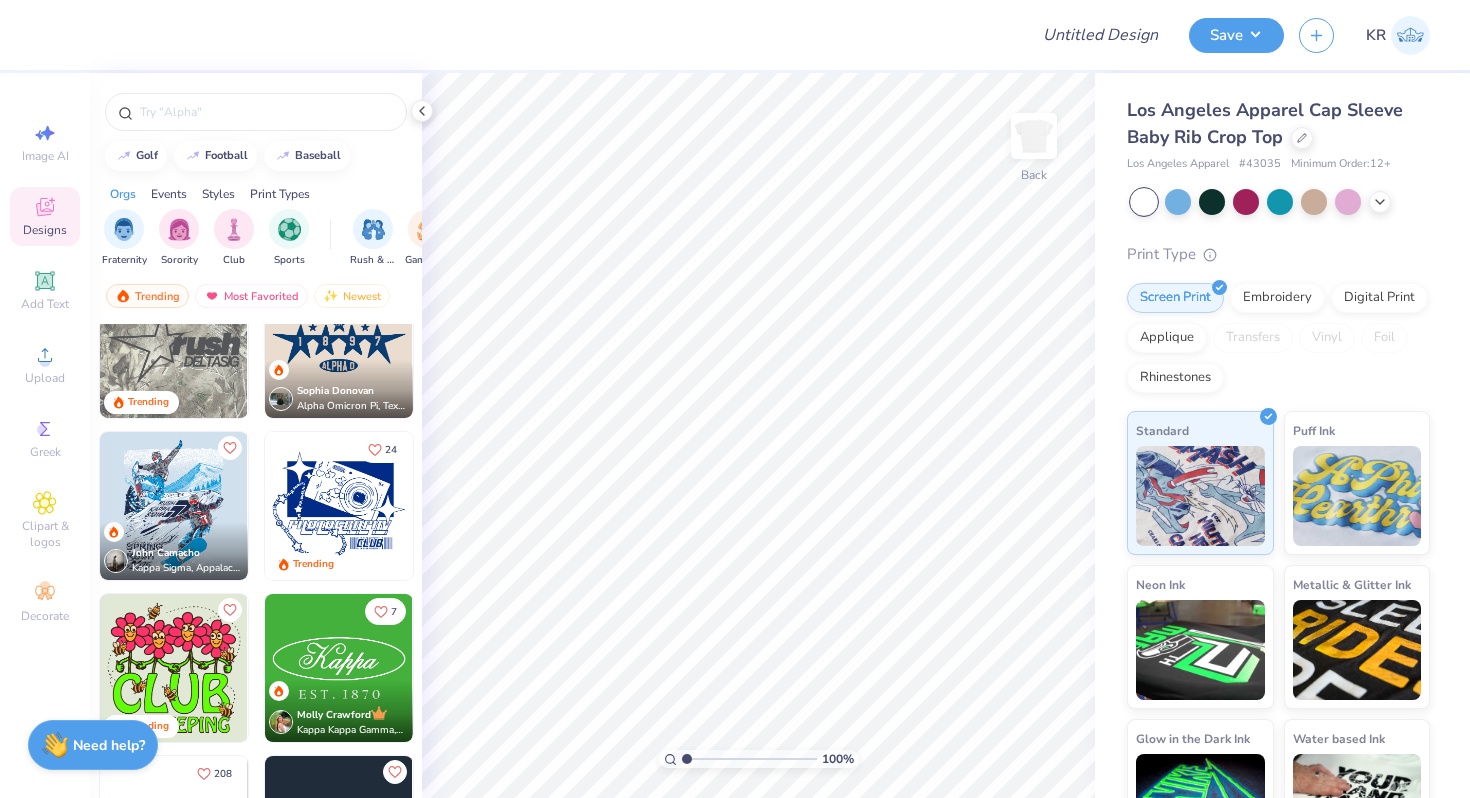 scroll, scrollTop: 1677, scrollLeft: 0, axis: vertical 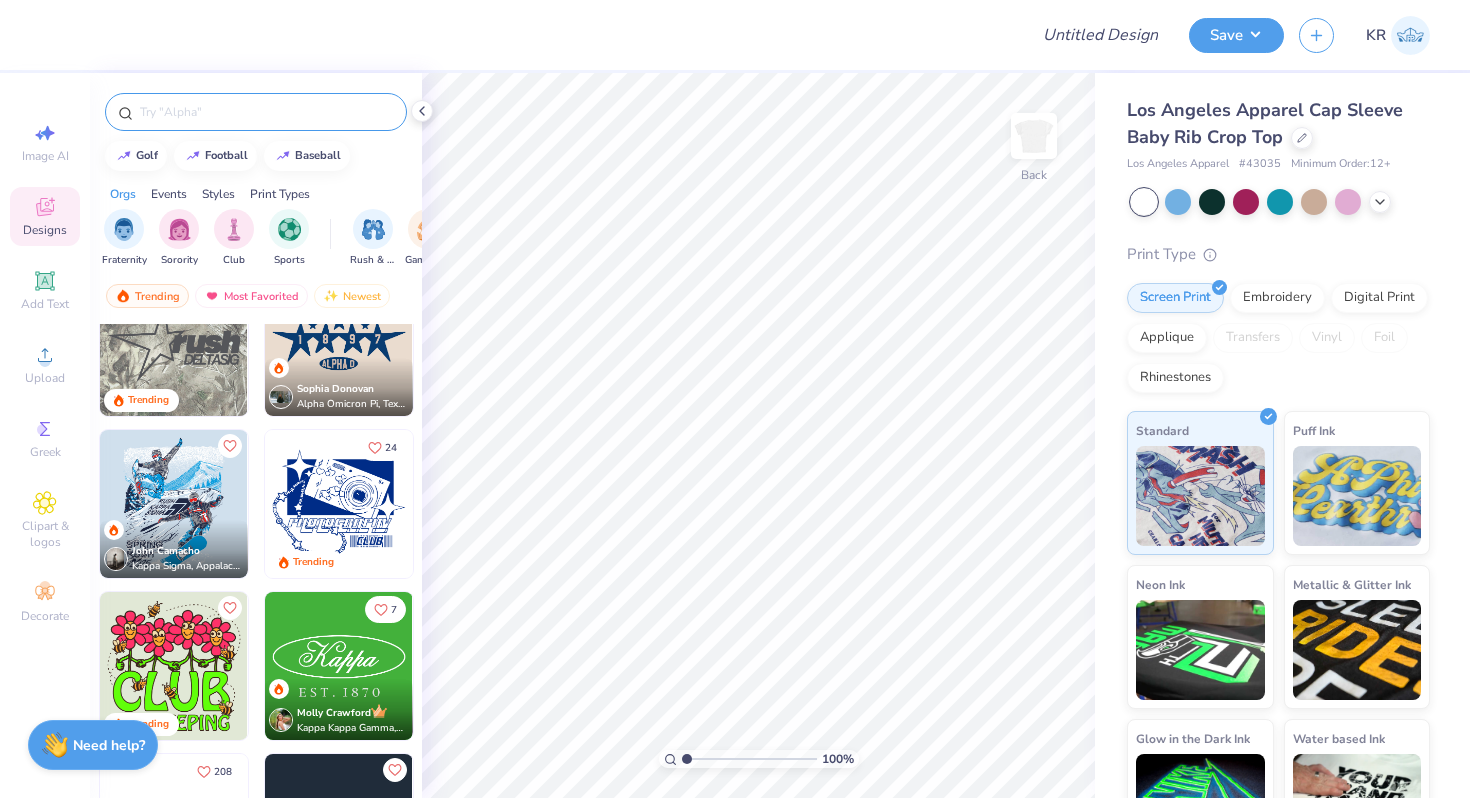 click at bounding box center [266, 112] 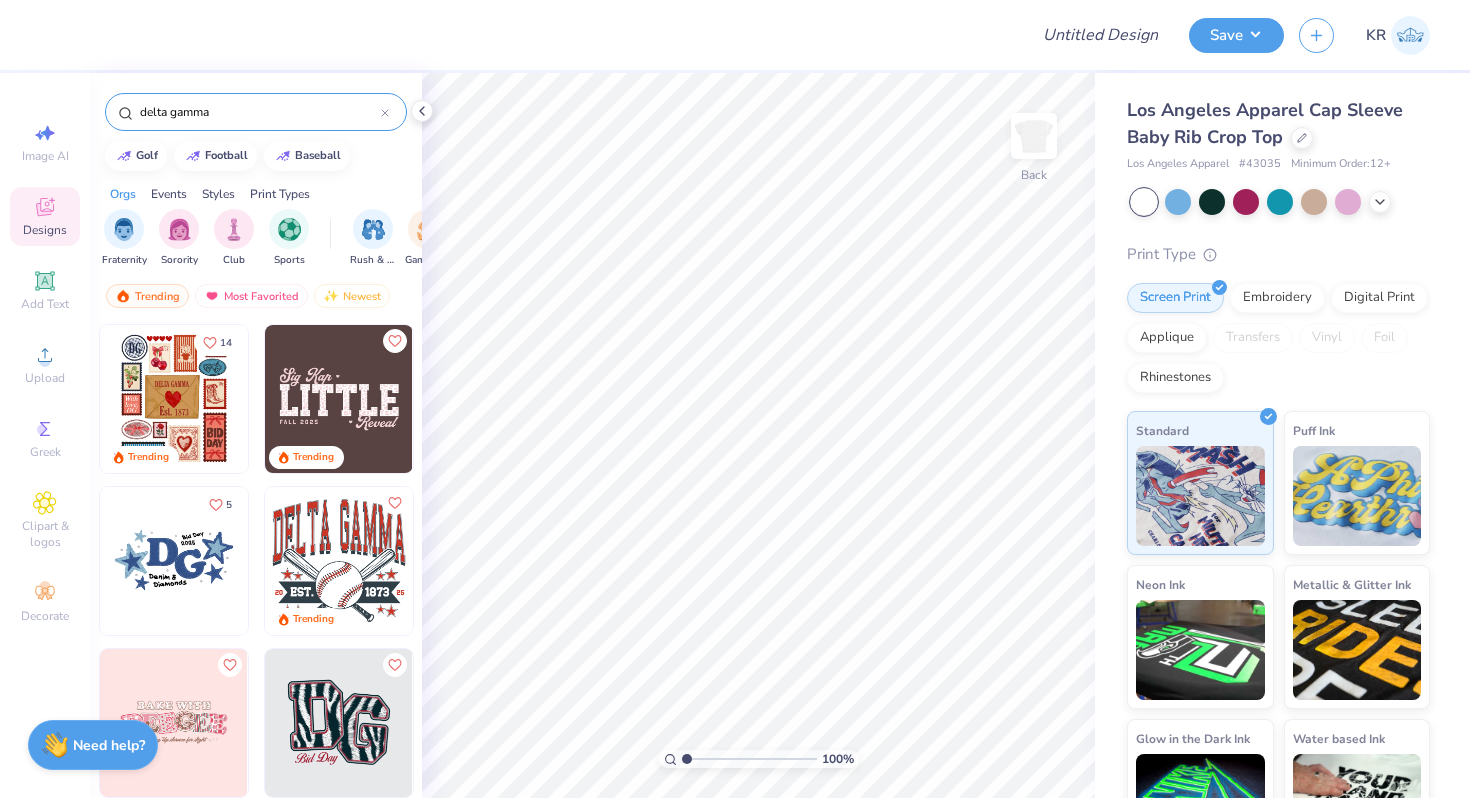 type on "delta gamma" 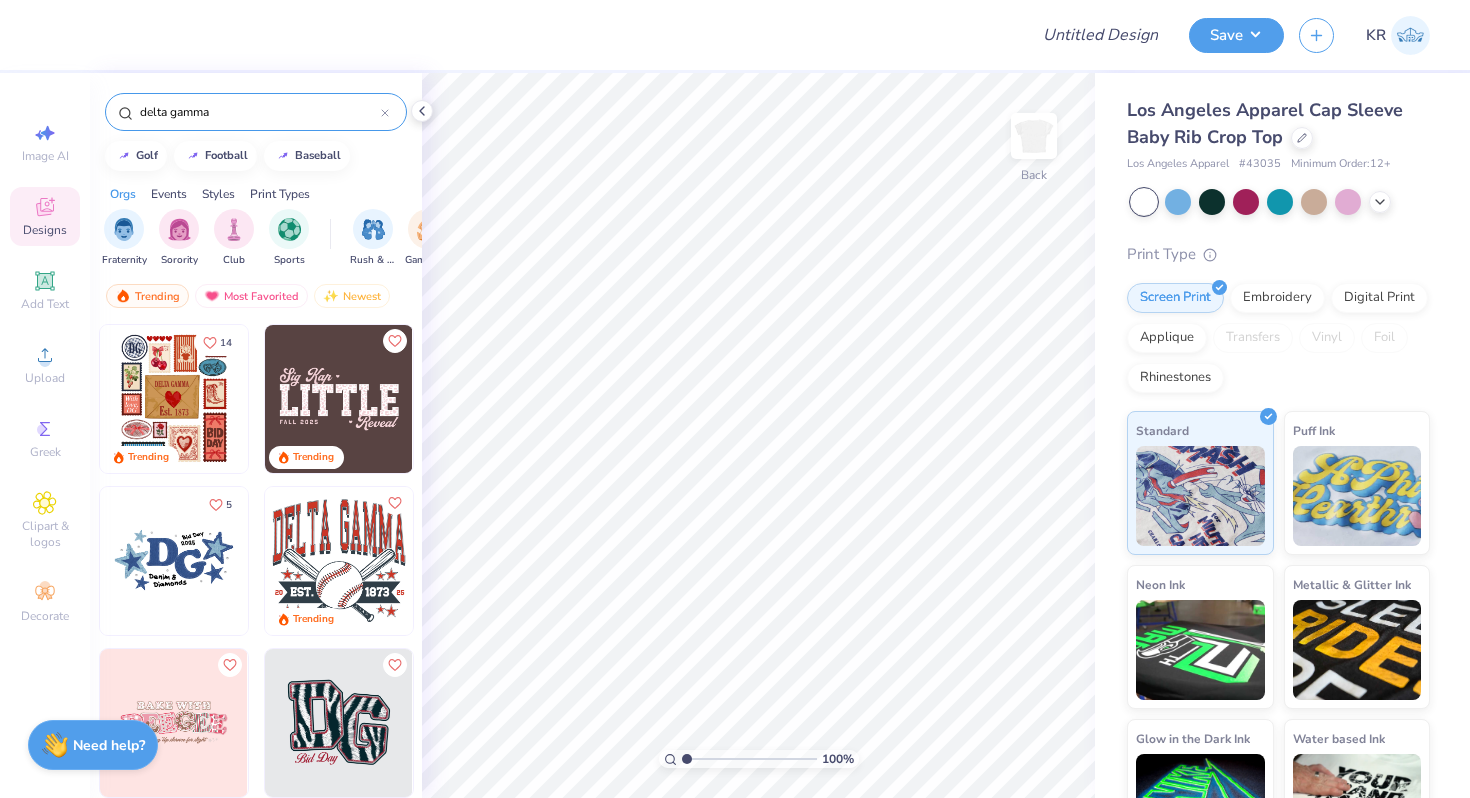 click at bounding box center (174, 399) 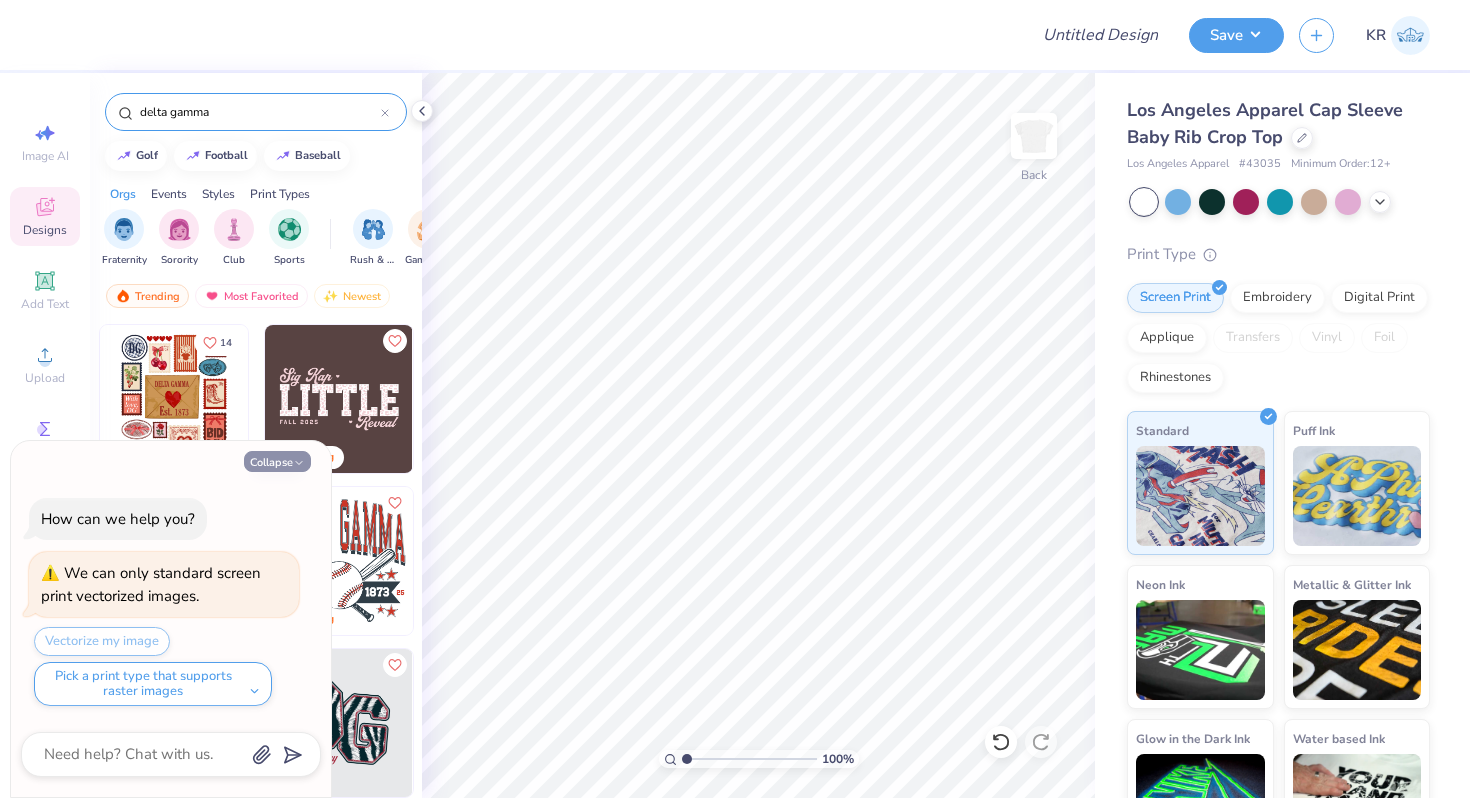 click on "Collapse" at bounding box center (277, 461) 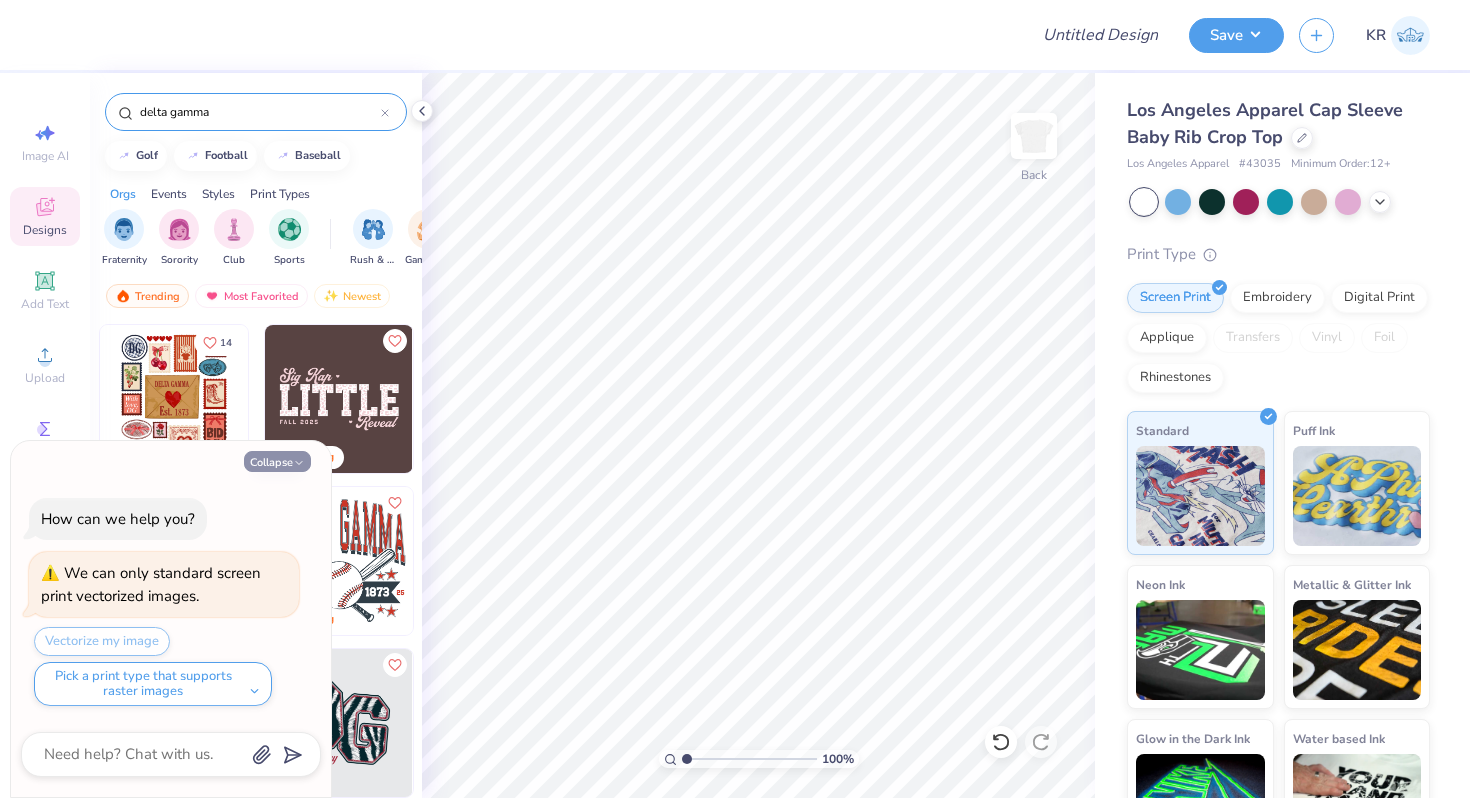 type on "x" 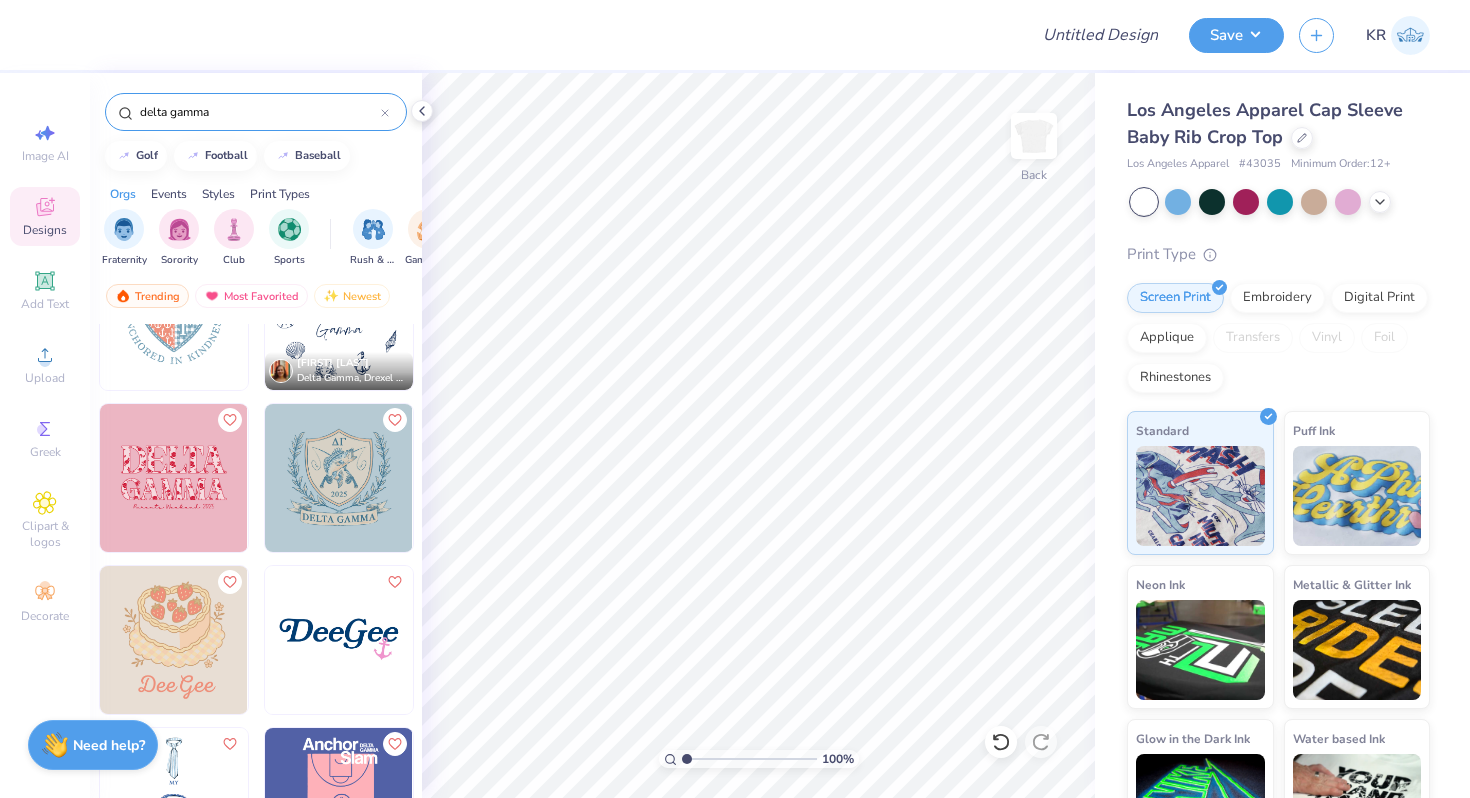 scroll, scrollTop: 1704, scrollLeft: 0, axis: vertical 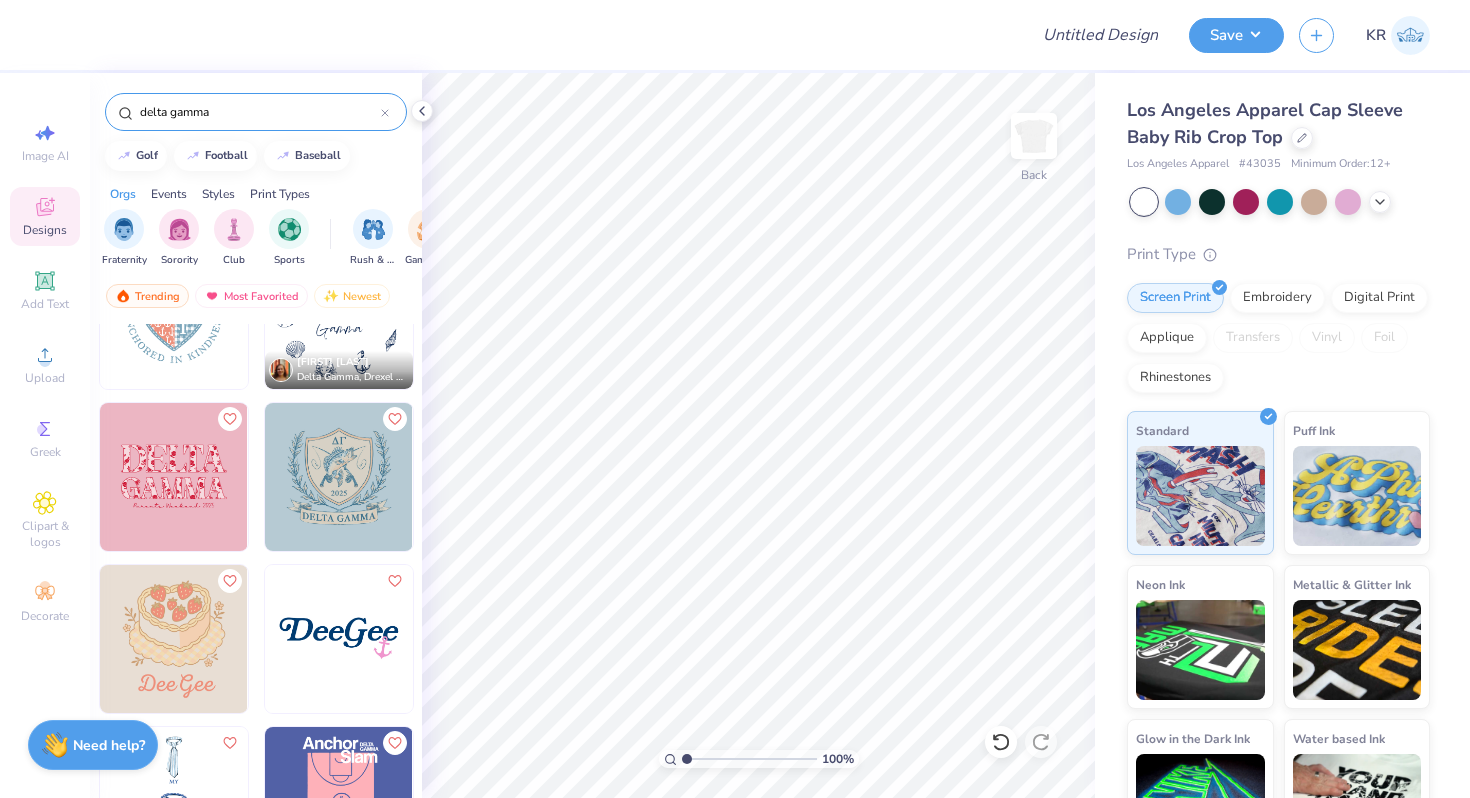 click at bounding box center (174, 477) 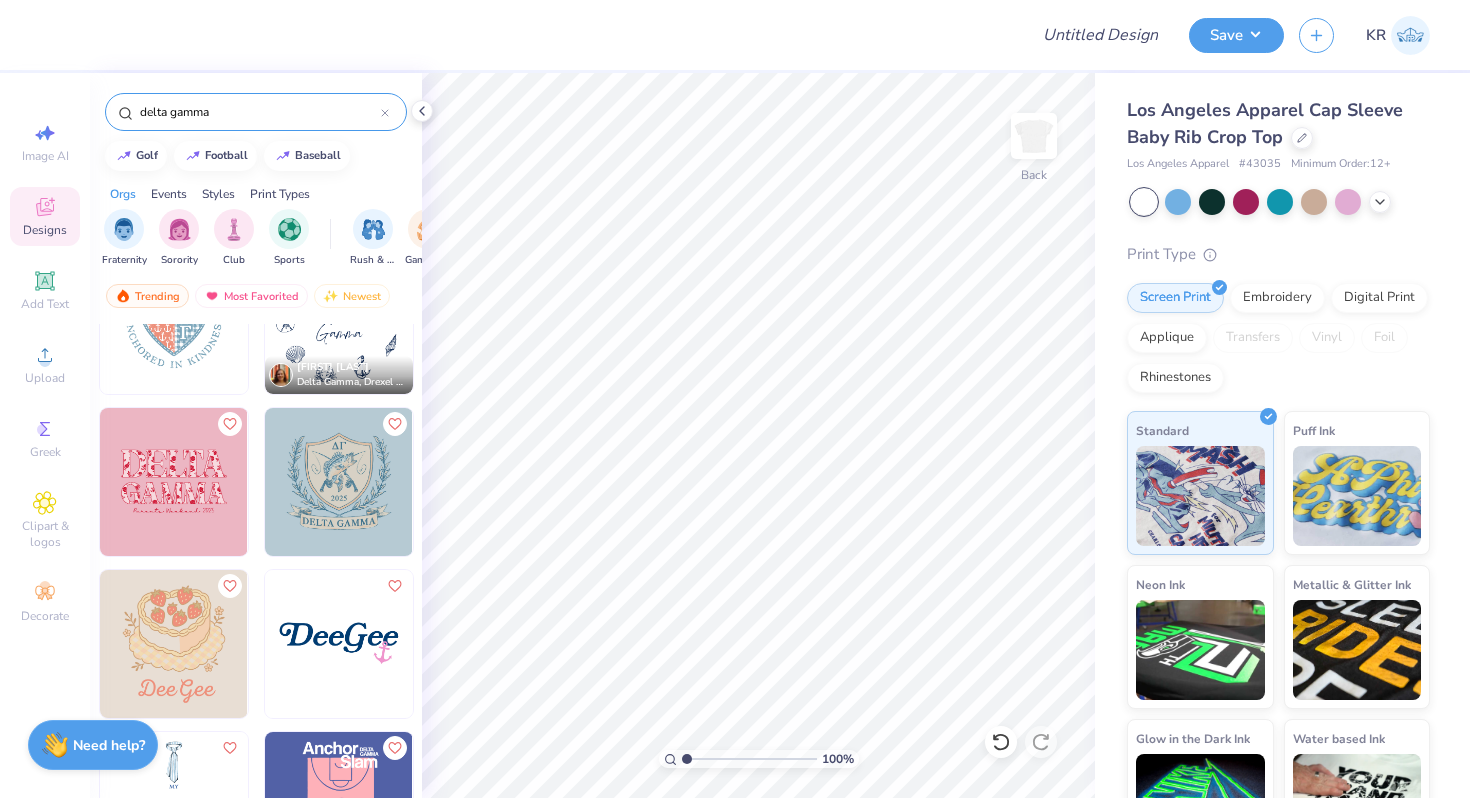 scroll, scrollTop: 1693, scrollLeft: 0, axis: vertical 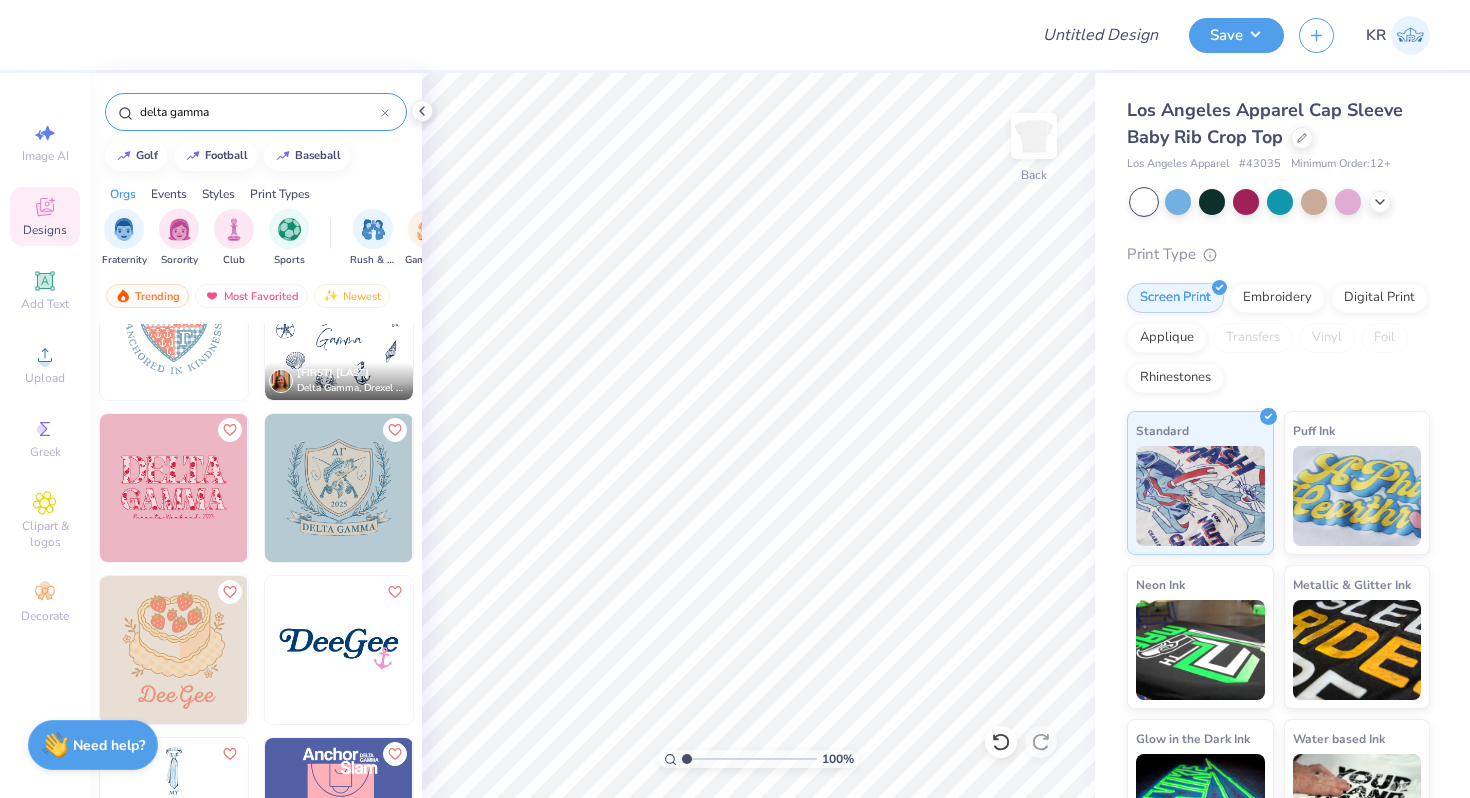 click at bounding box center (174, 488) 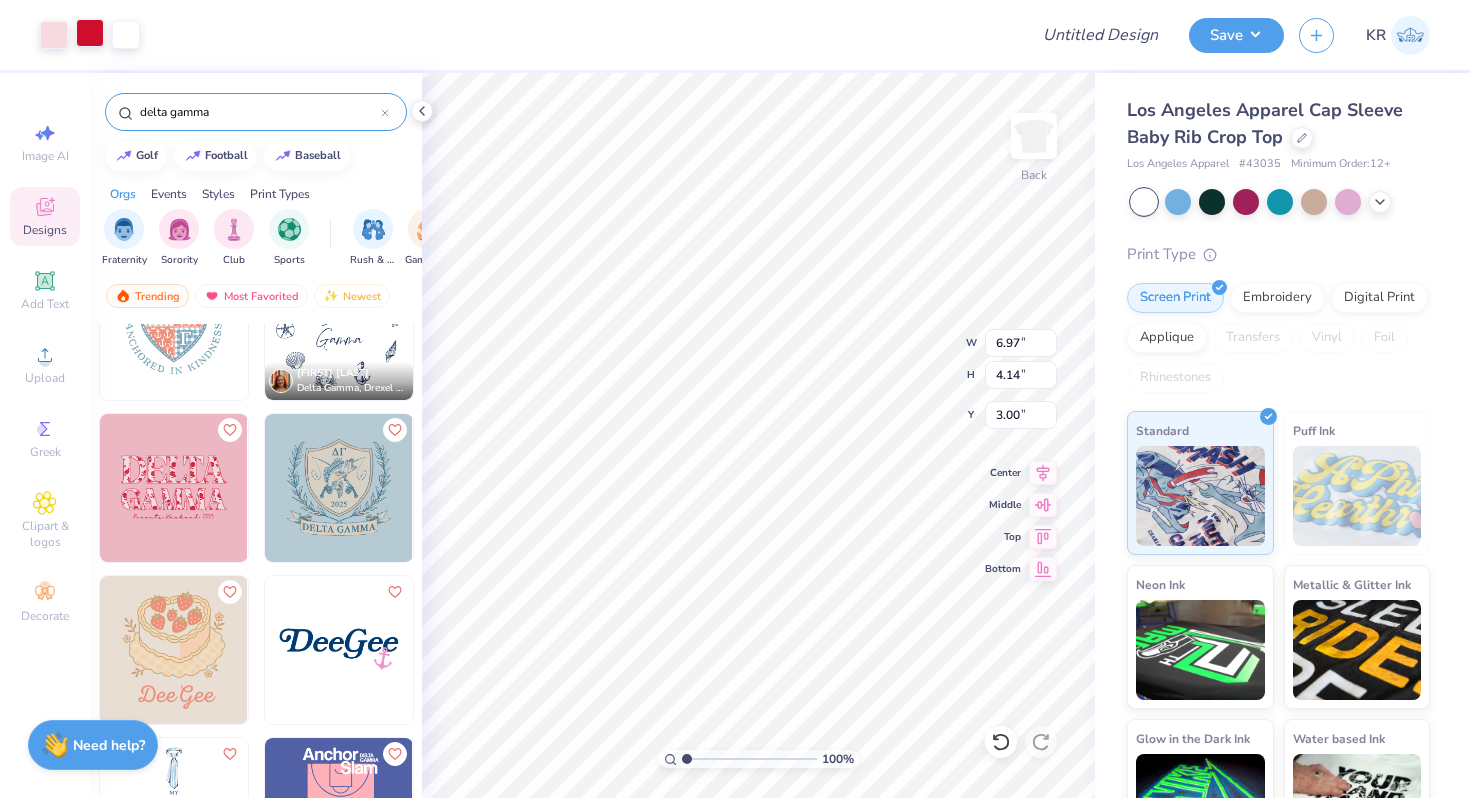 click at bounding box center [90, 33] 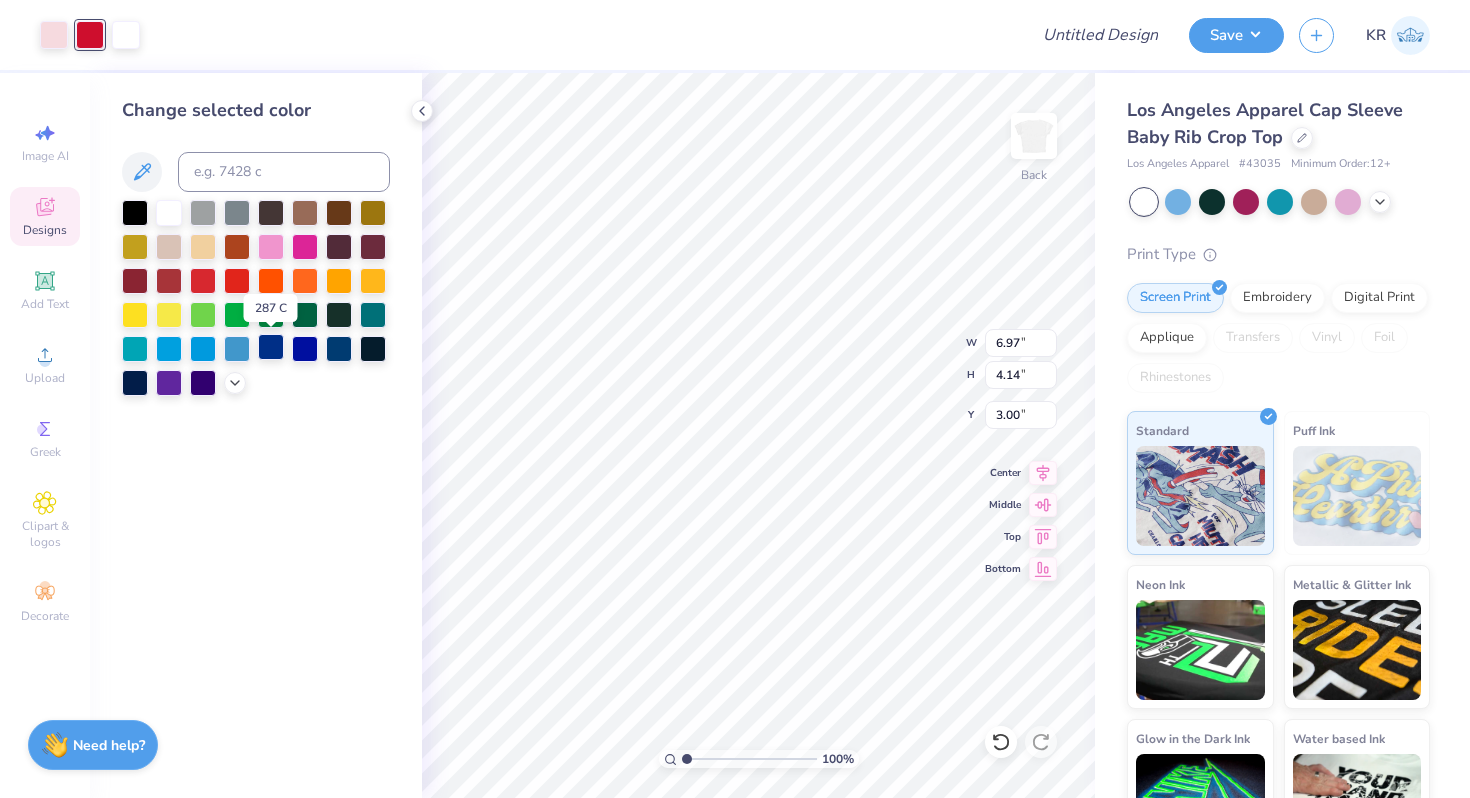 click at bounding box center [271, 347] 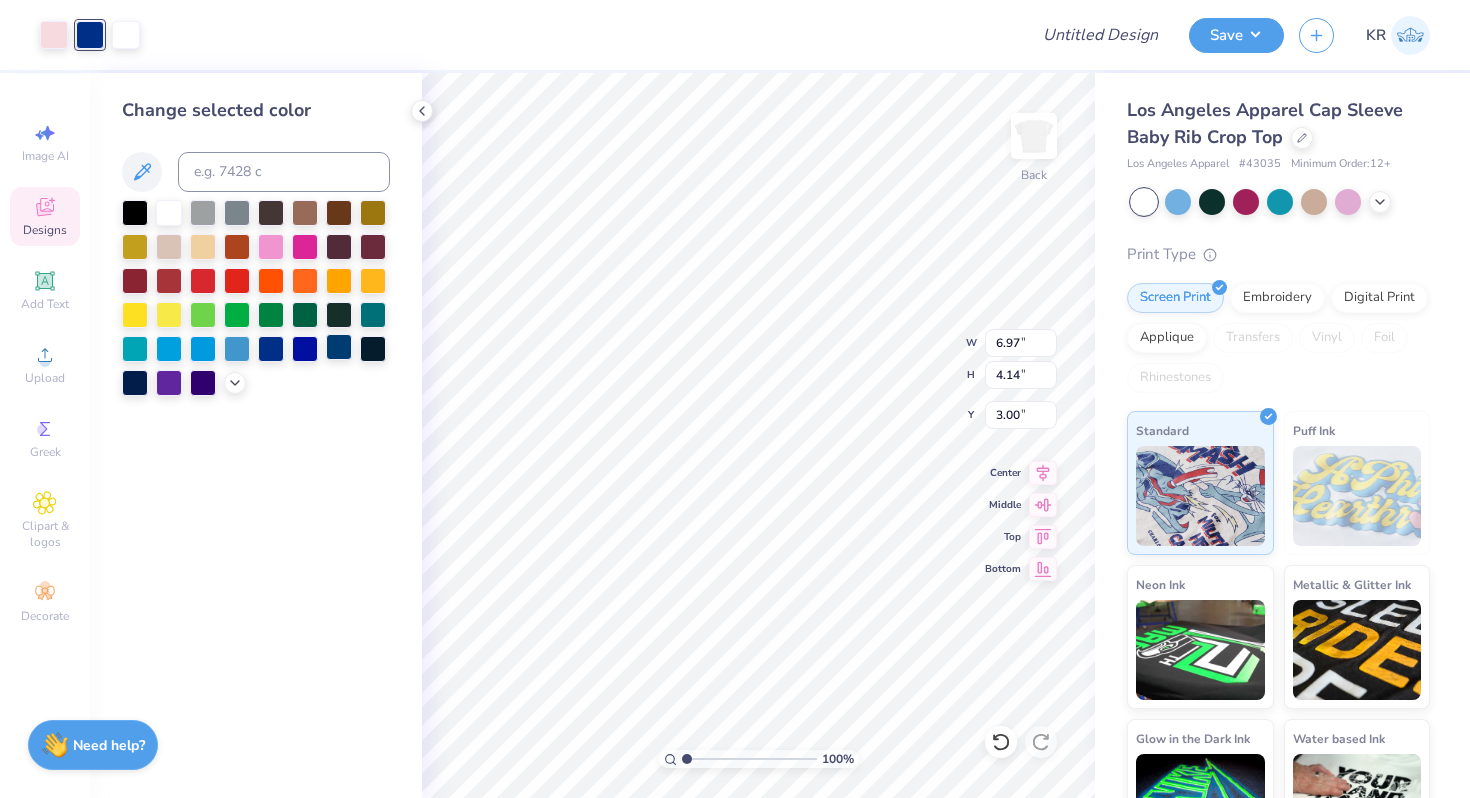 click at bounding box center [339, 347] 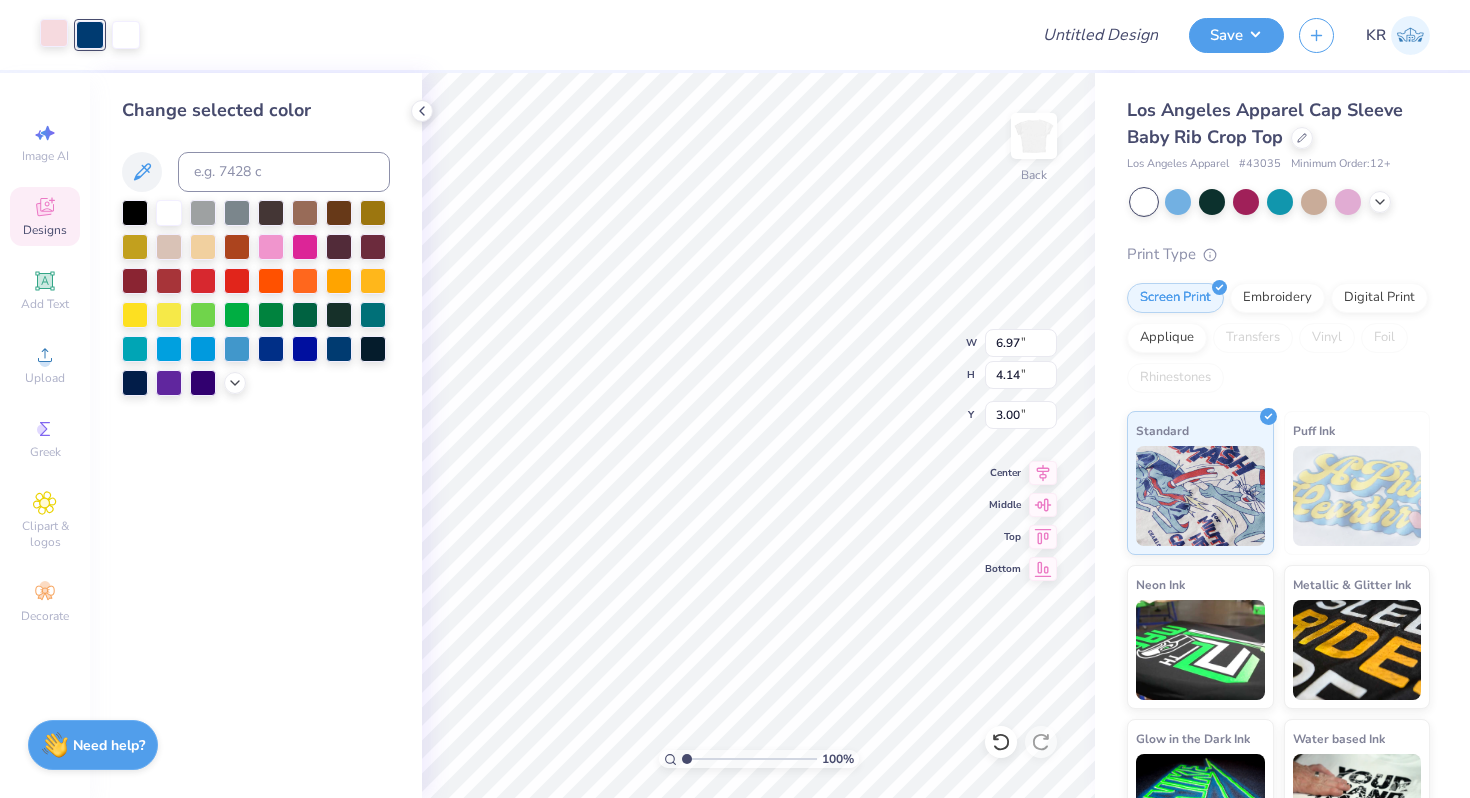 click at bounding box center [54, 33] 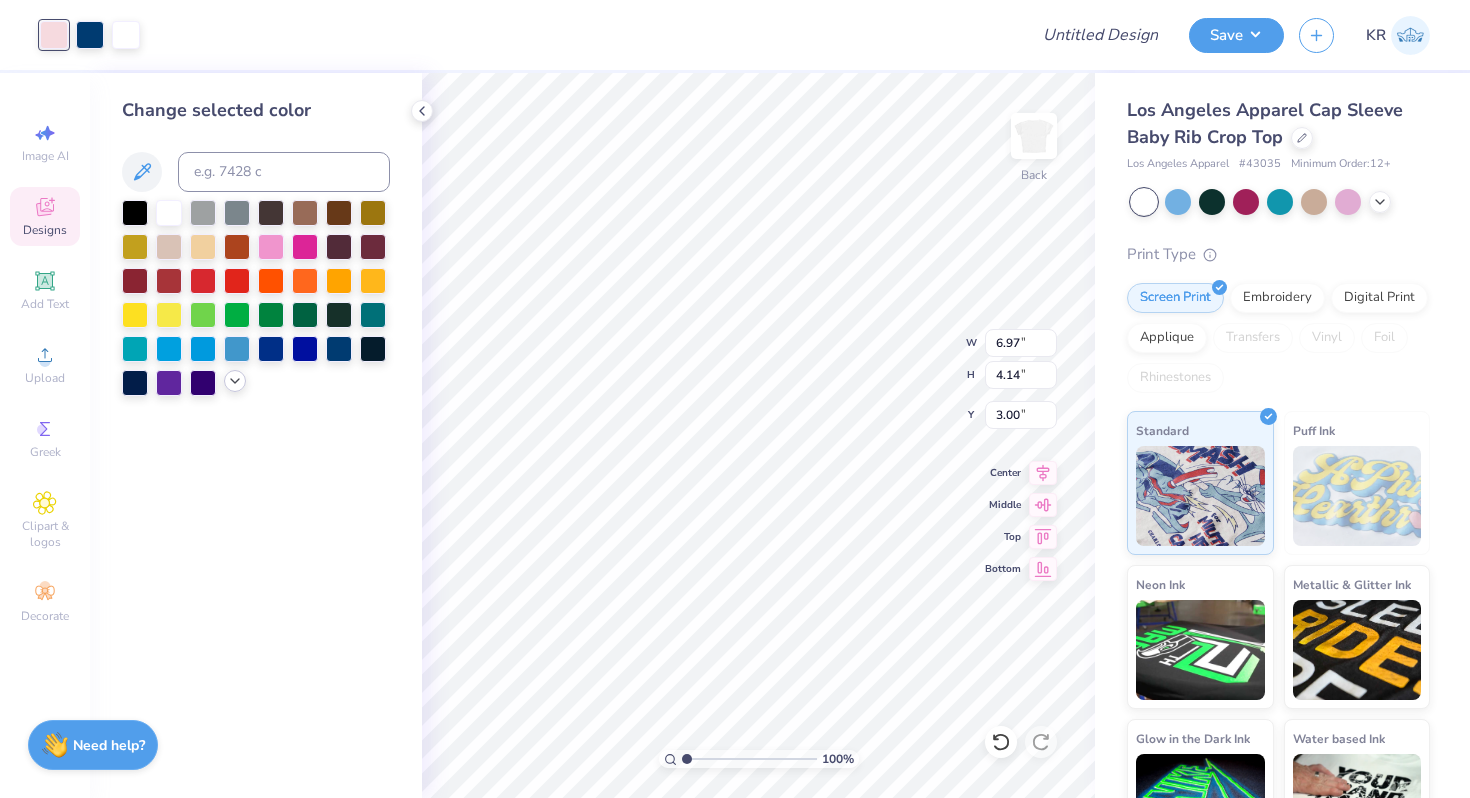 click 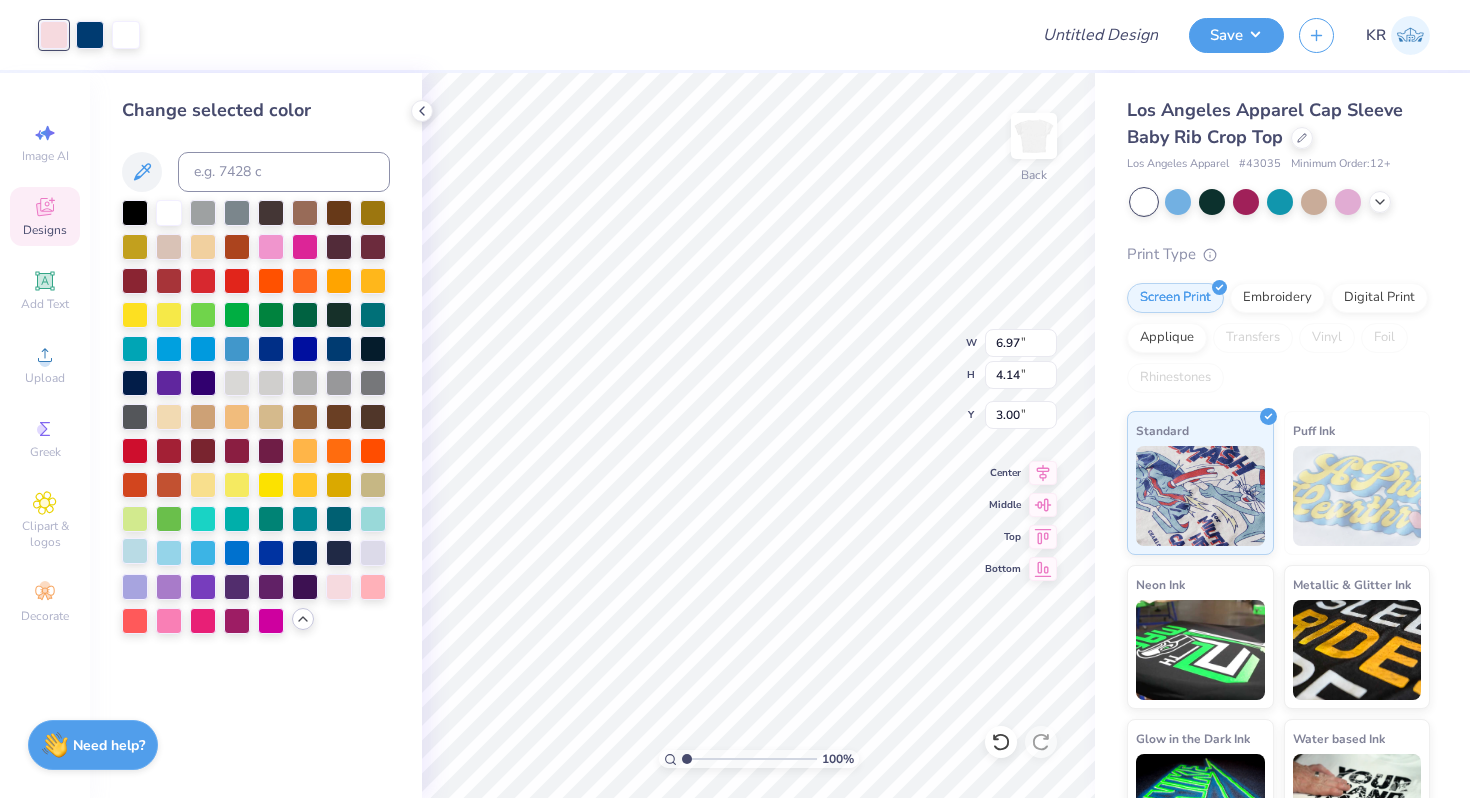 click at bounding box center [135, 551] 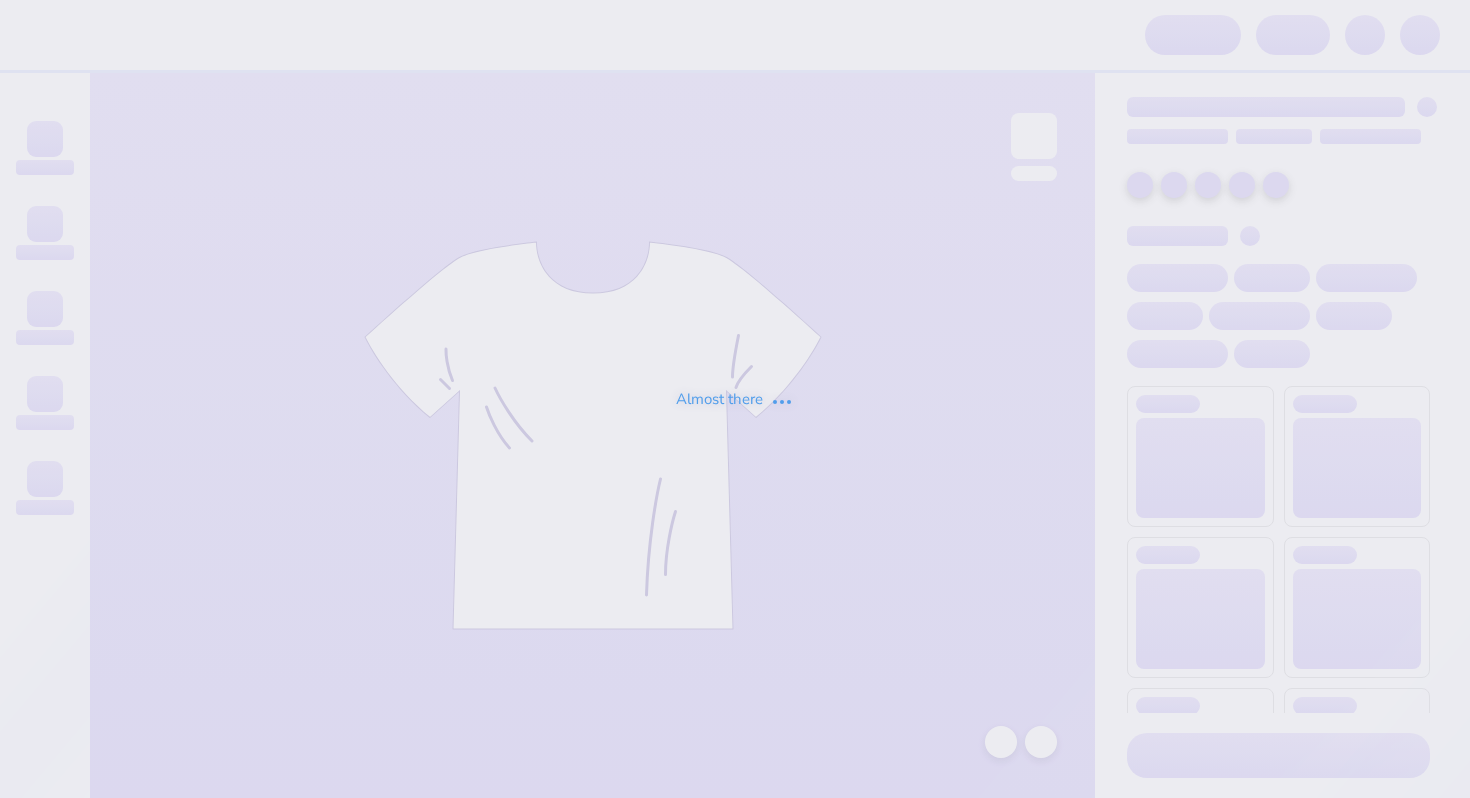 scroll, scrollTop: 0, scrollLeft: 0, axis: both 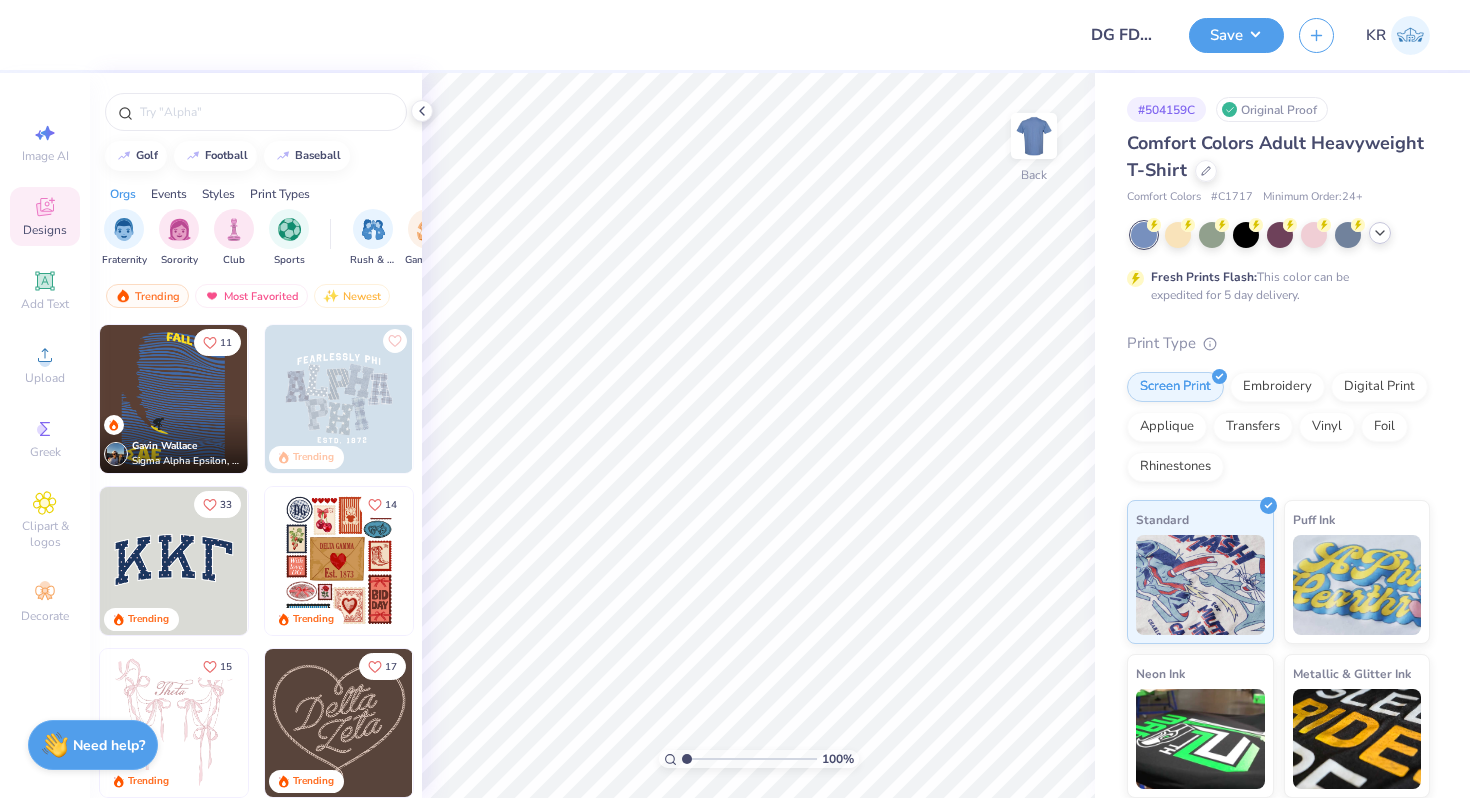 click 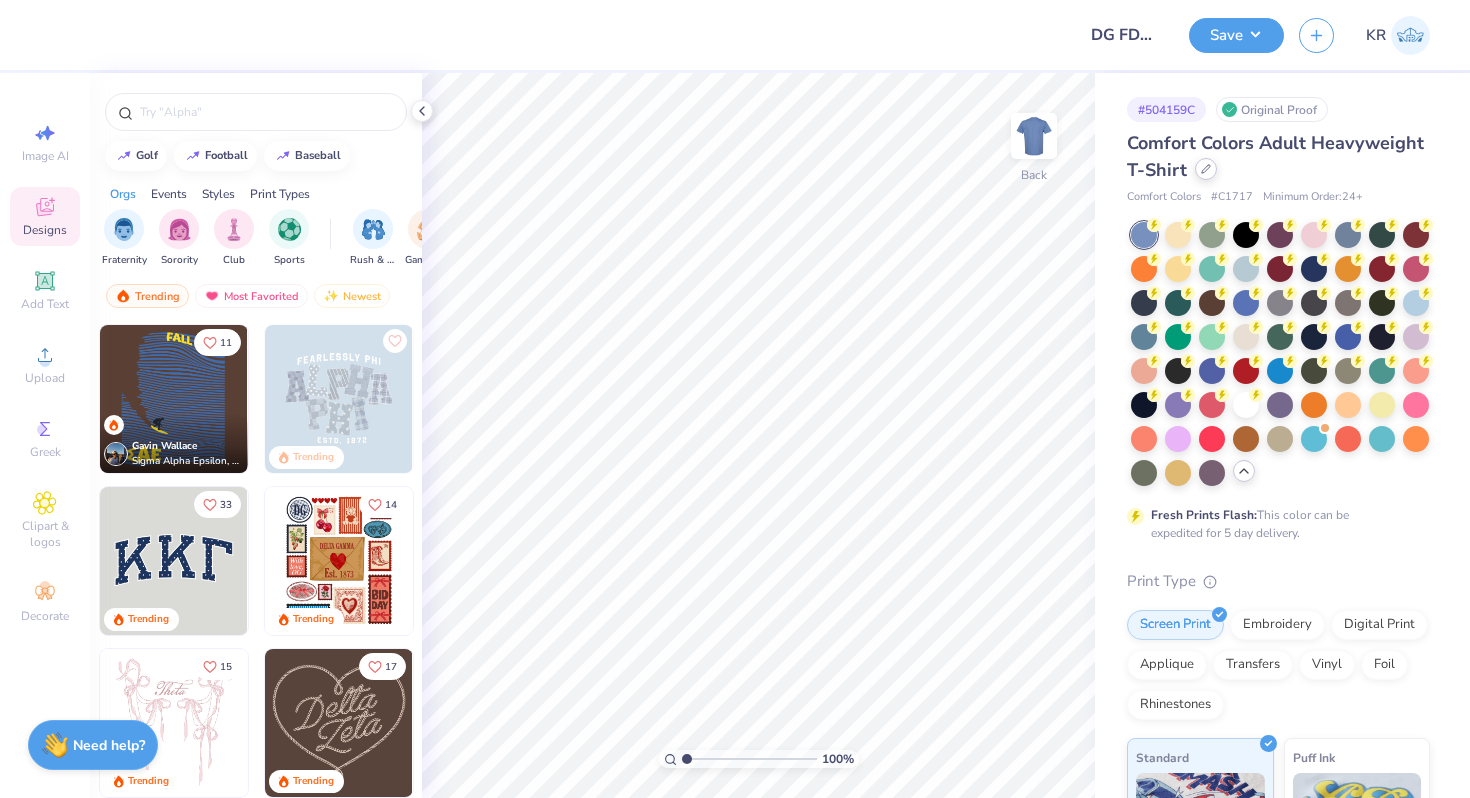 click 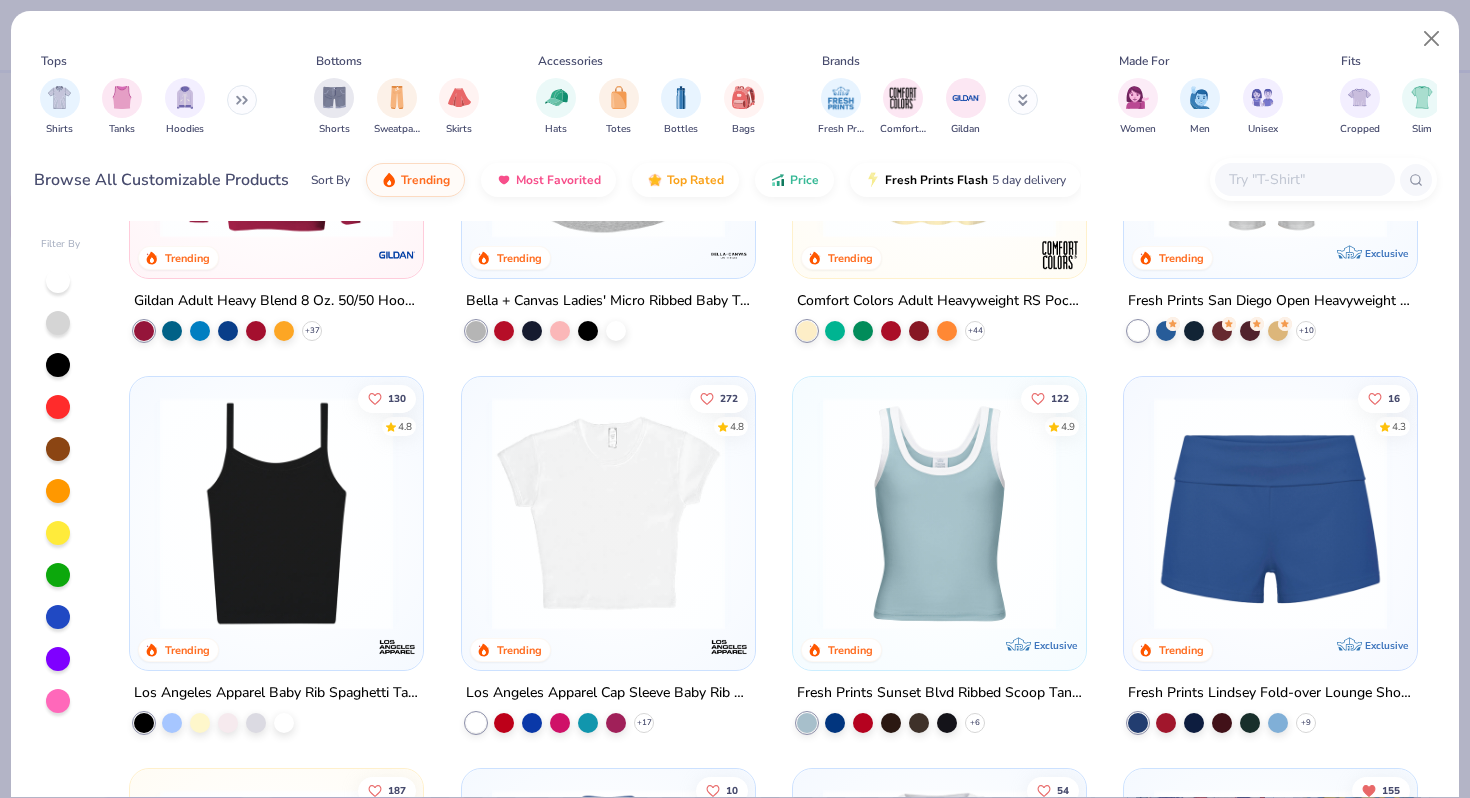 scroll, scrollTop: 1044, scrollLeft: 0, axis: vertical 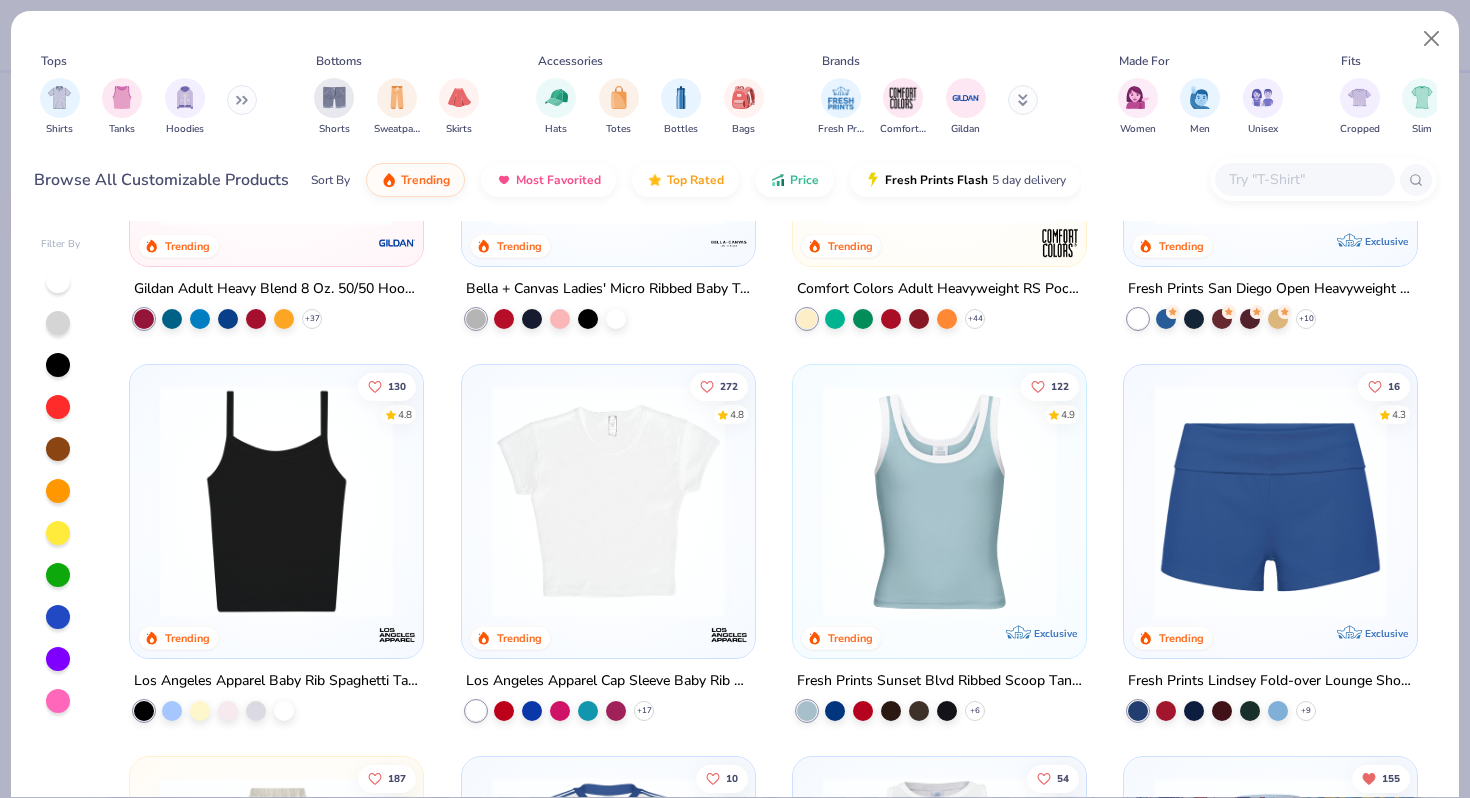click at bounding box center (608, 501) 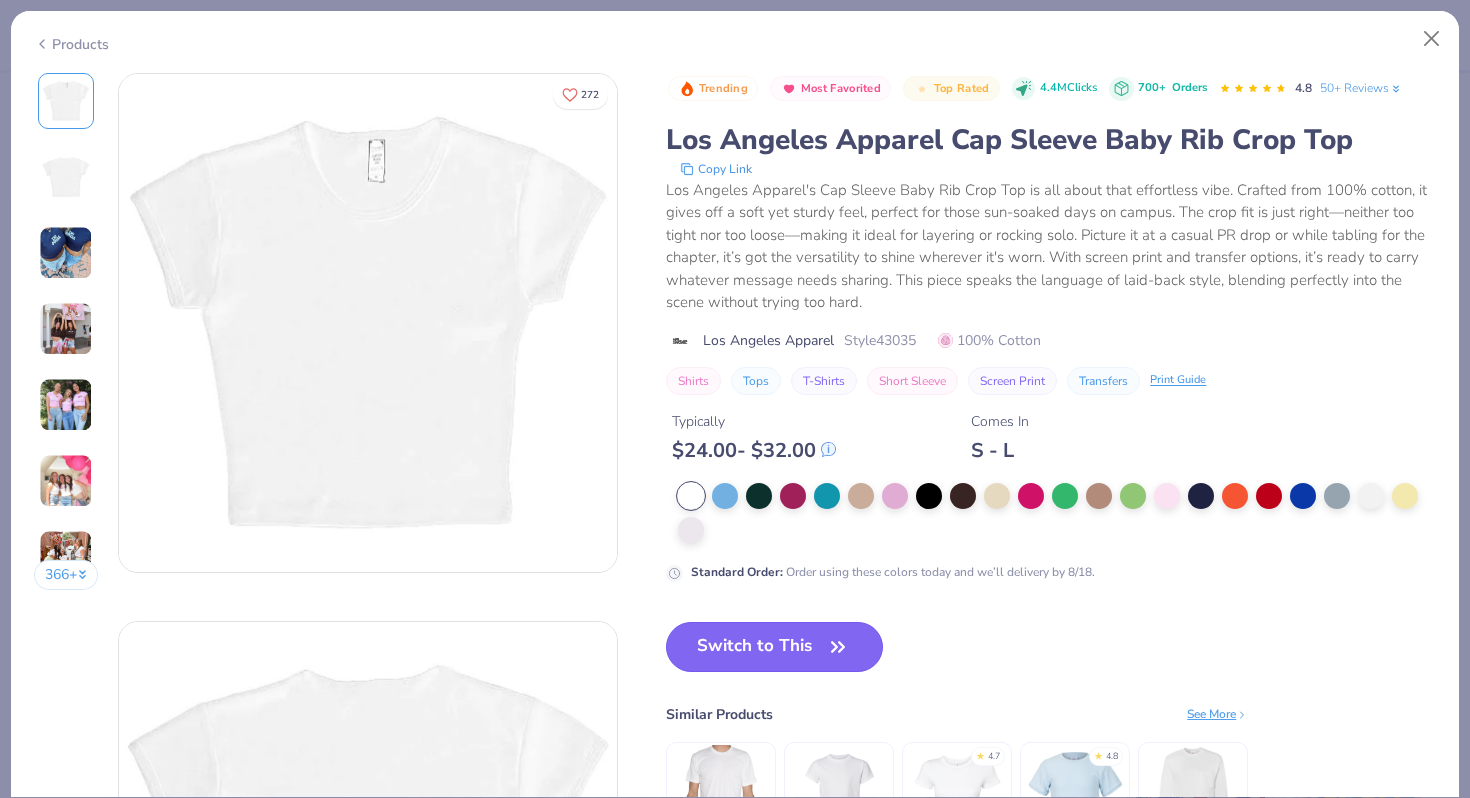 click on "Switch to This" at bounding box center [774, 647] 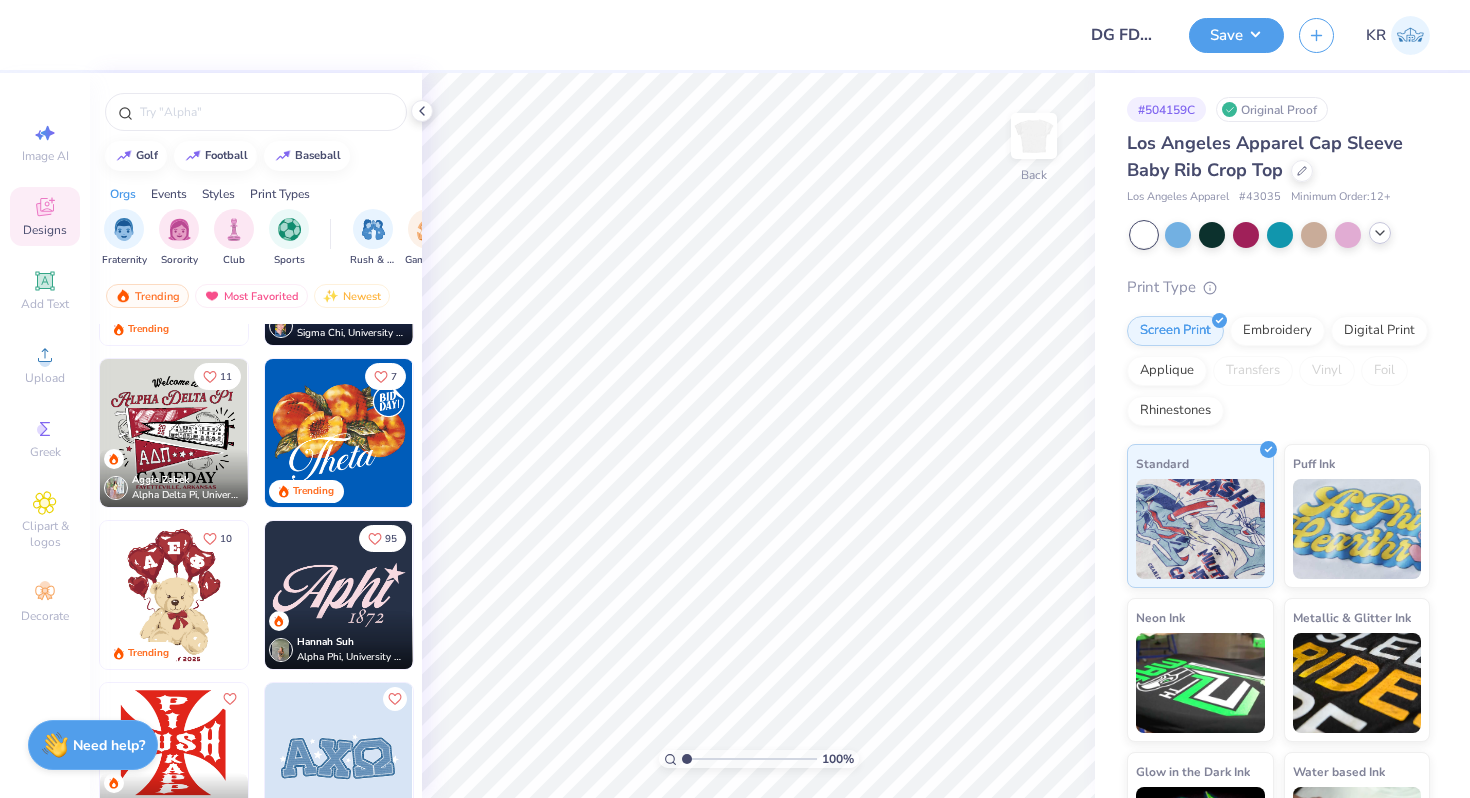 scroll, scrollTop: 1132, scrollLeft: 0, axis: vertical 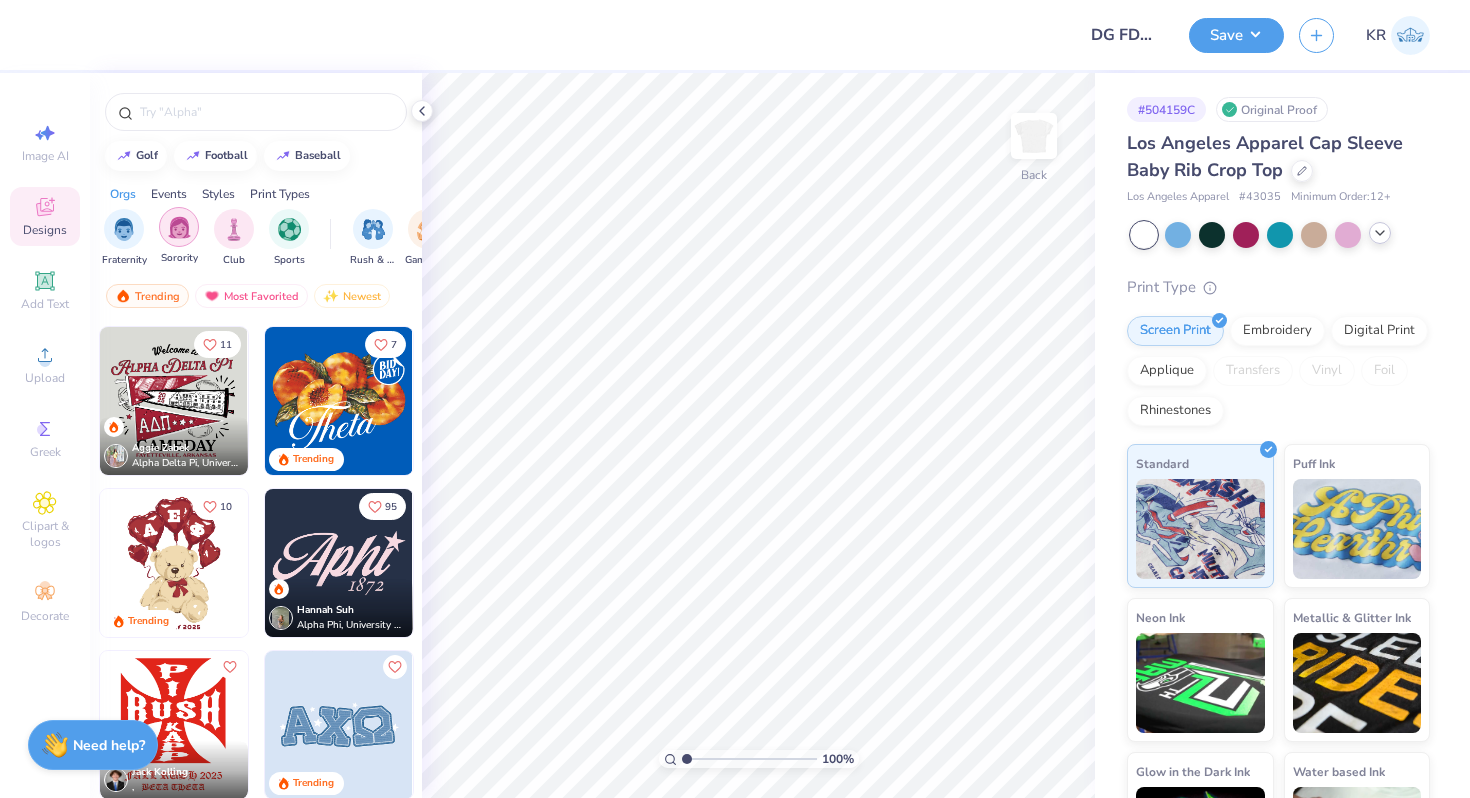 click at bounding box center [179, 227] 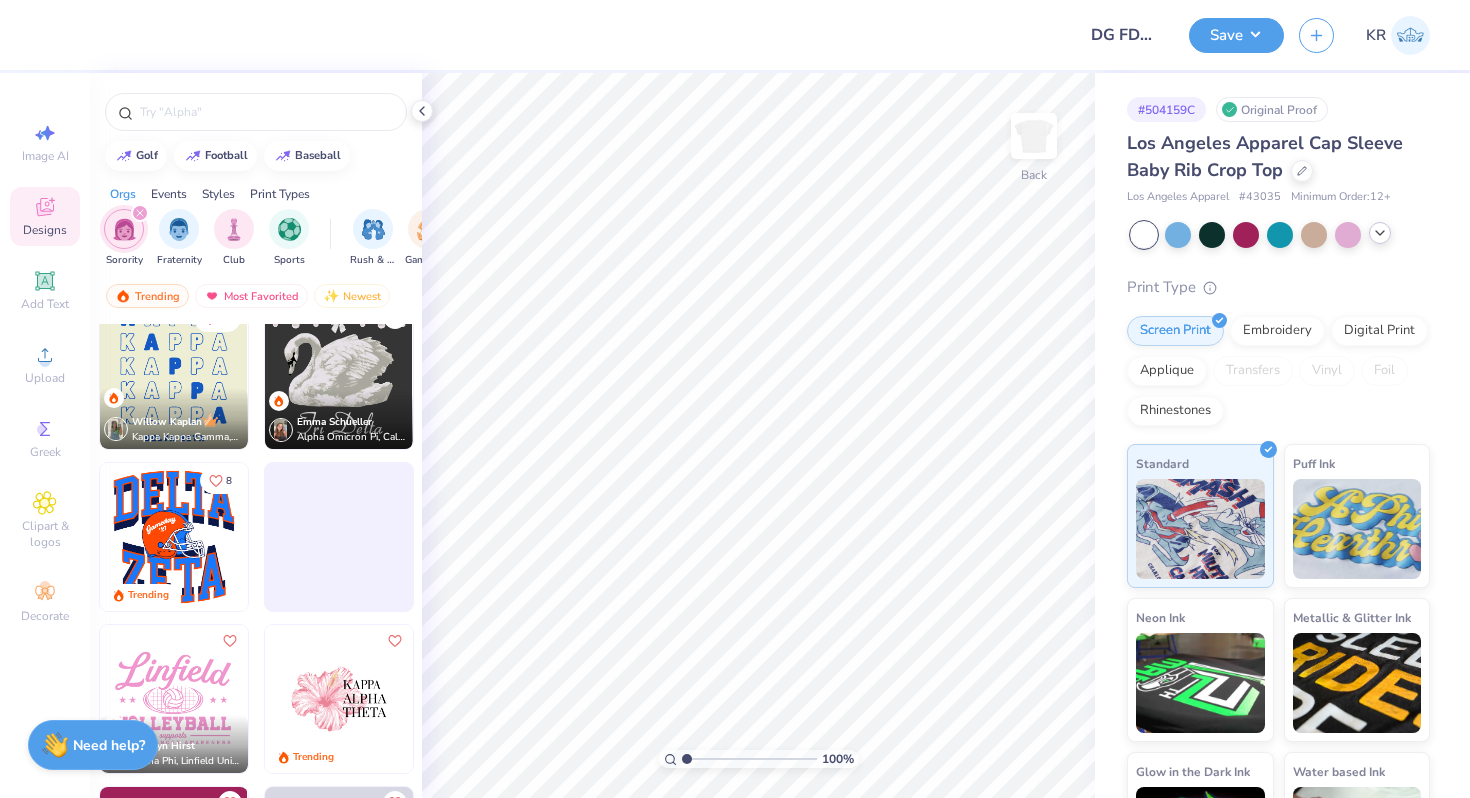 scroll, scrollTop: 5739, scrollLeft: 0, axis: vertical 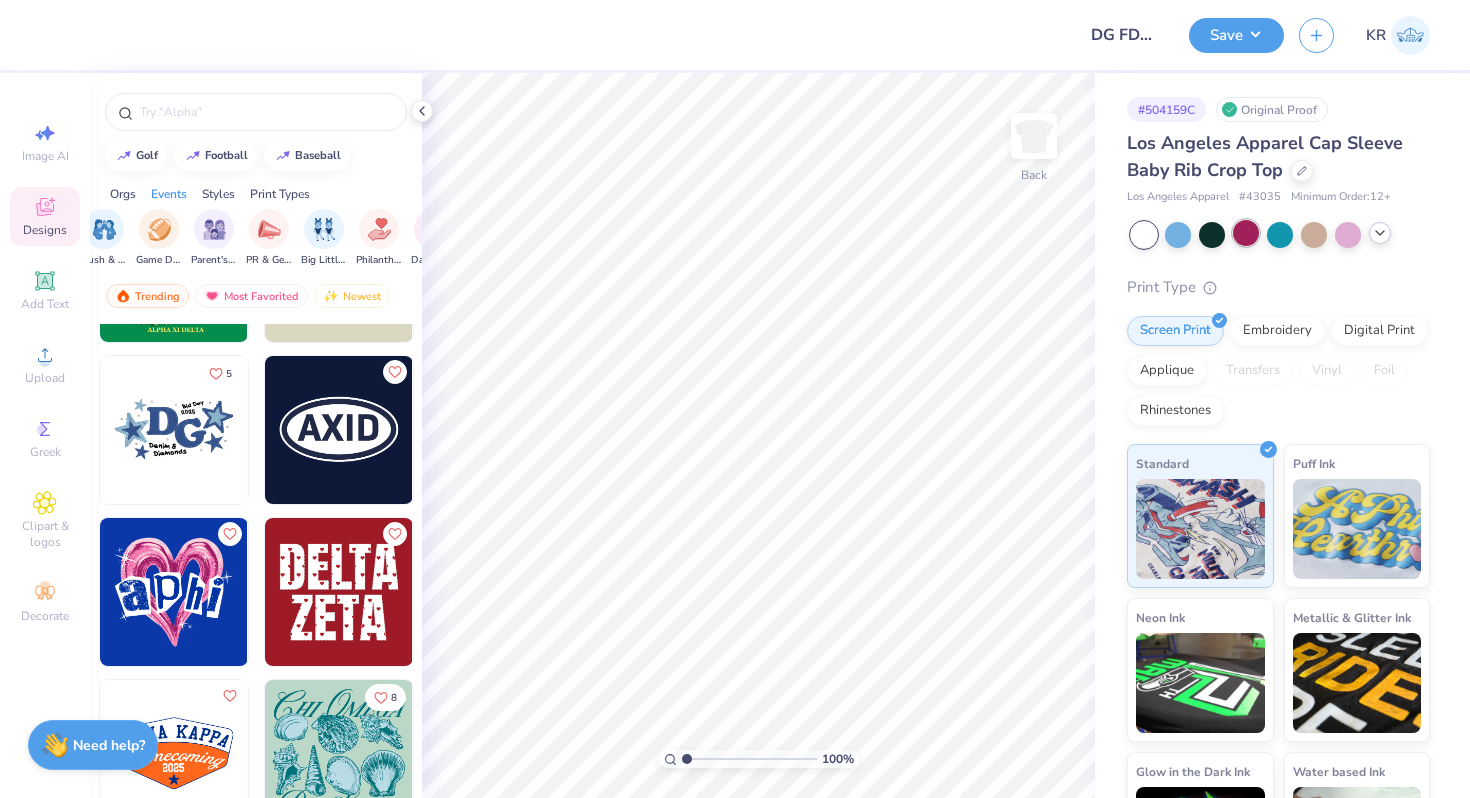 click at bounding box center [1246, 233] 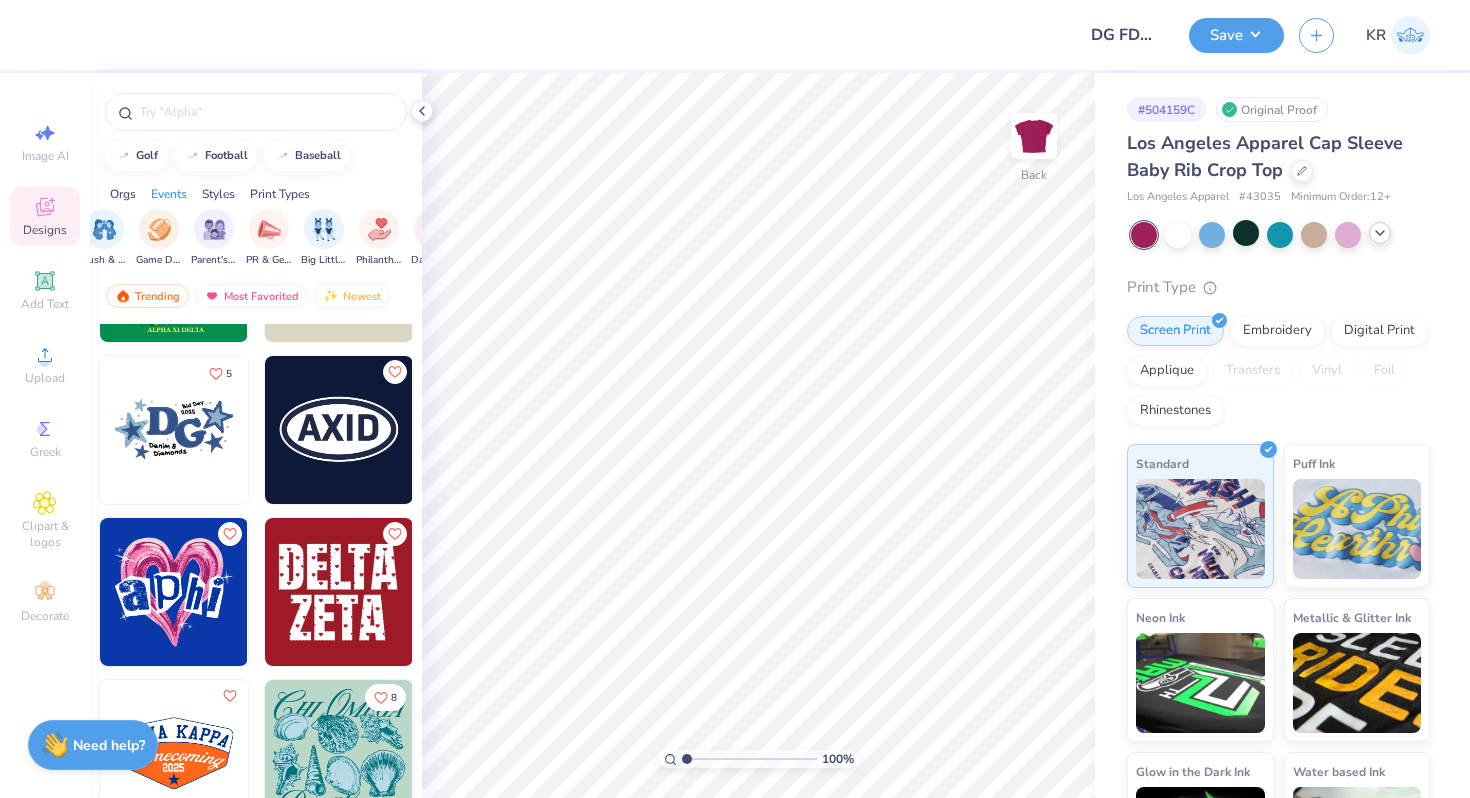 click at bounding box center [190, 592] 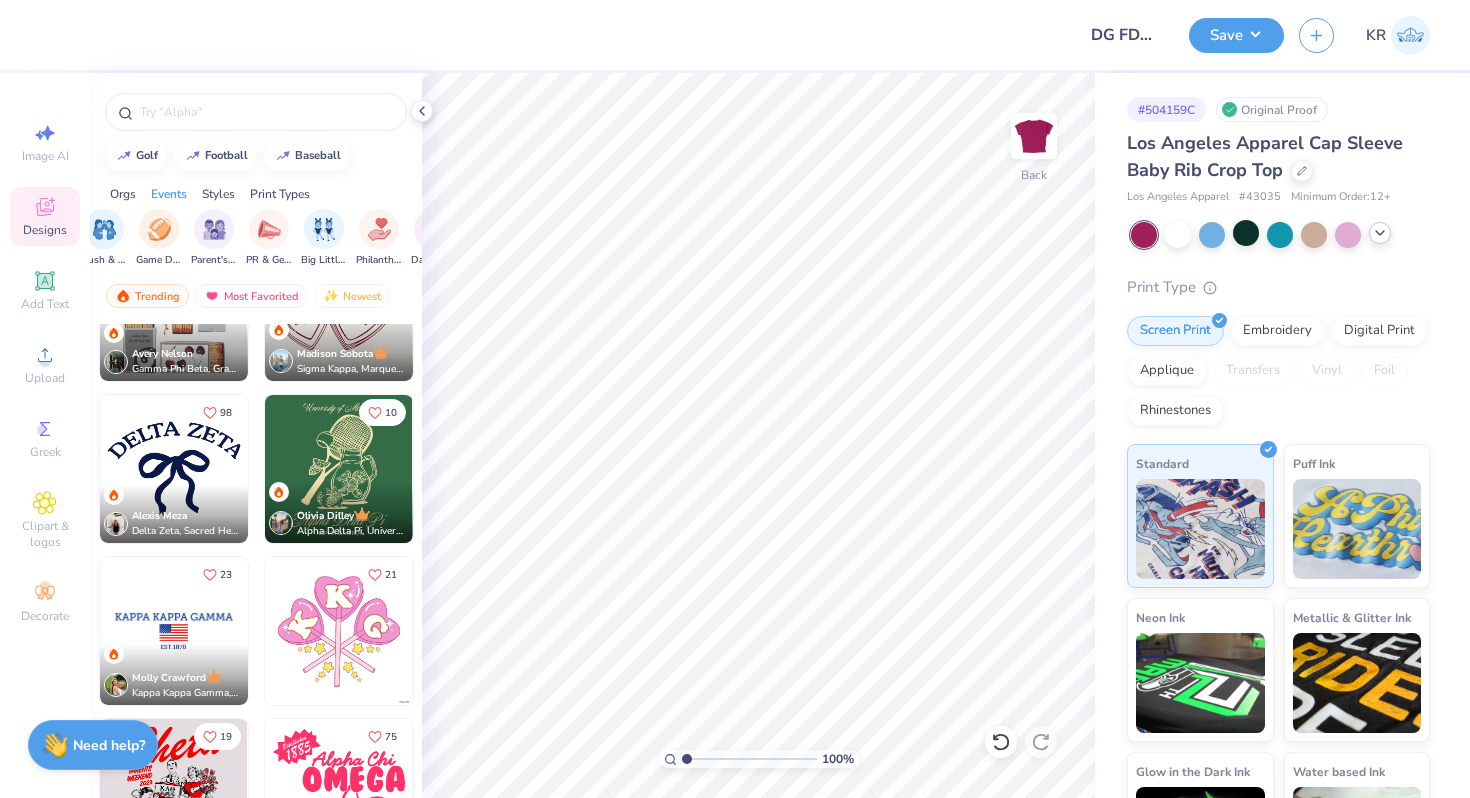 scroll, scrollTop: 9003, scrollLeft: 0, axis: vertical 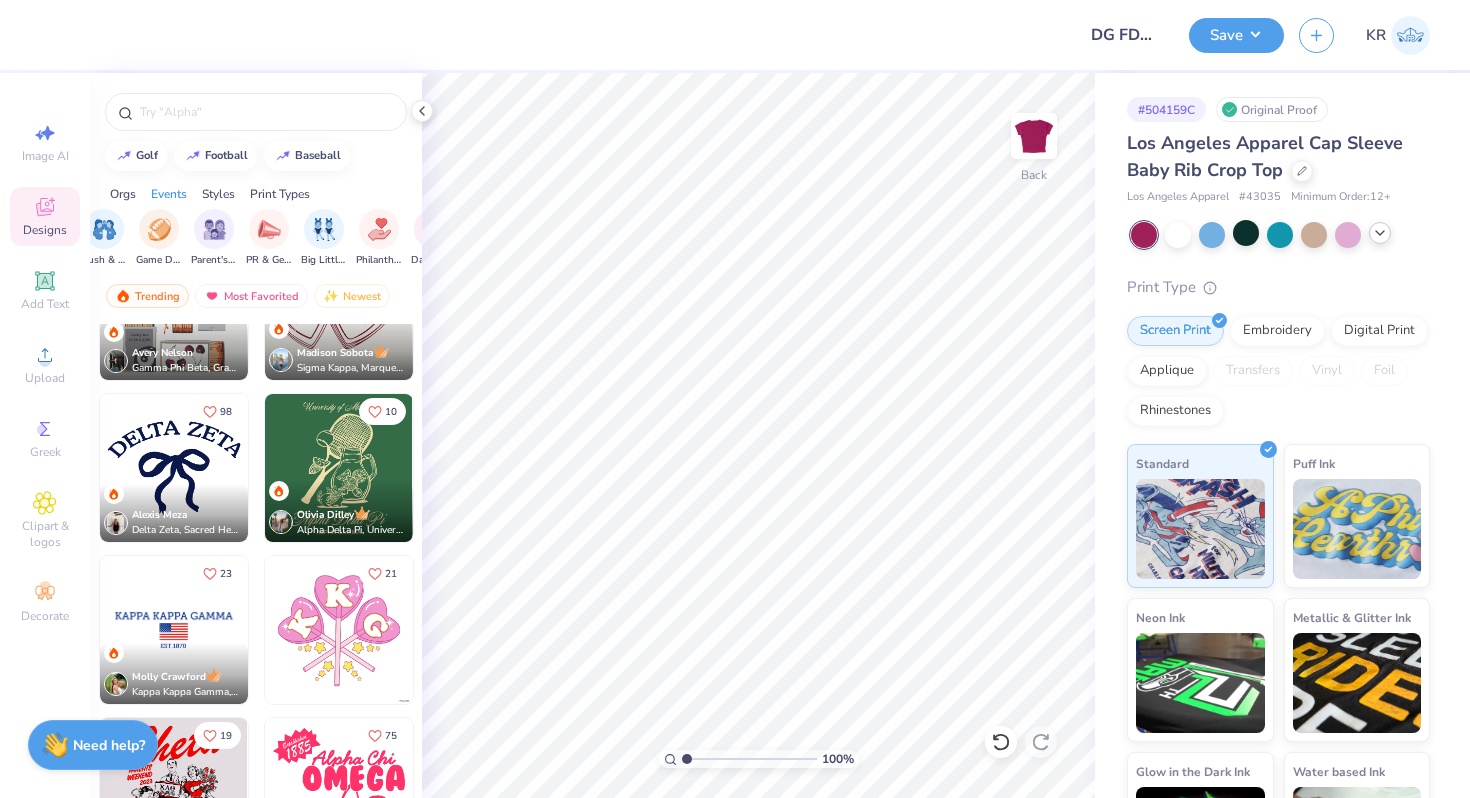 click at bounding box center [174, 630] 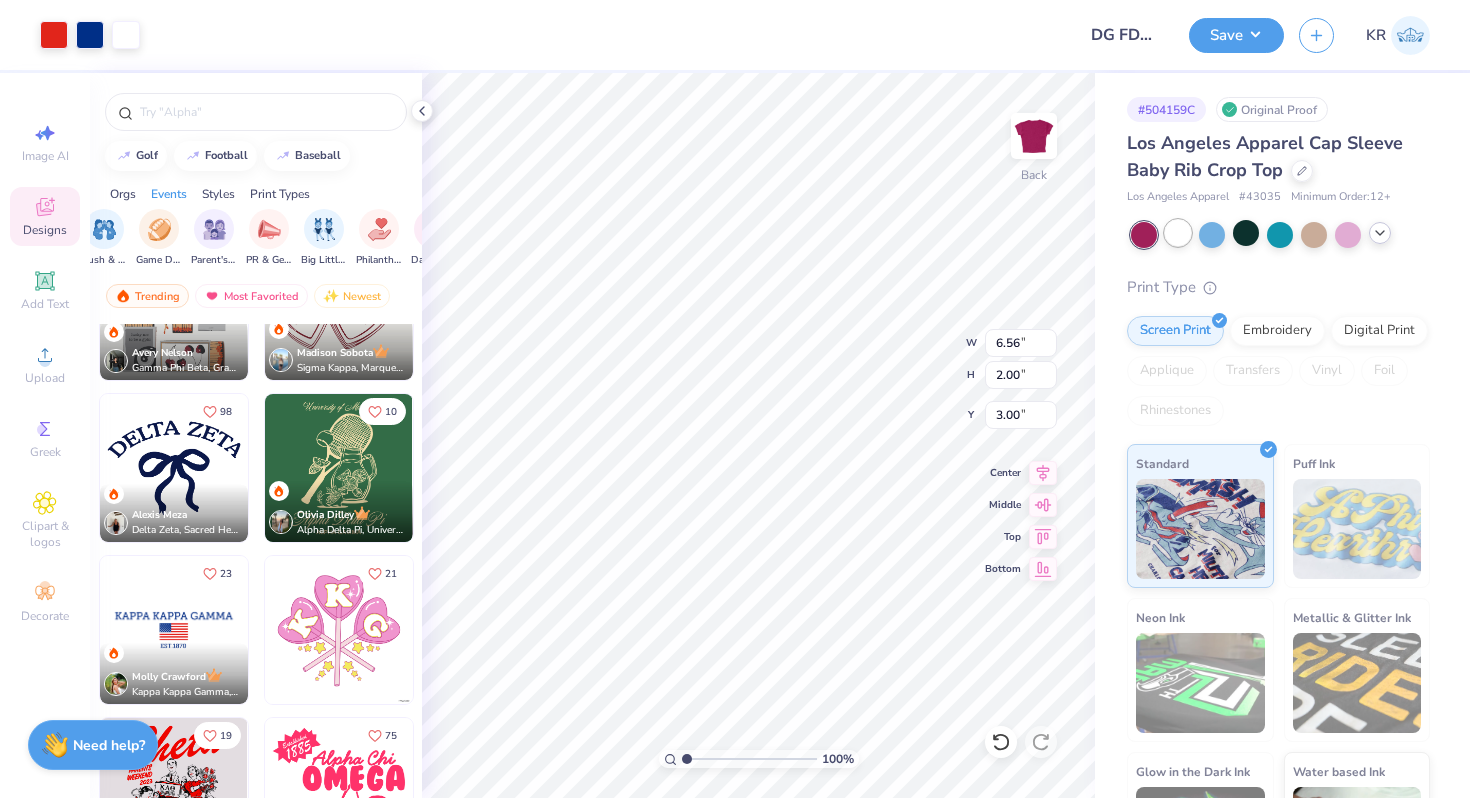 click at bounding box center (1178, 233) 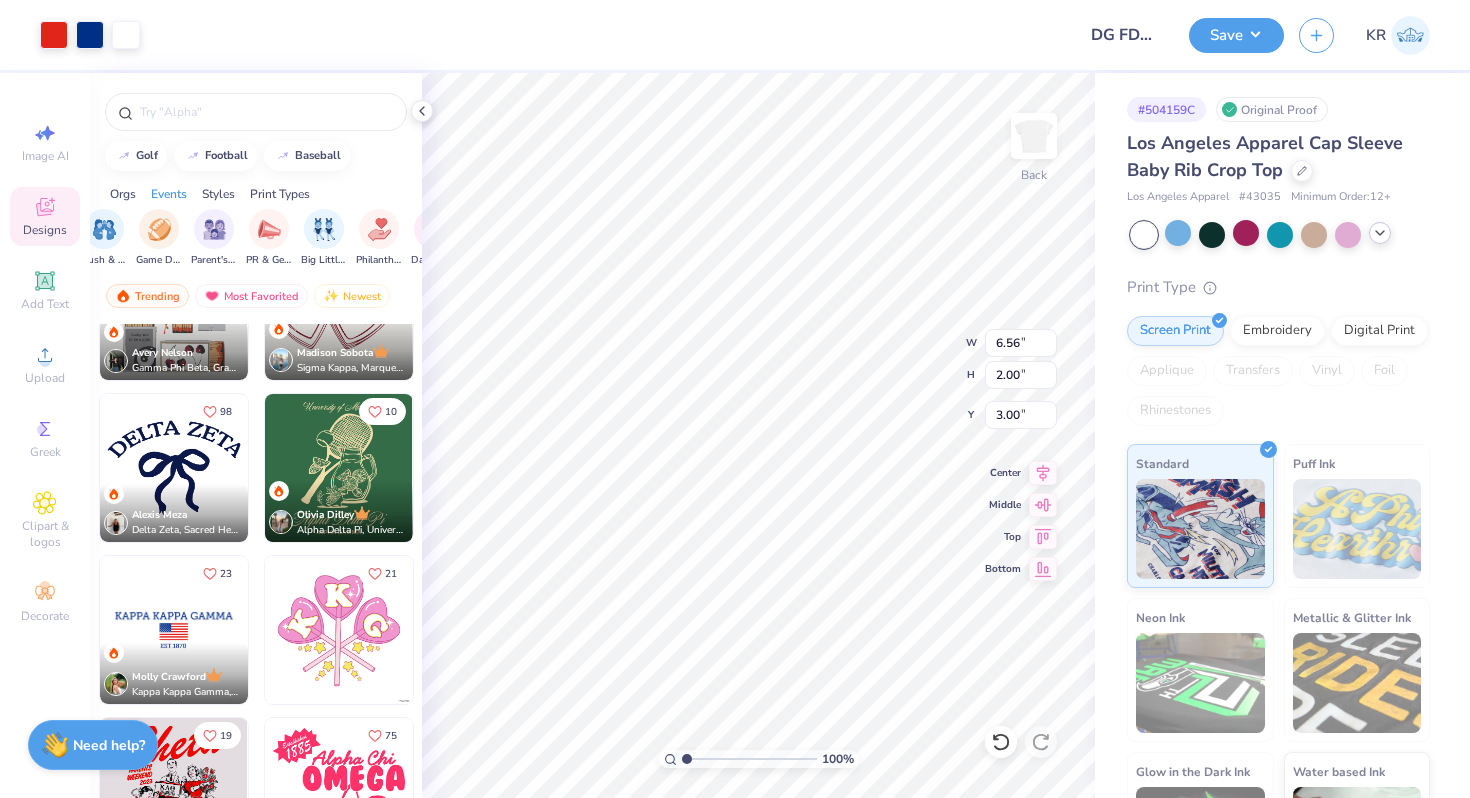 click 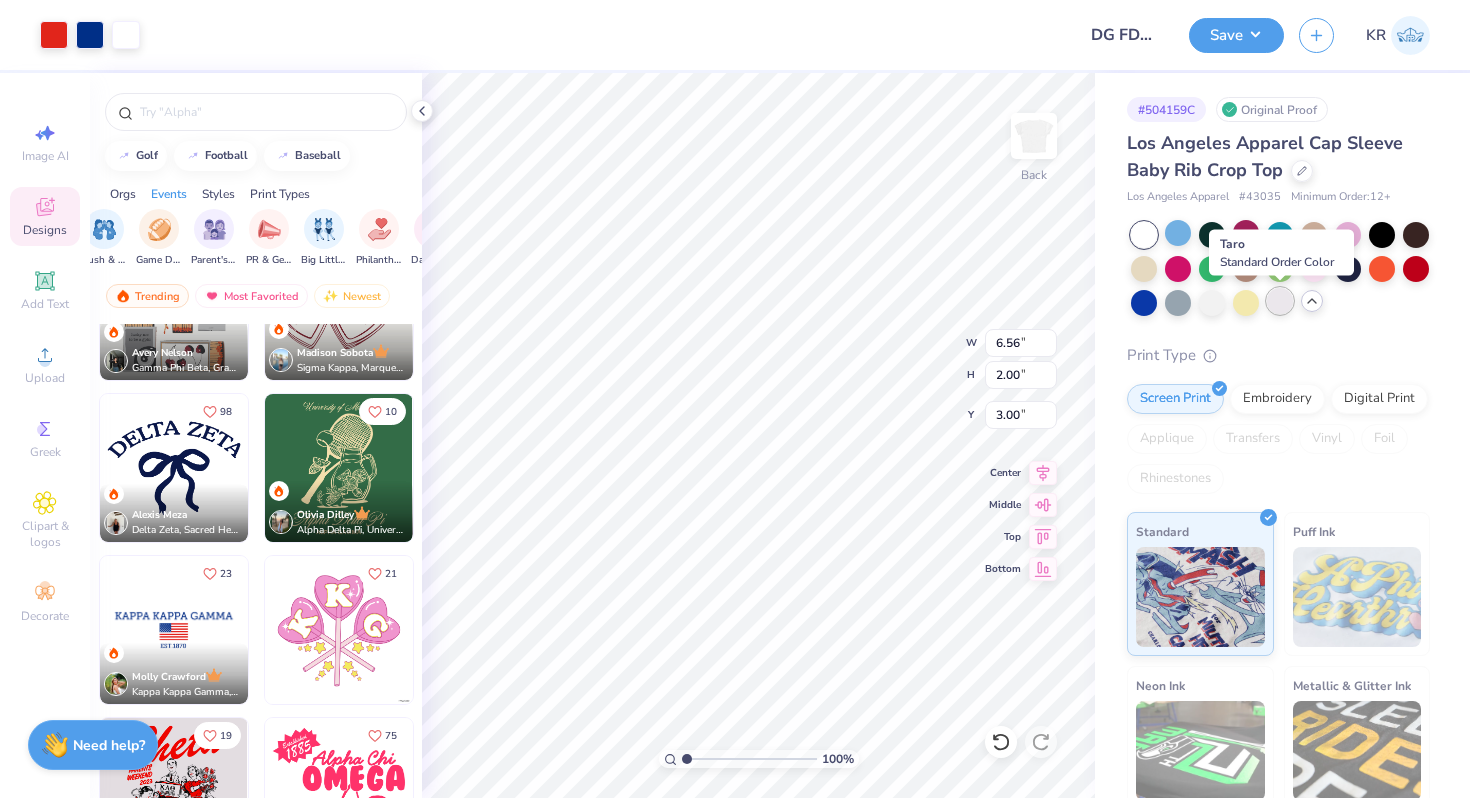 click at bounding box center [1280, 301] 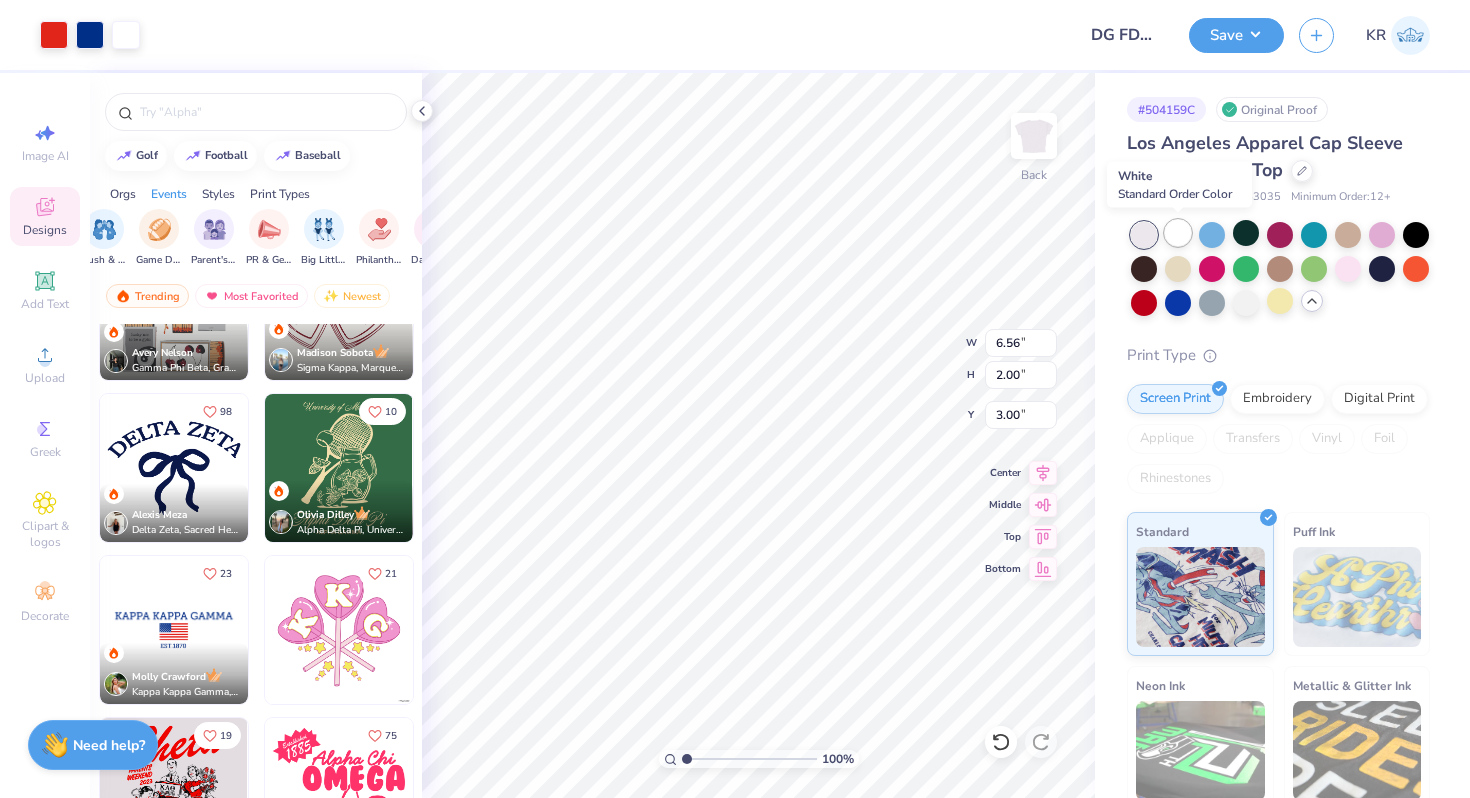 click at bounding box center (1178, 233) 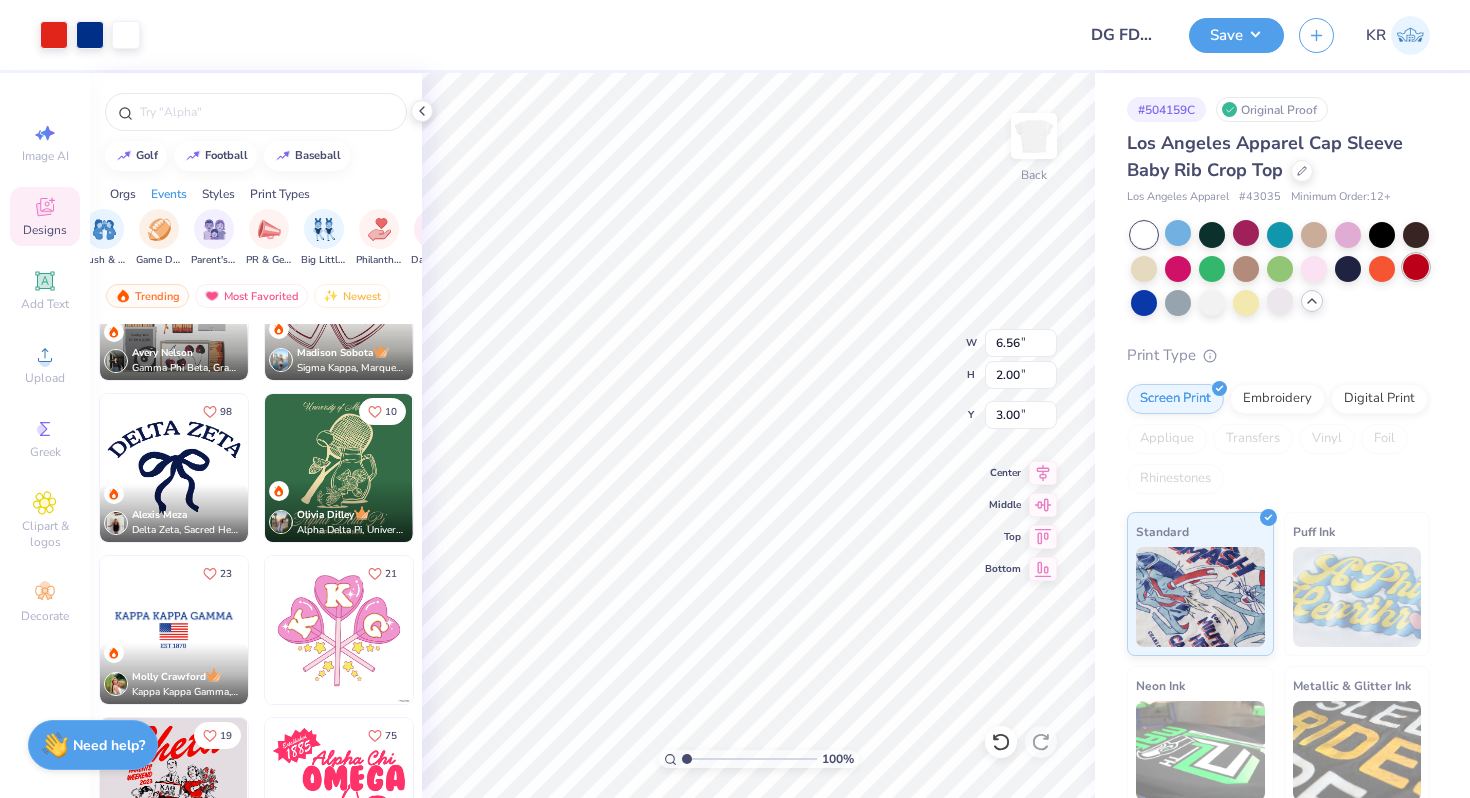 click at bounding box center (1416, 267) 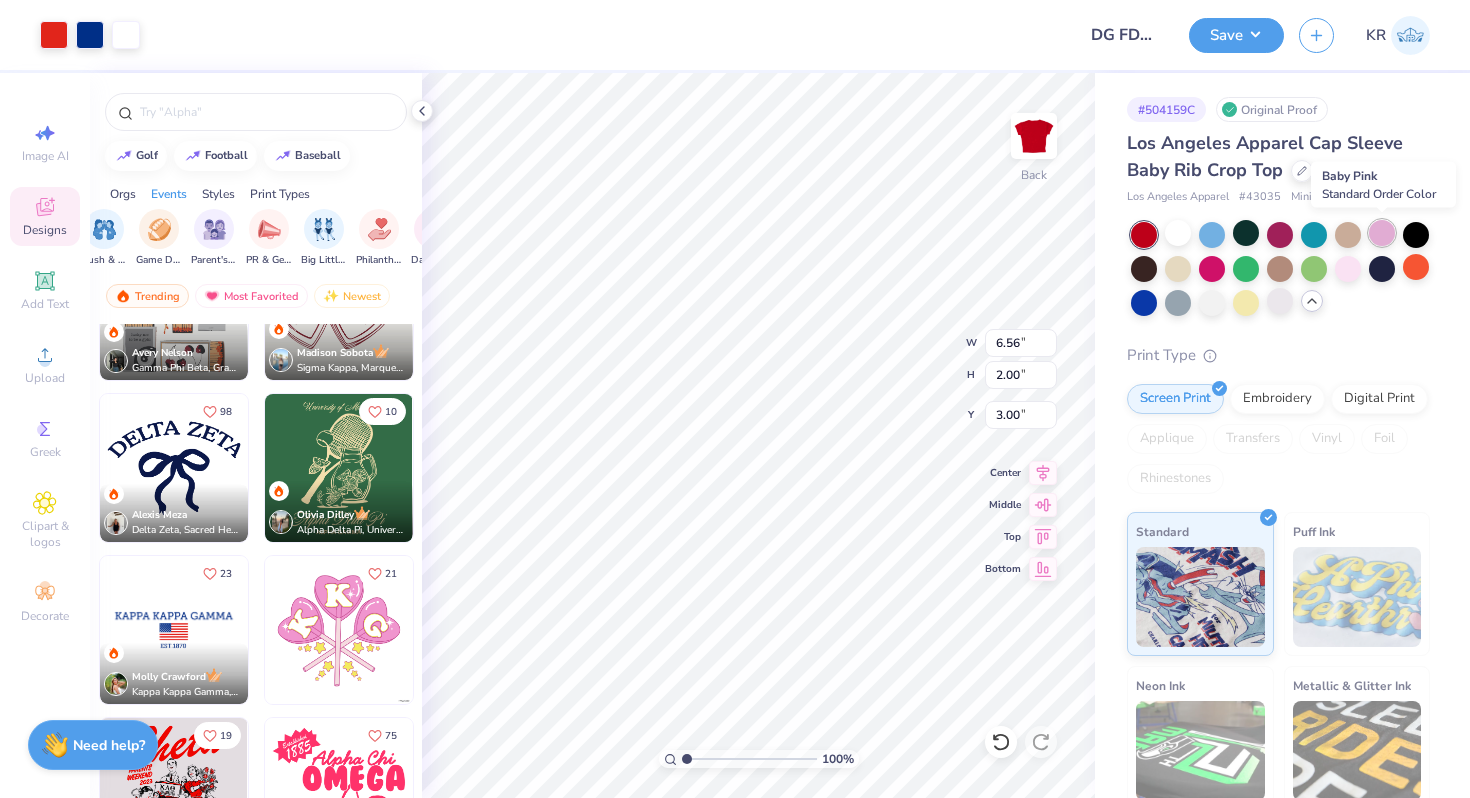 click at bounding box center [1382, 233] 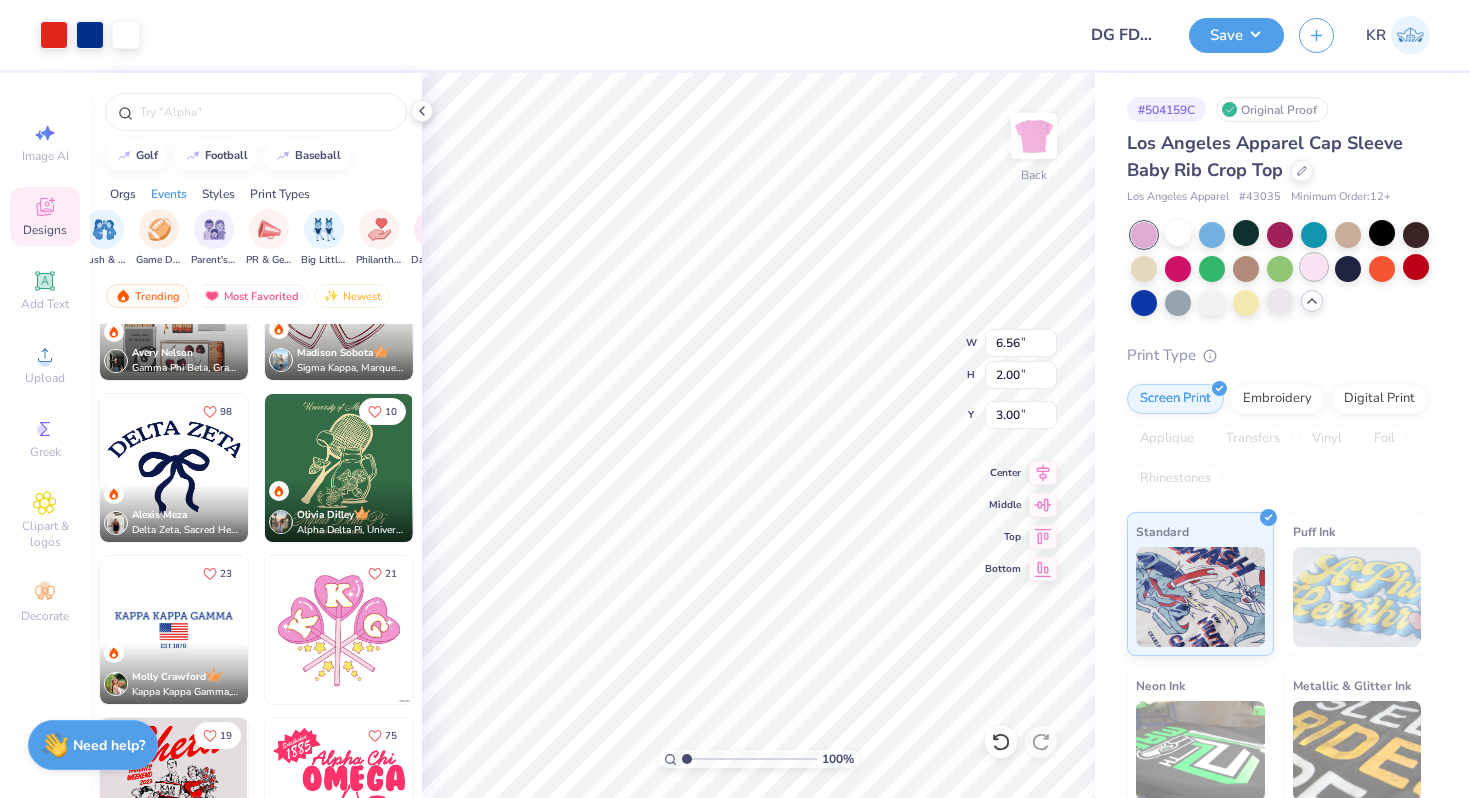 click at bounding box center (1314, 267) 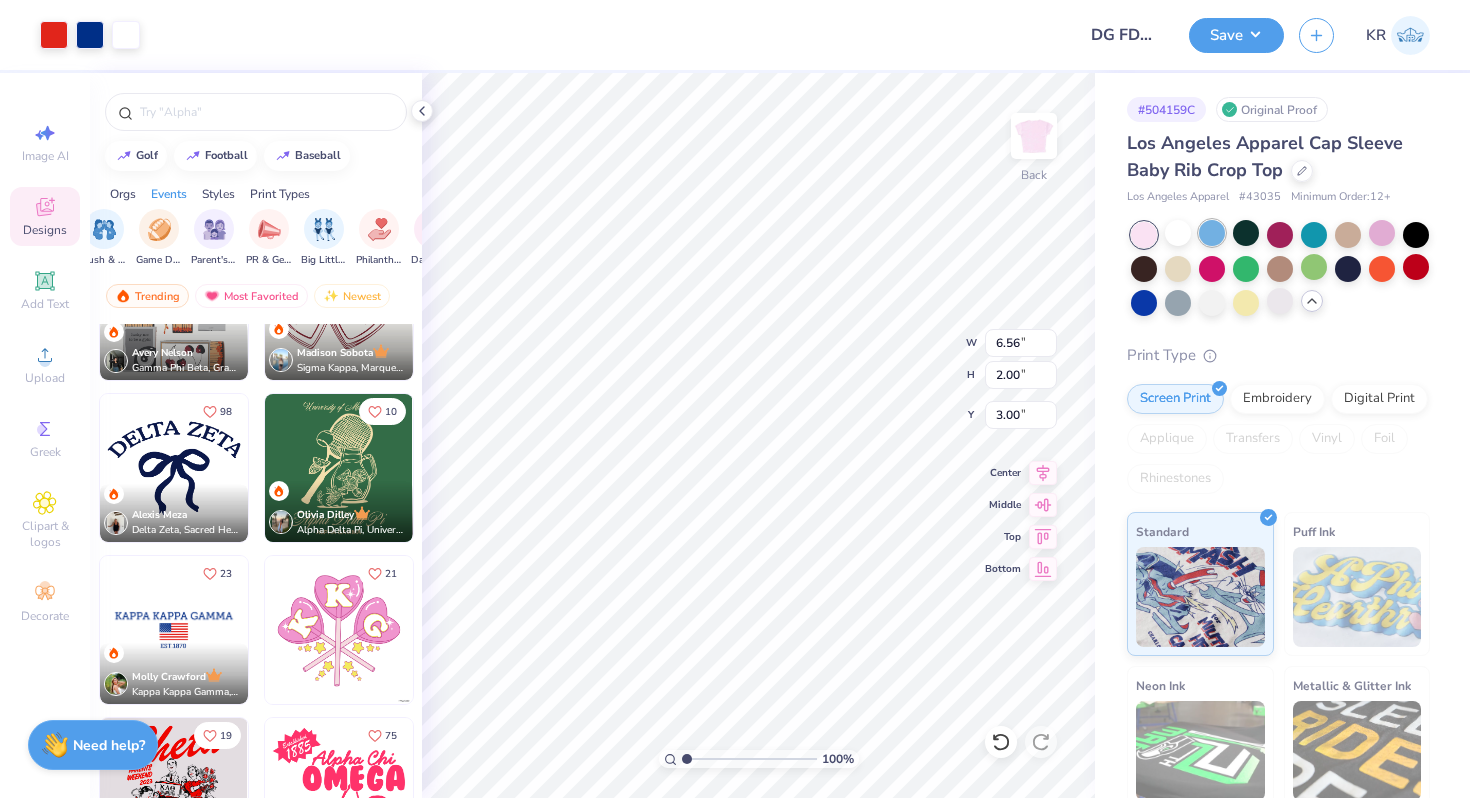 click at bounding box center [1212, 233] 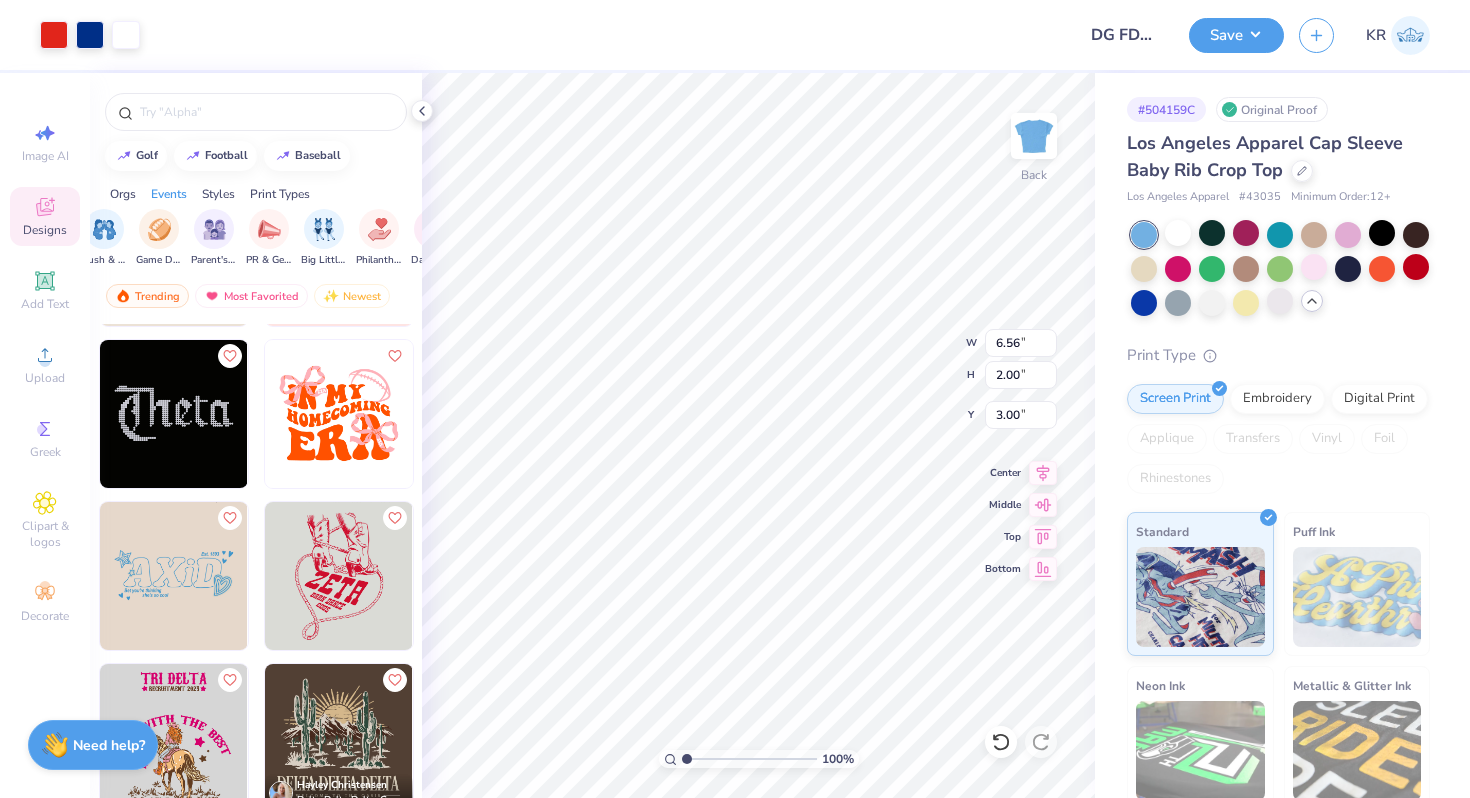 scroll, scrollTop: 10854, scrollLeft: 0, axis: vertical 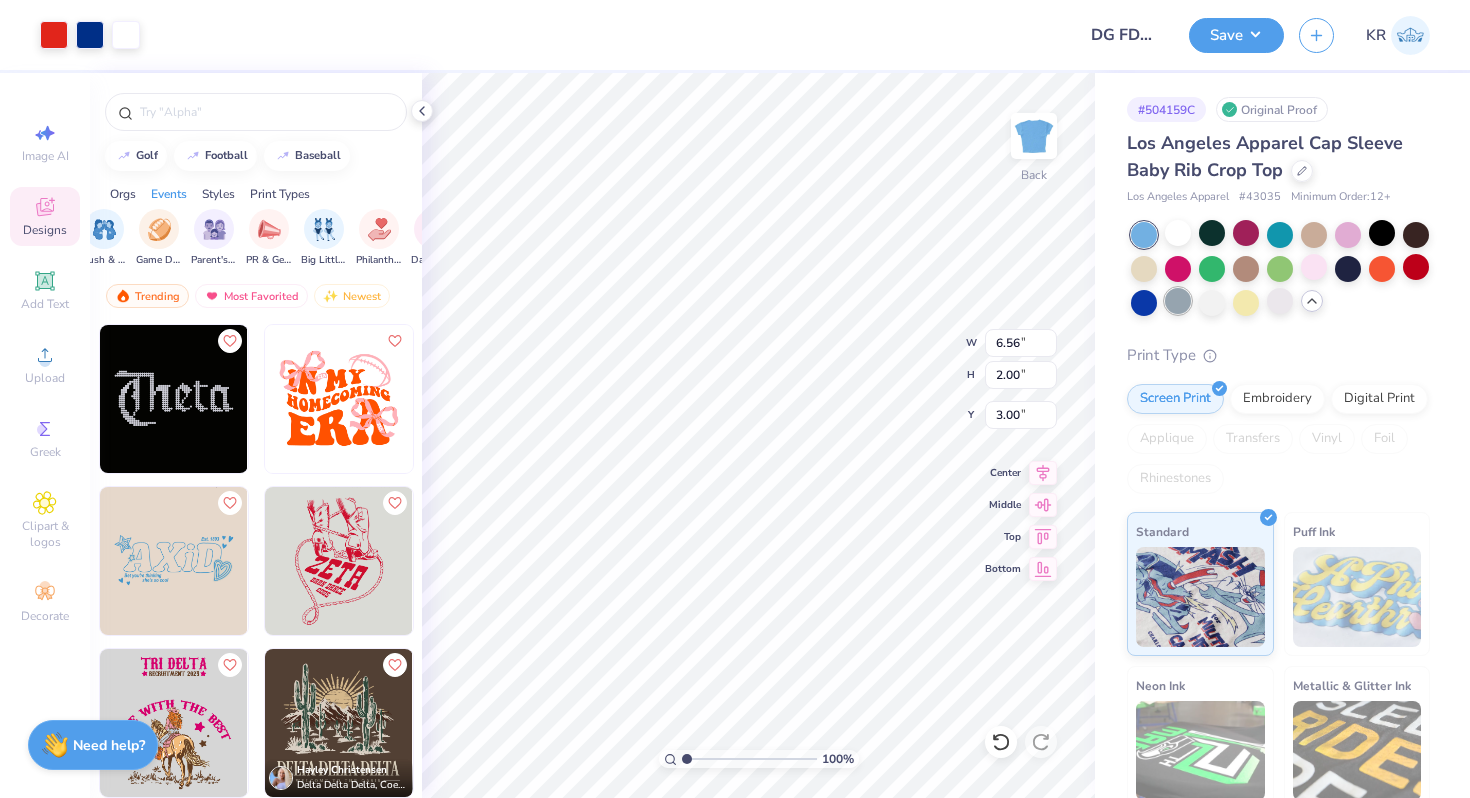 click at bounding box center (1178, 301) 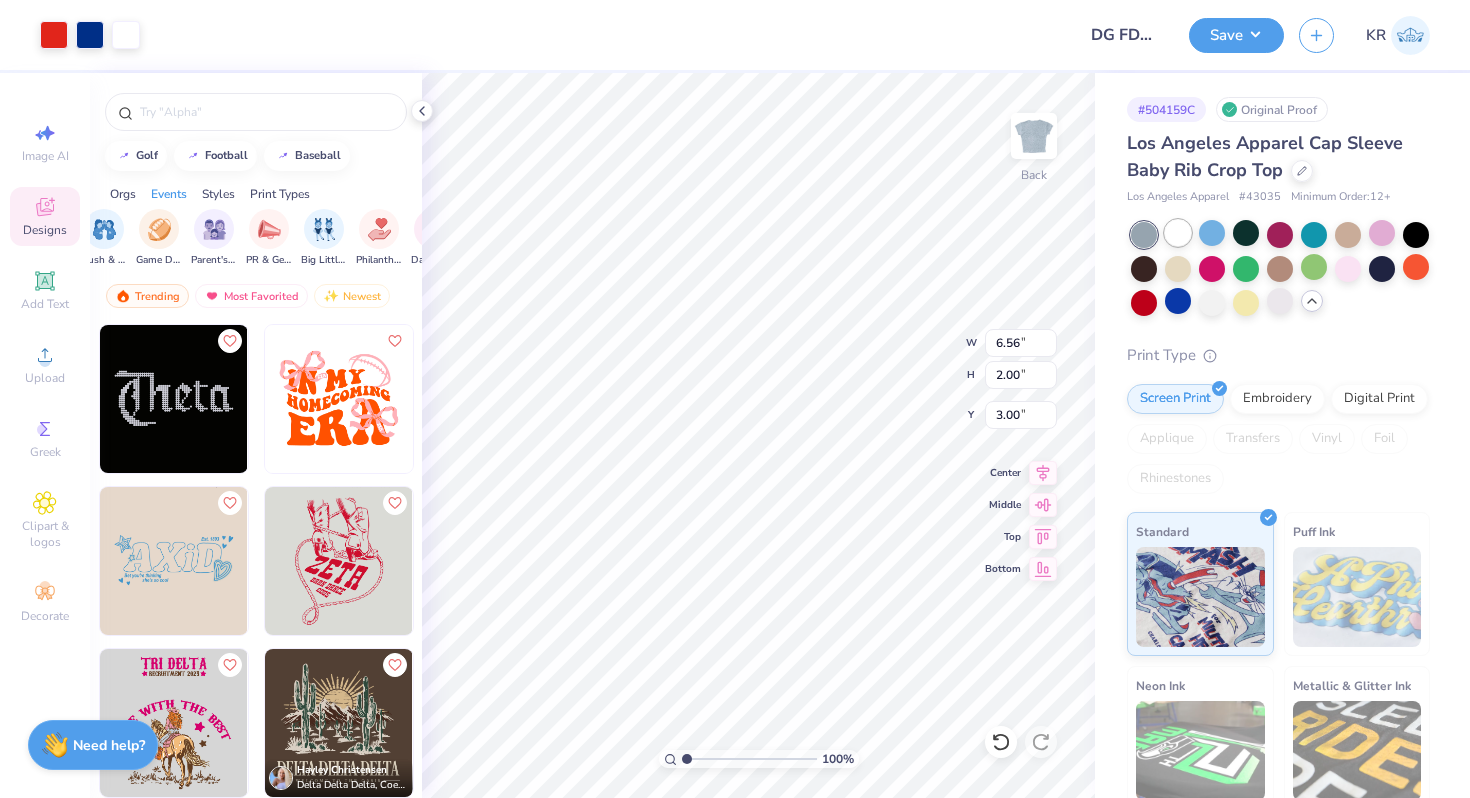 click at bounding box center (1178, 233) 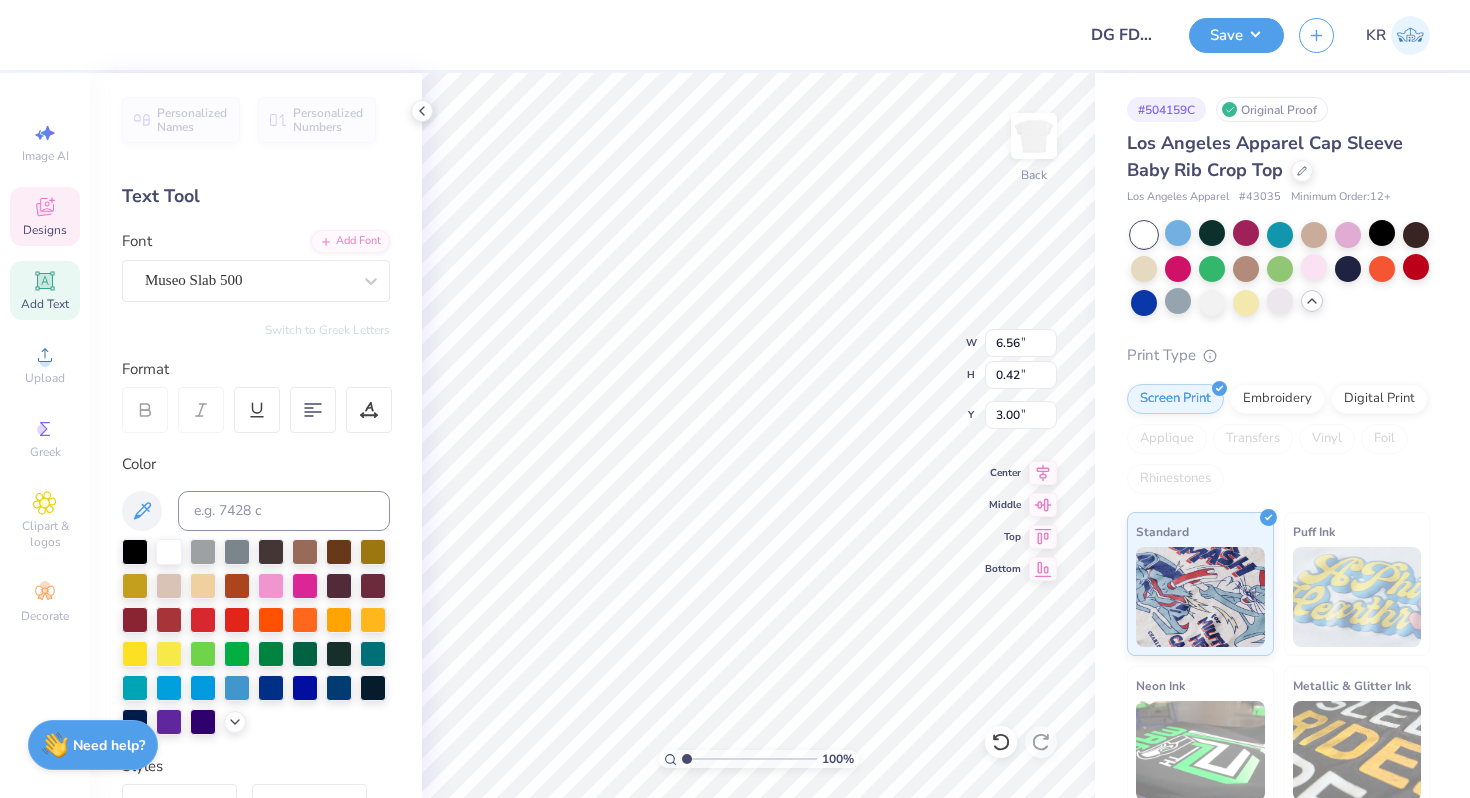 scroll, scrollTop: 0, scrollLeft: 5, axis: horizontal 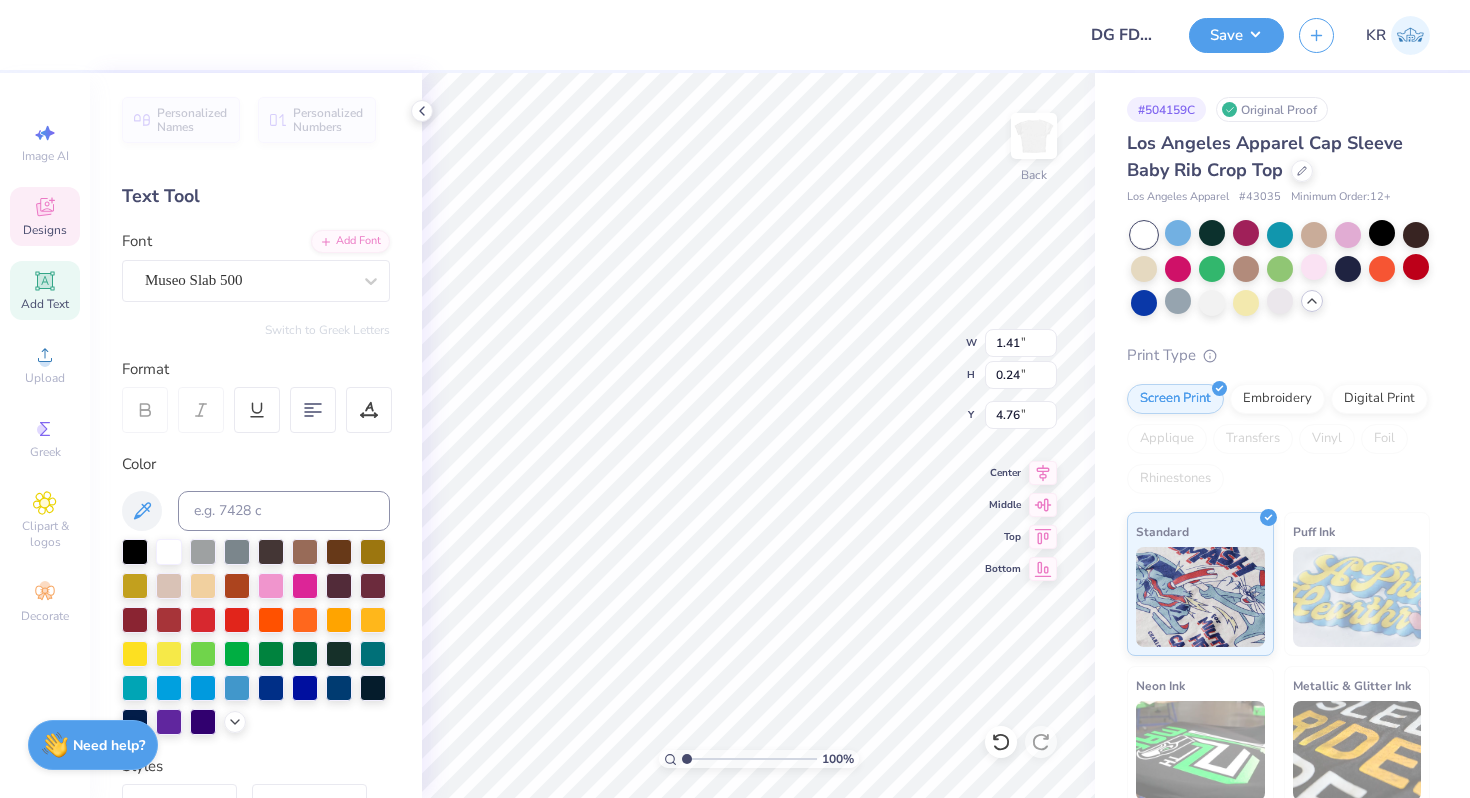 type on "EST.1873" 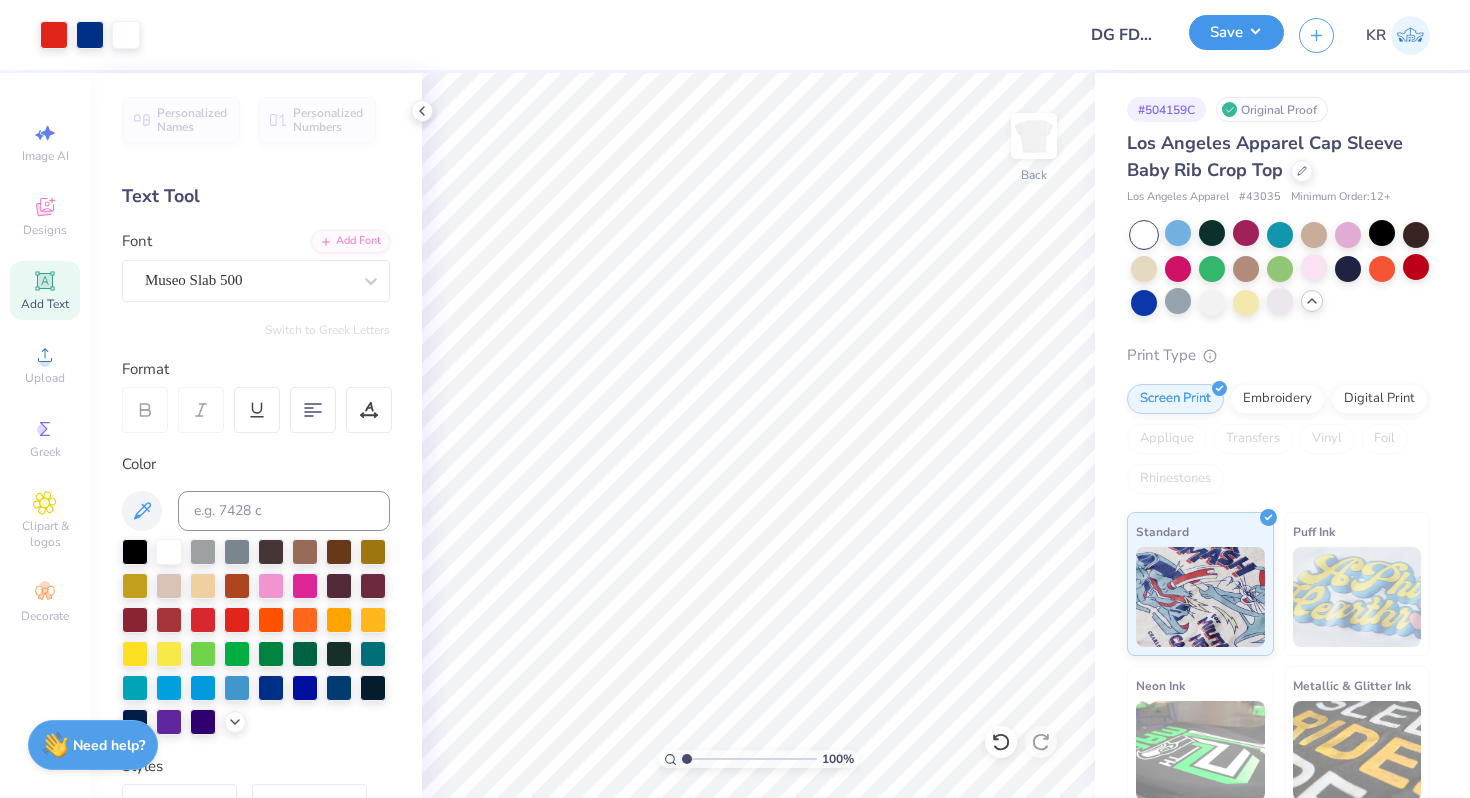 click on "Save" at bounding box center (1236, 32) 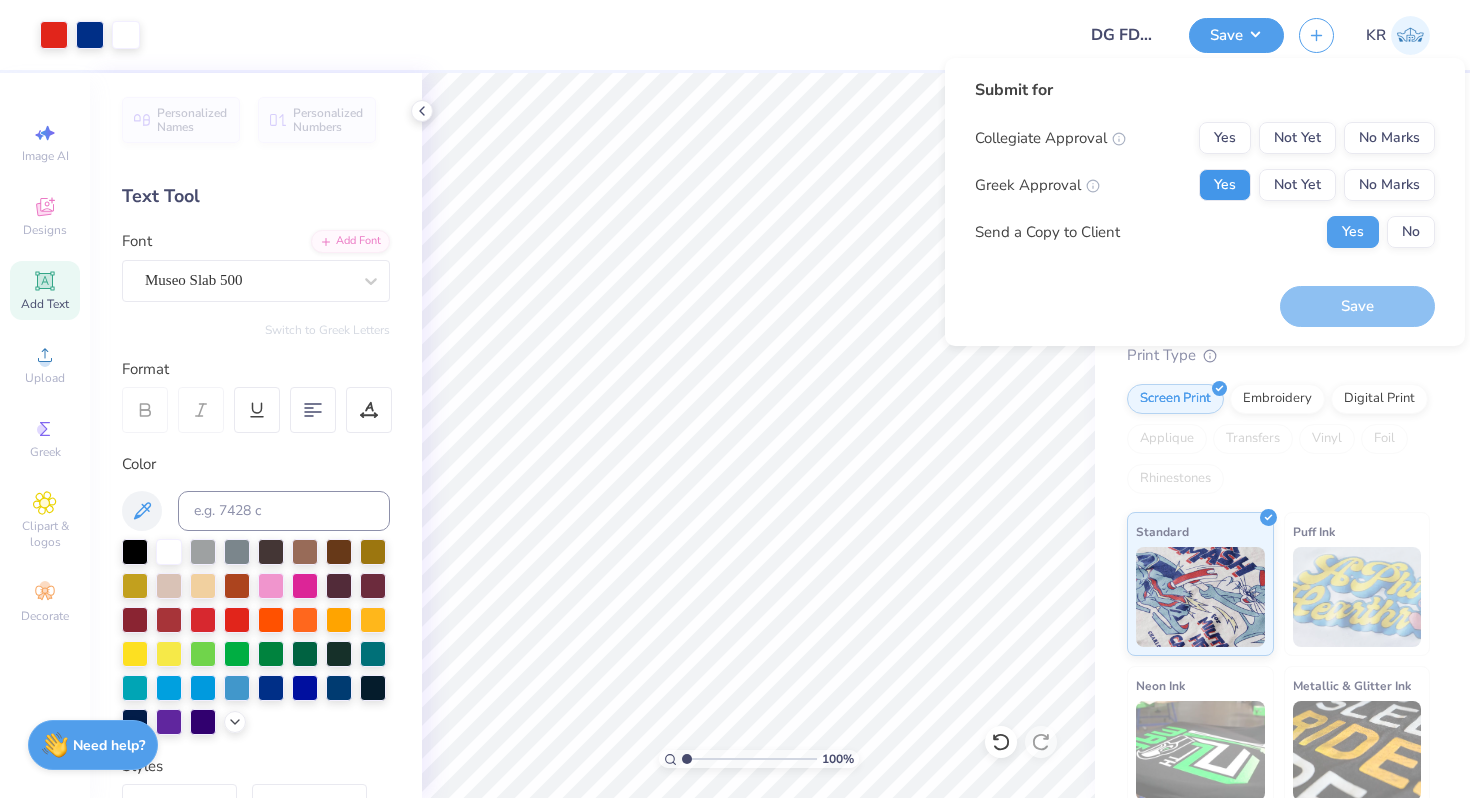 click on "Yes" at bounding box center (1225, 185) 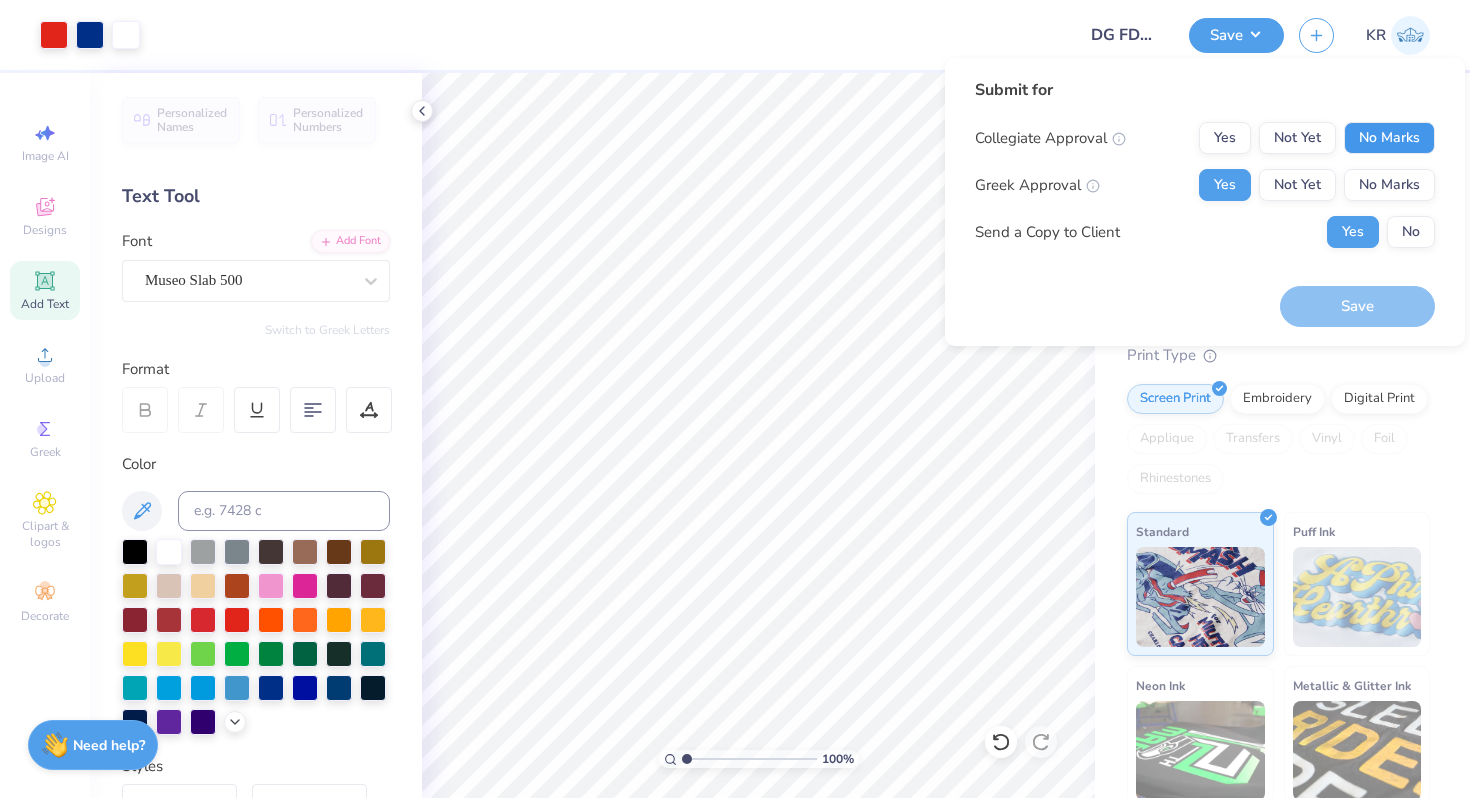 click on "No Marks" at bounding box center (1389, 138) 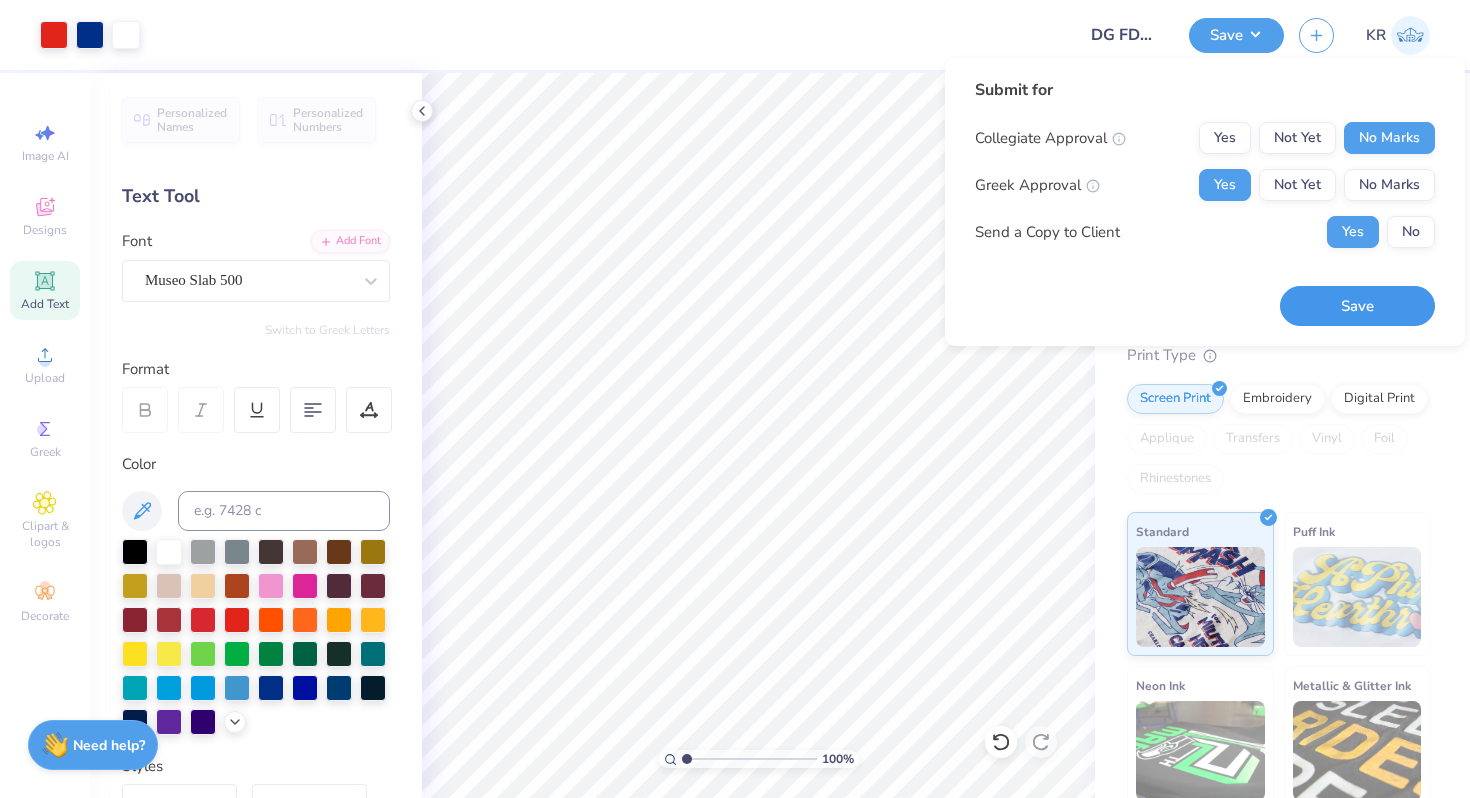 click on "Save" at bounding box center [1357, 306] 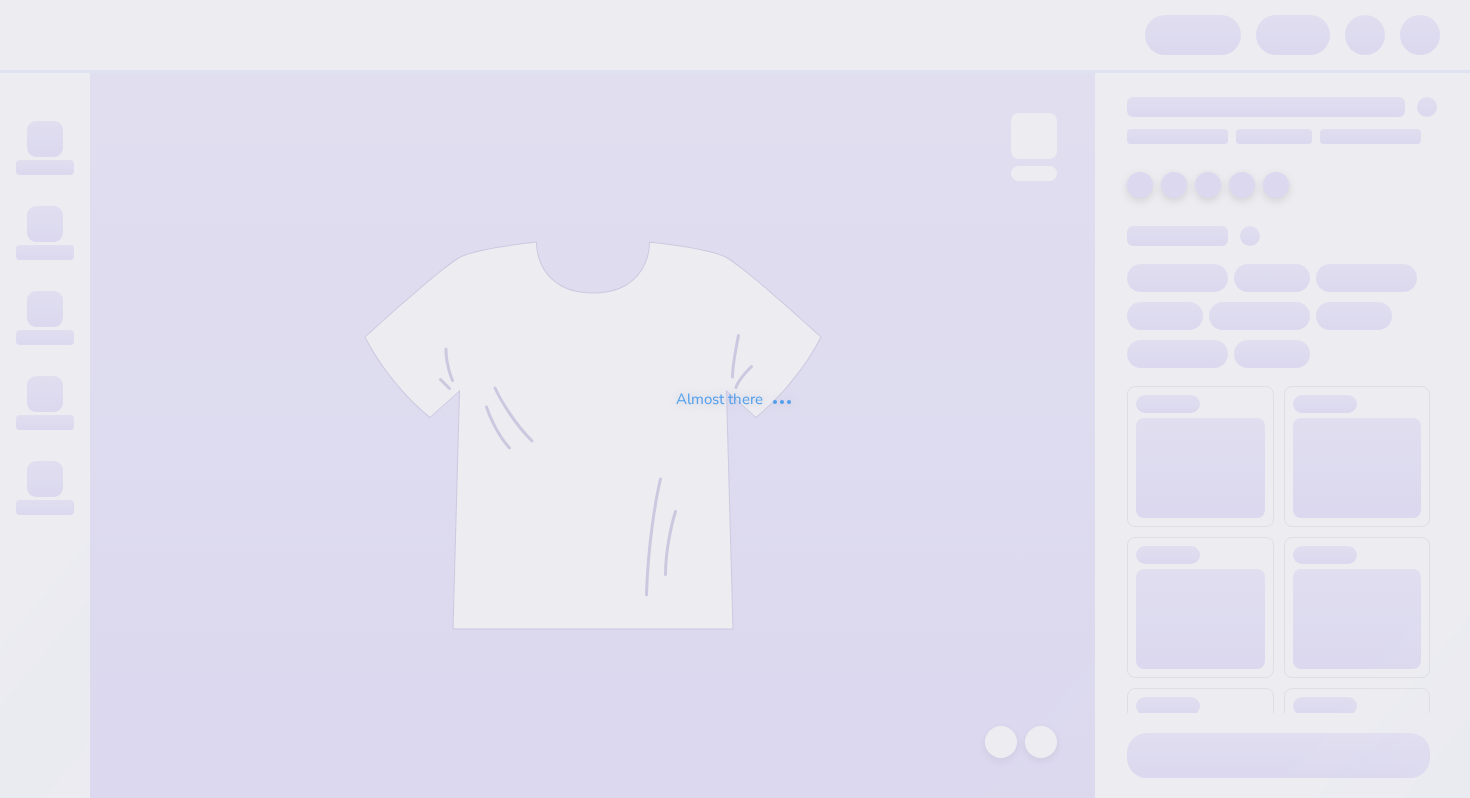 scroll, scrollTop: 0, scrollLeft: 0, axis: both 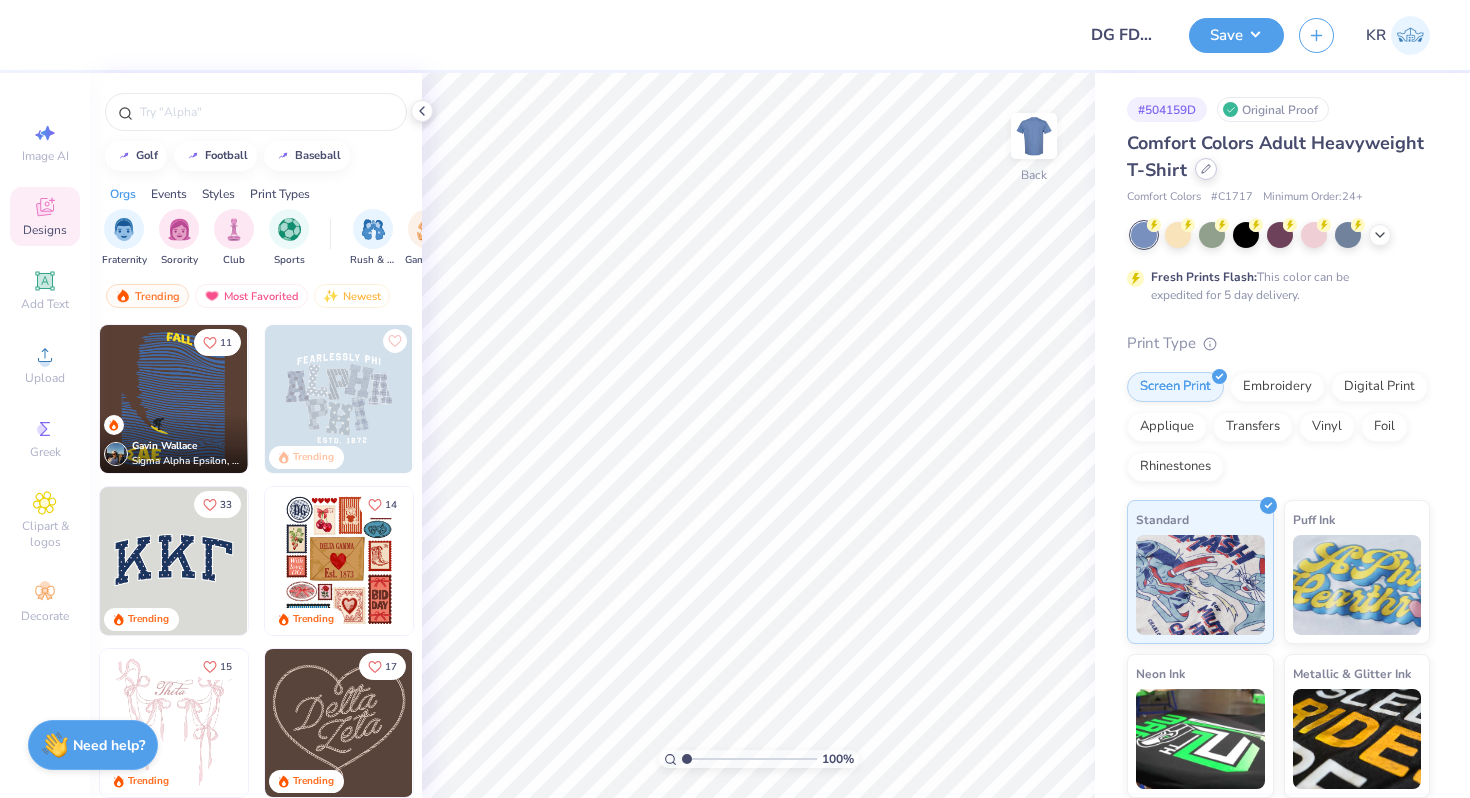 click at bounding box center (1206, 169) 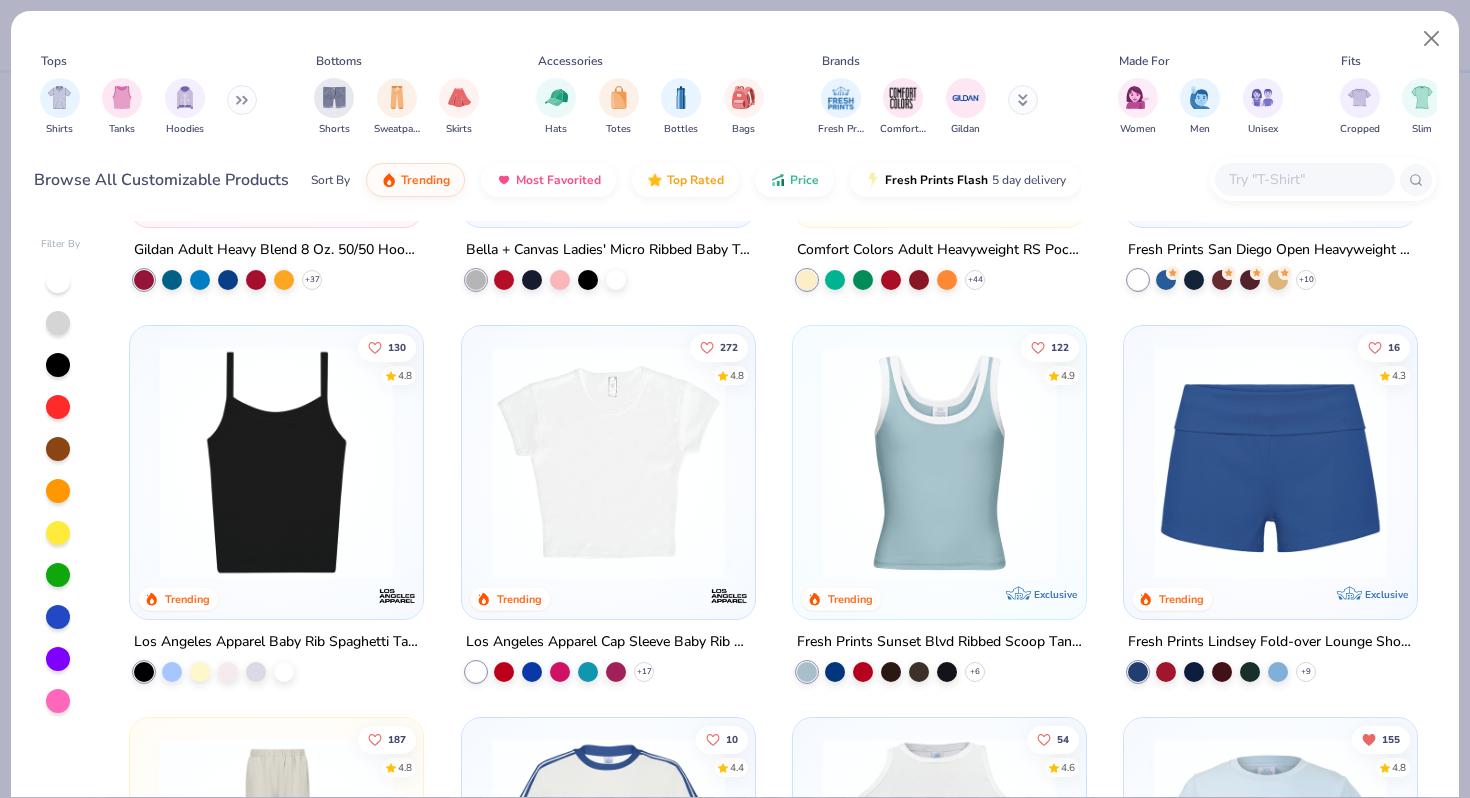 scroll, scrollTop: 1129, scrollLeft: 0, axis: vertical 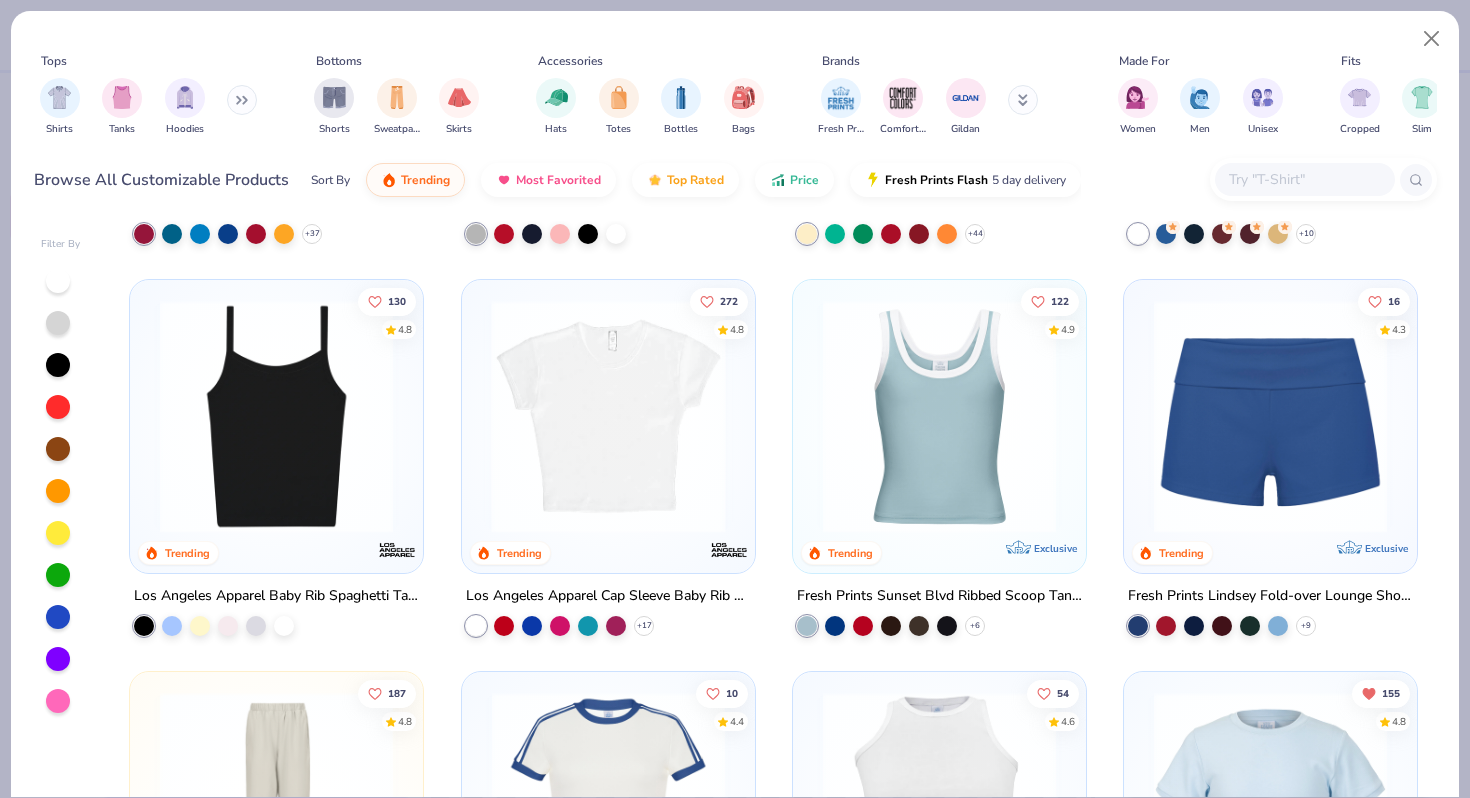 click at bounding box center [355, 416] 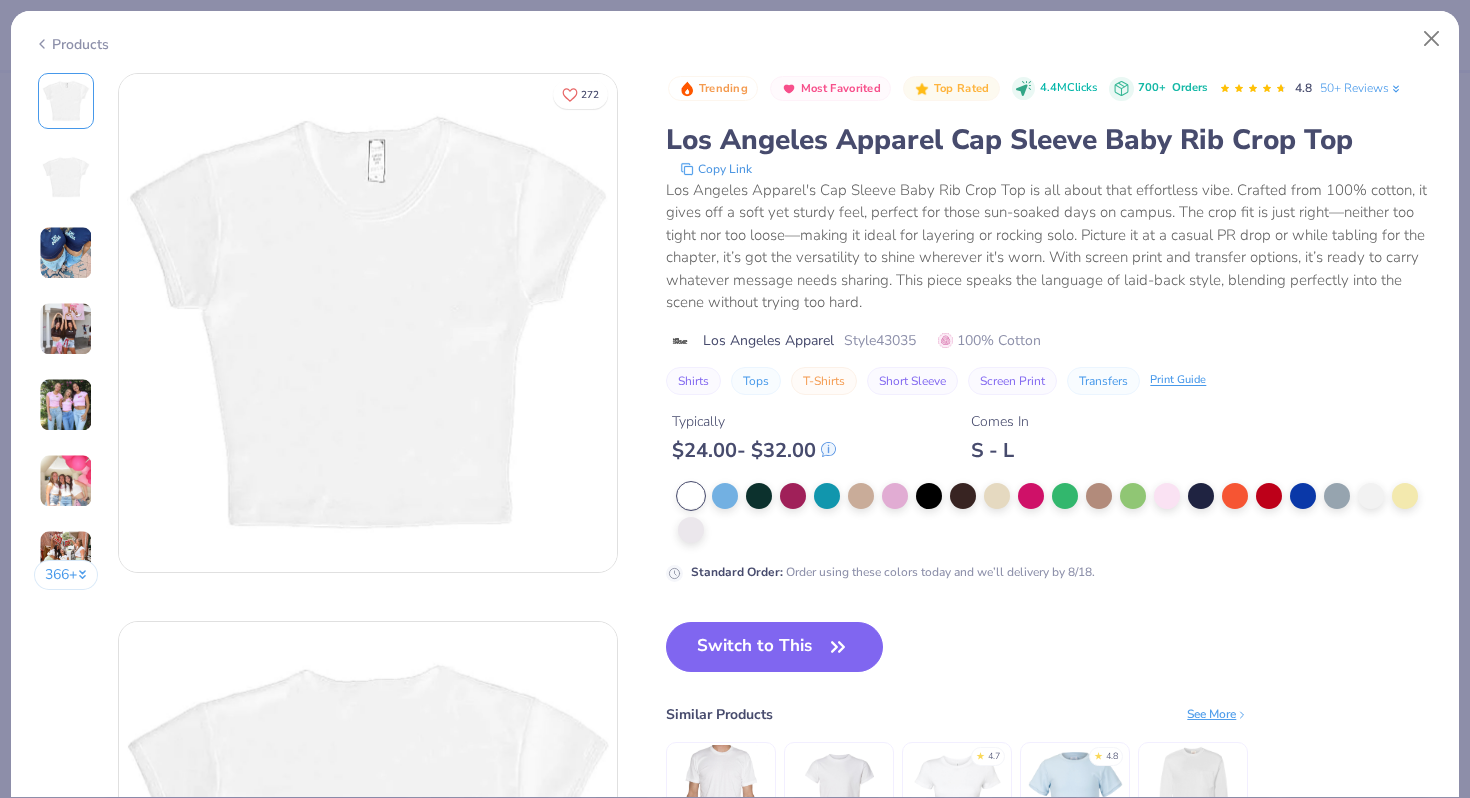 click on "Switch to This" at bounding box center (774, 647) 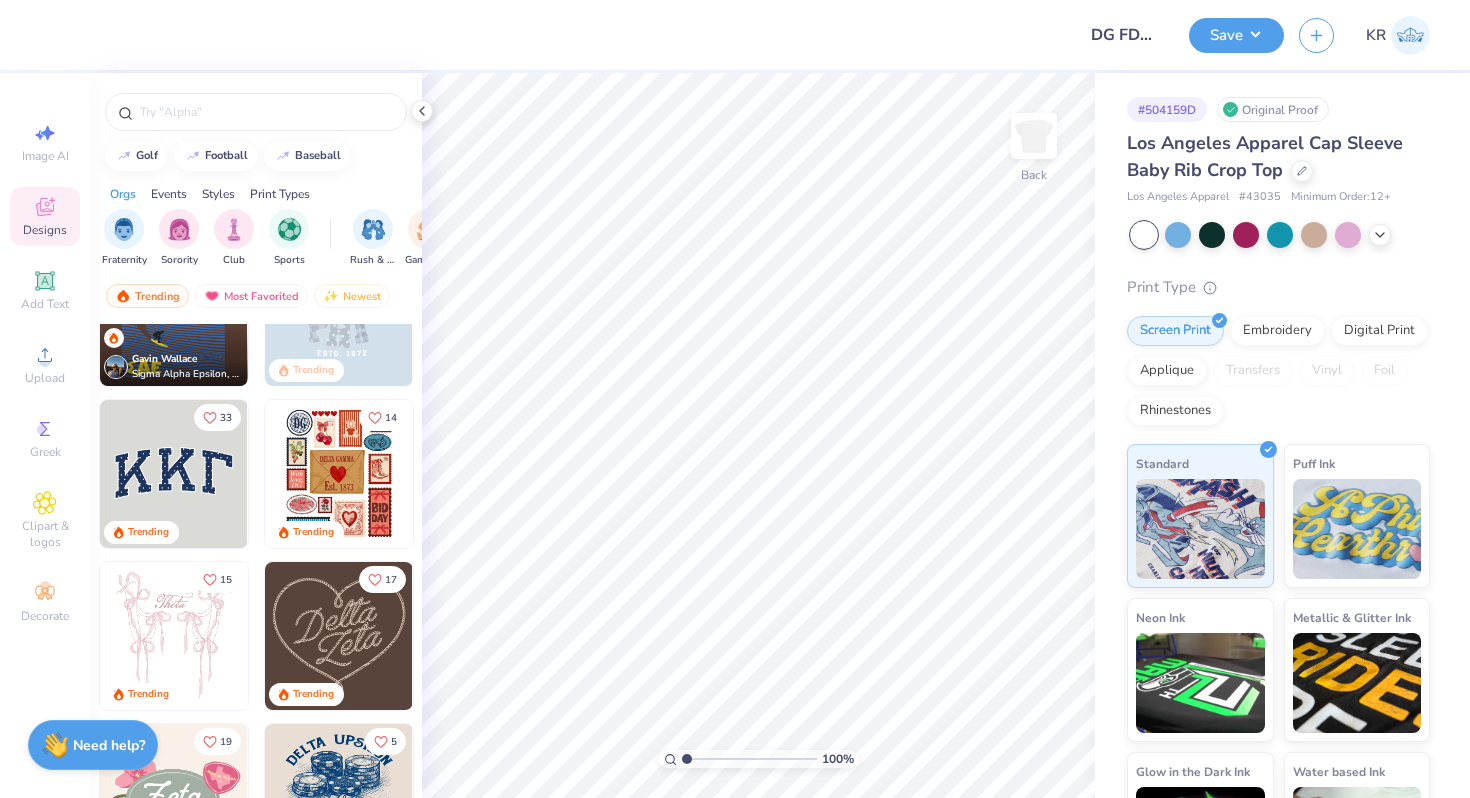 scroll, scrollTop: 105, scrollLeft: 0, axis: vertical 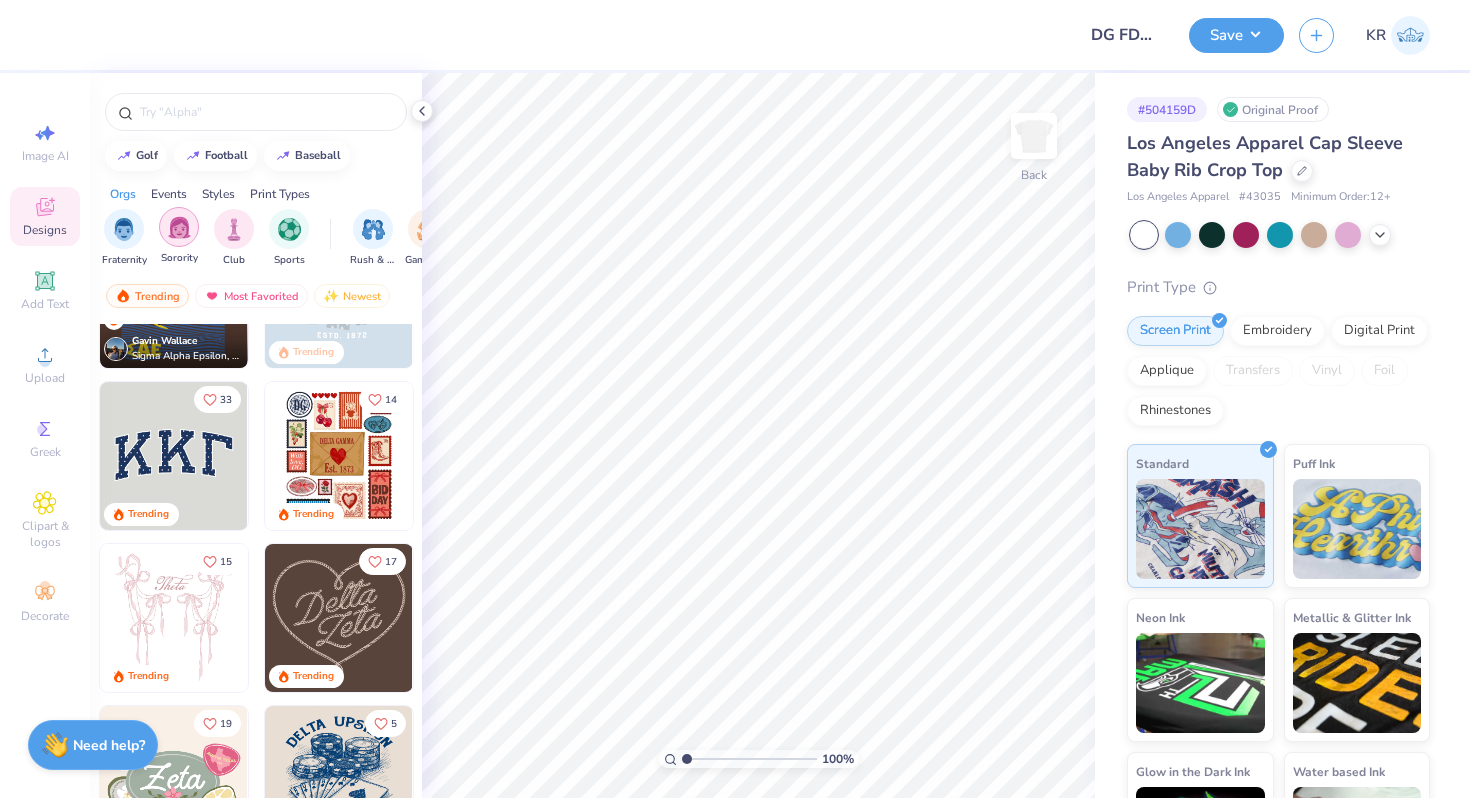 click at bounding box center (179, 227) 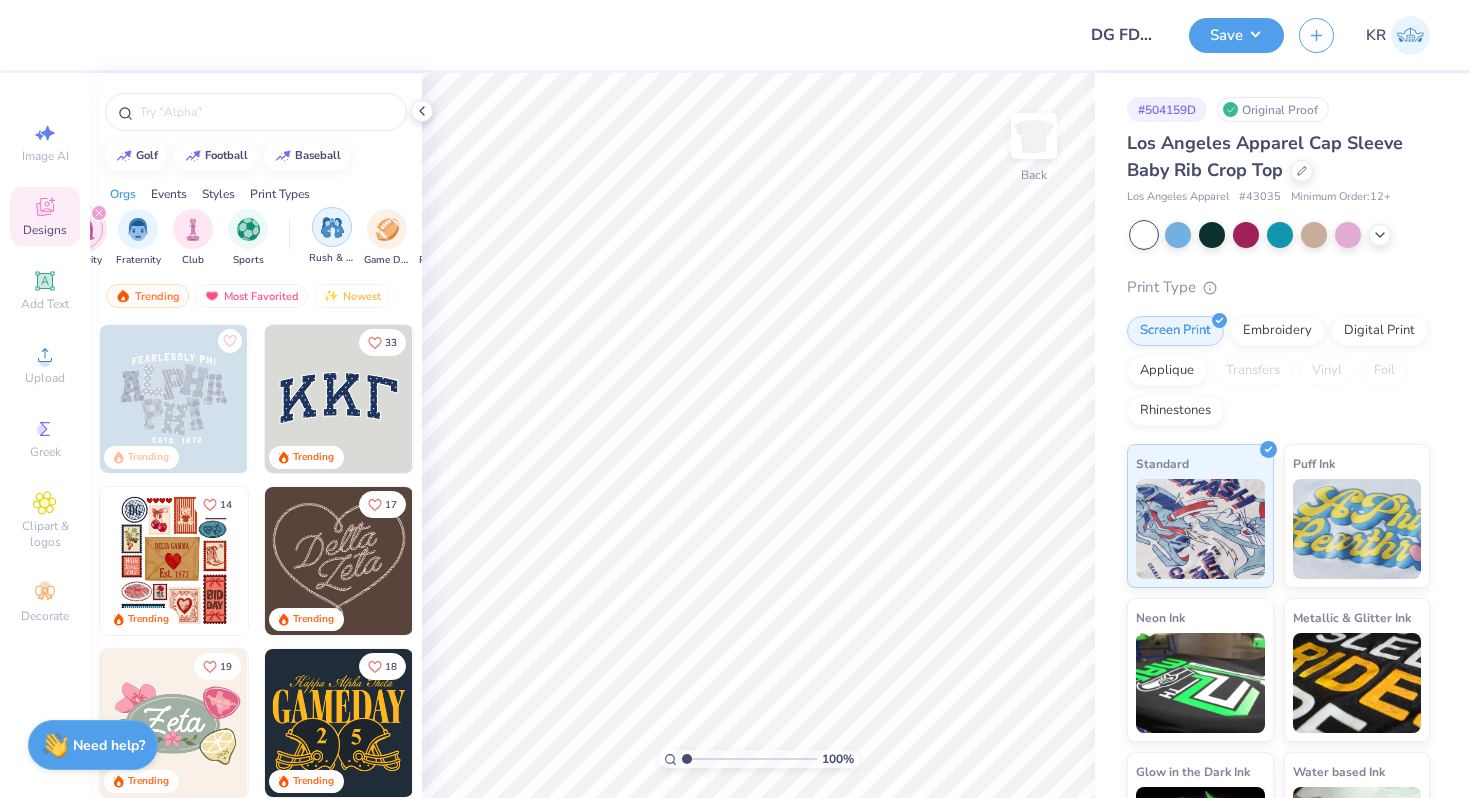 scroll, scrollTop: 0, scrollLeft: 51, axis: horizontal 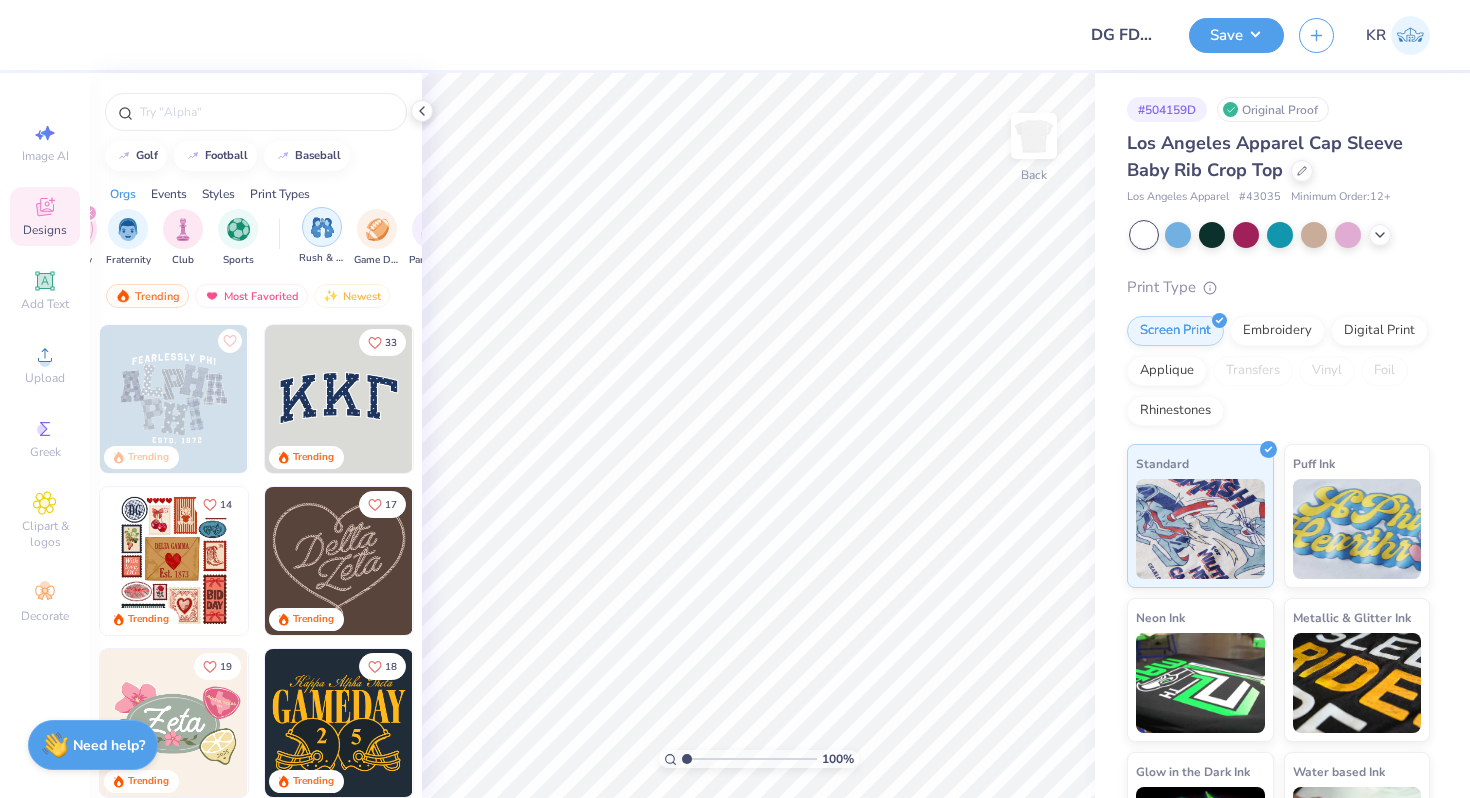 click at bounding box center (322, 227) 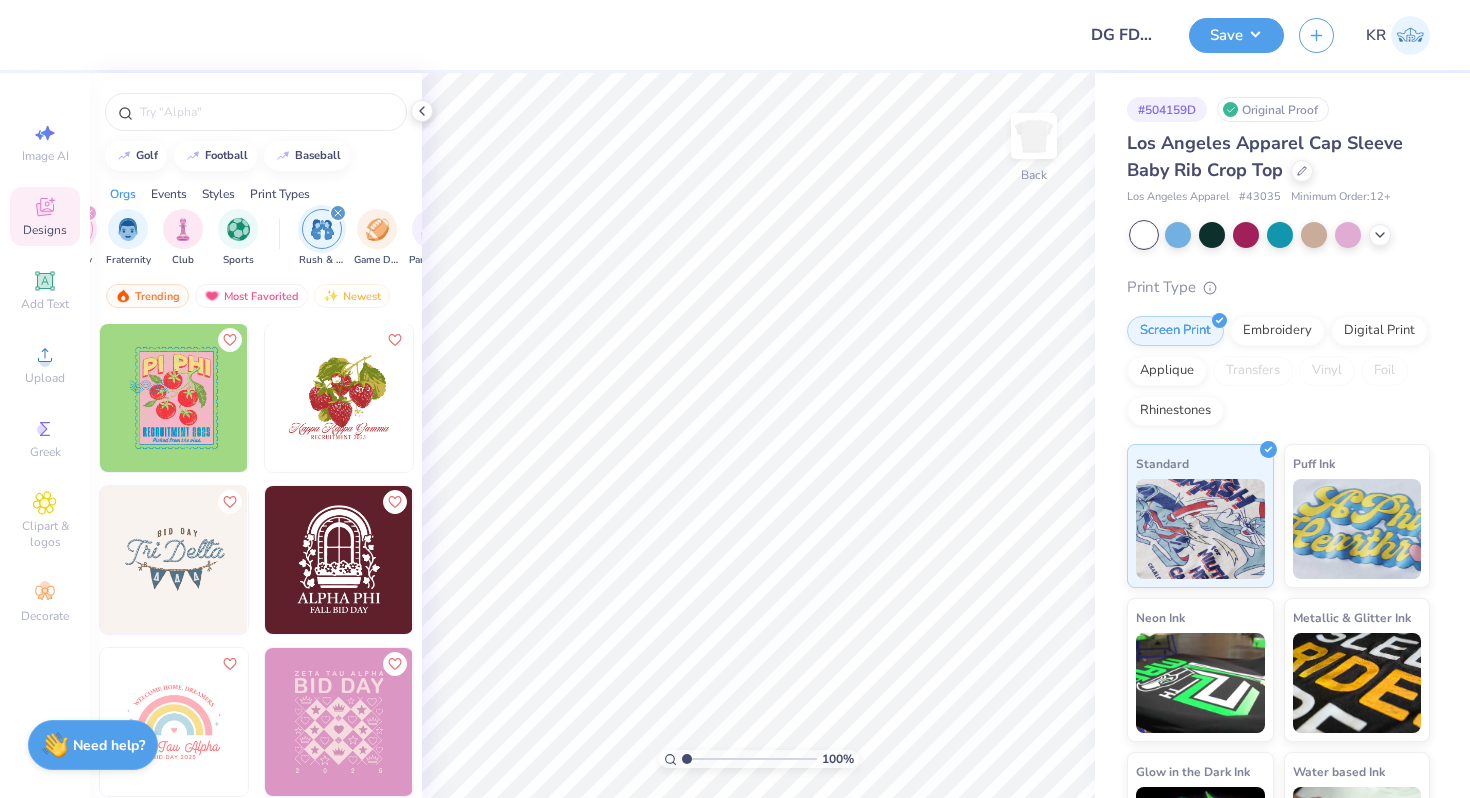 scroll, scrollTop: 6171, scrollLeft: 0, axis: vertical 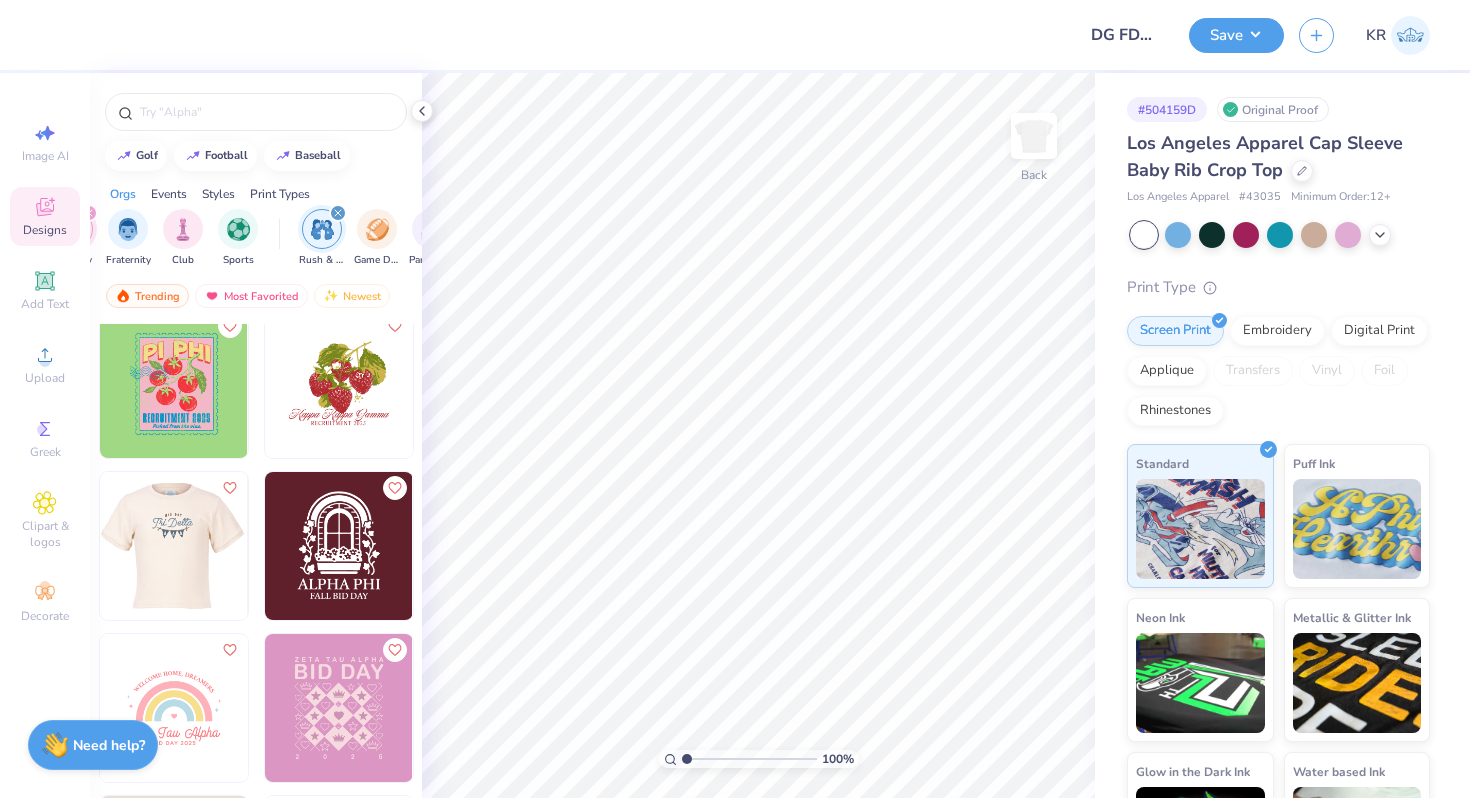 click at bounding box center (173, 546) 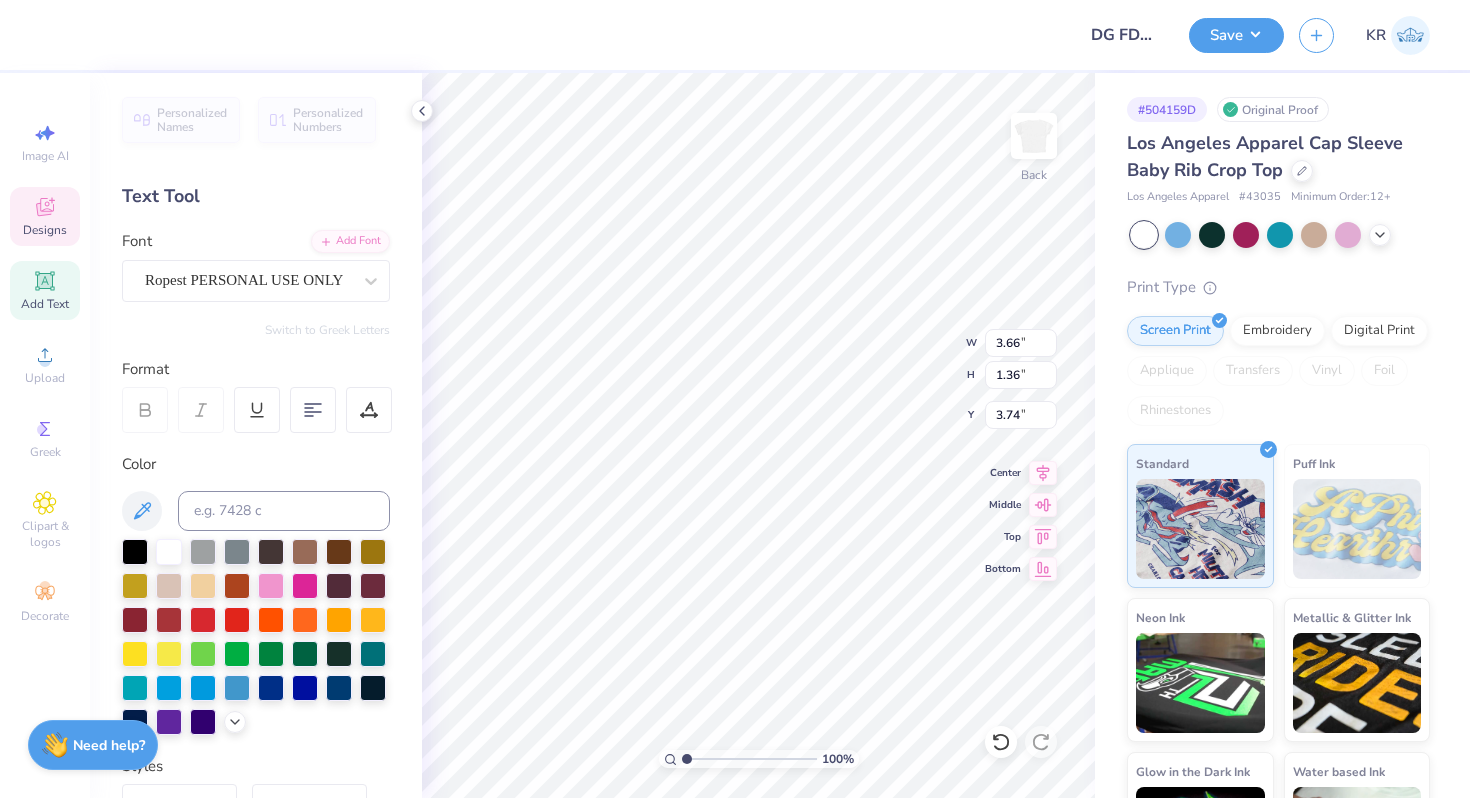 scroll, scrollTop: 0, scrollLeft: 1, axis: horizontal 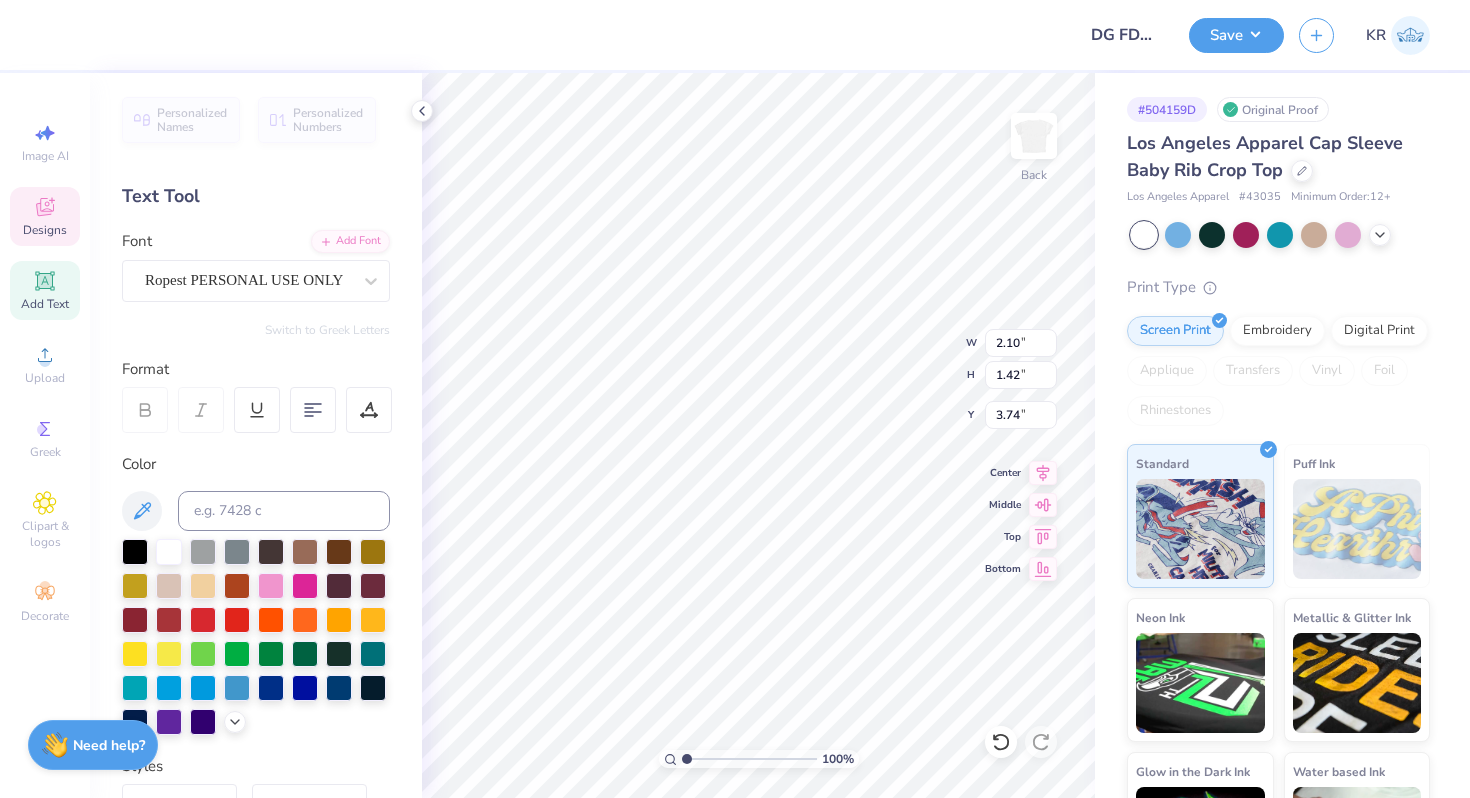 type on "Delta" 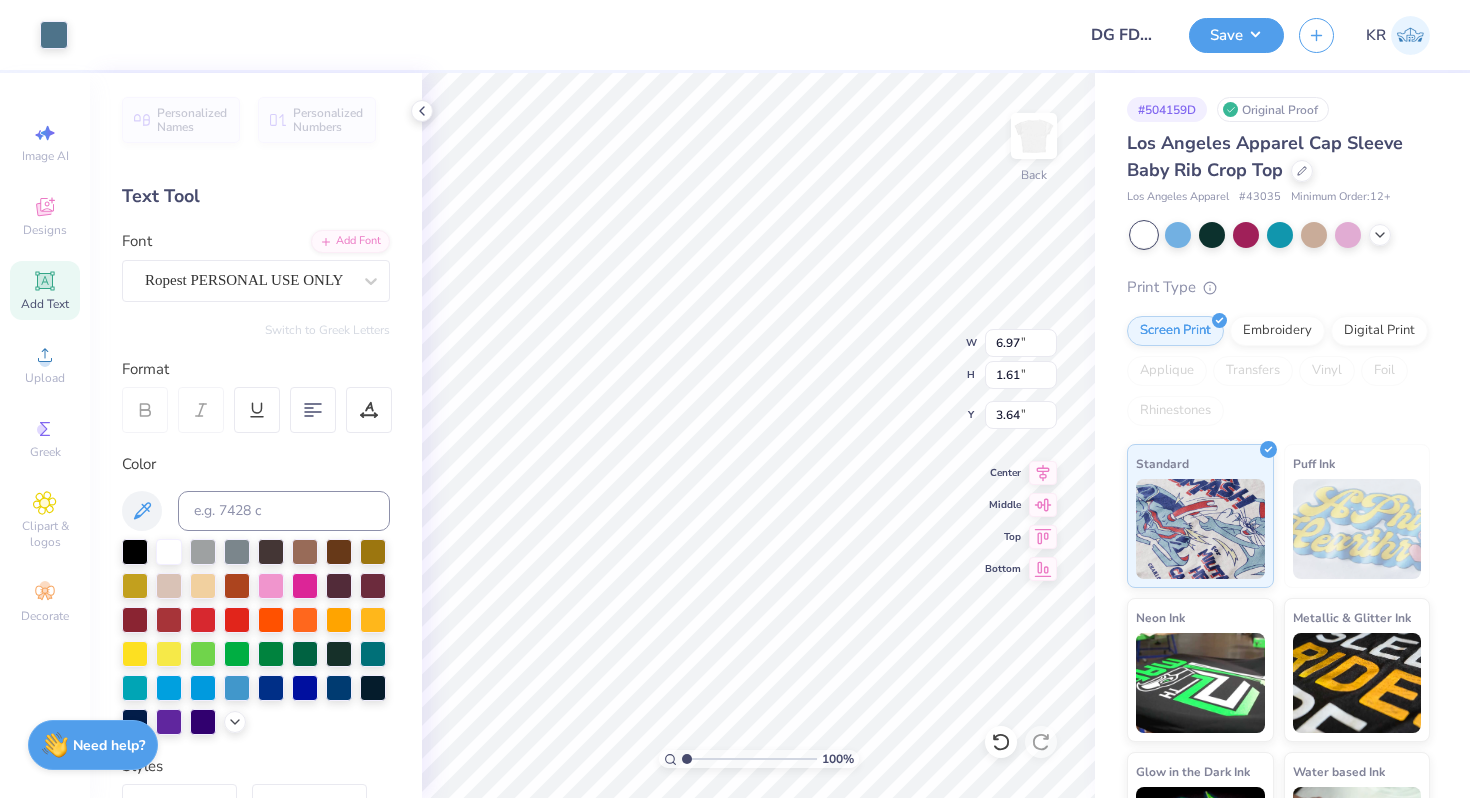 type on "5.51" 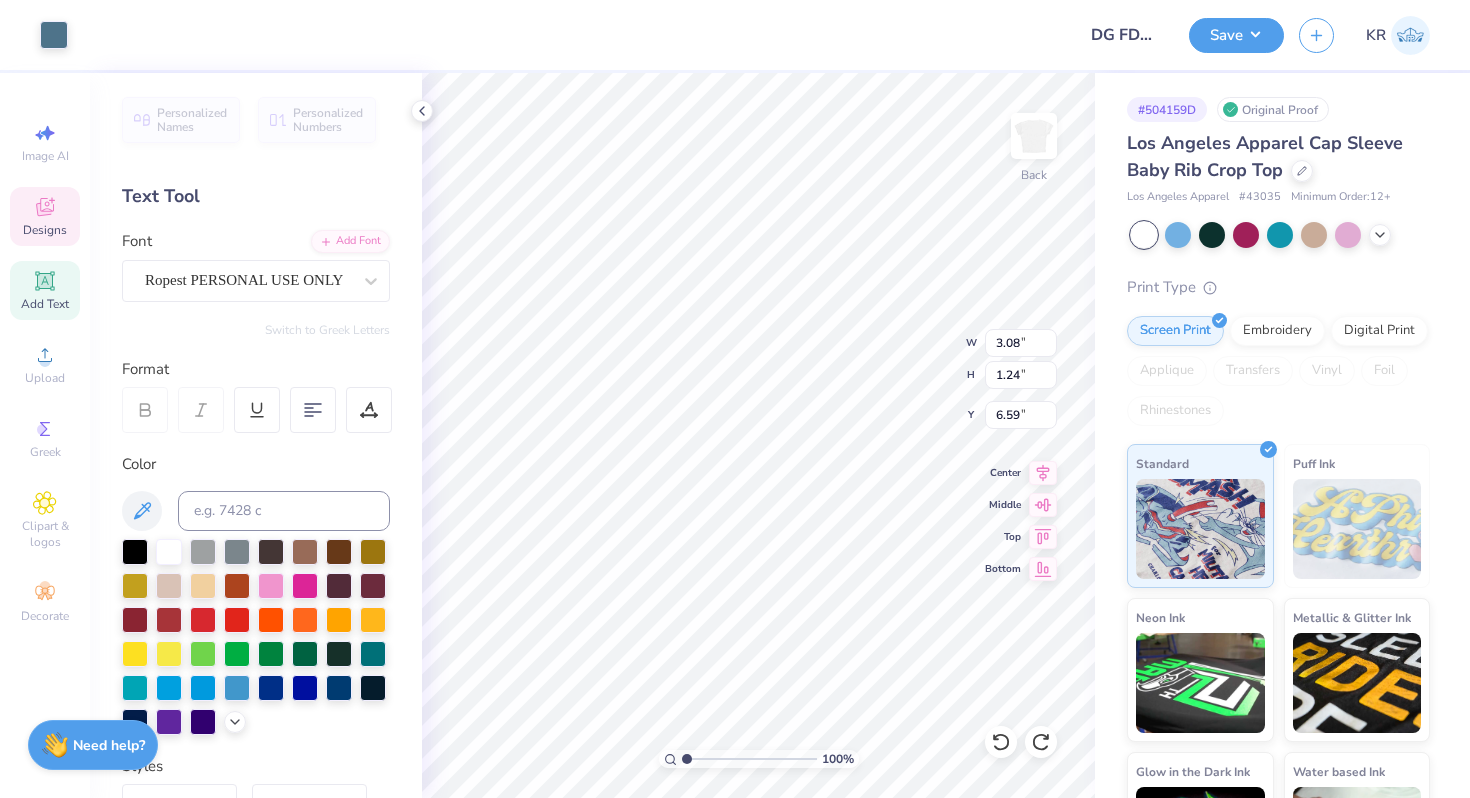 type on "5.48" 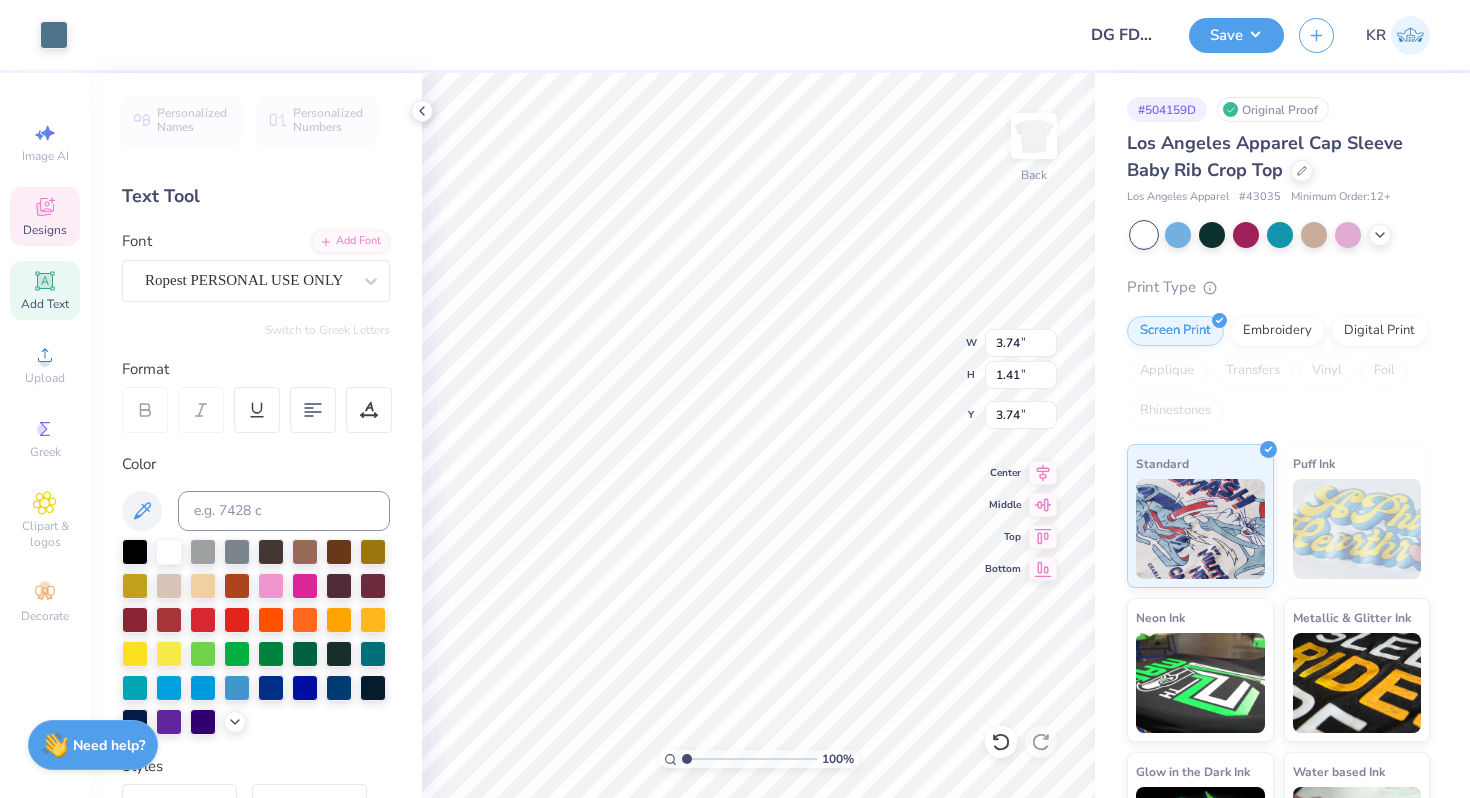 type on "3.74" 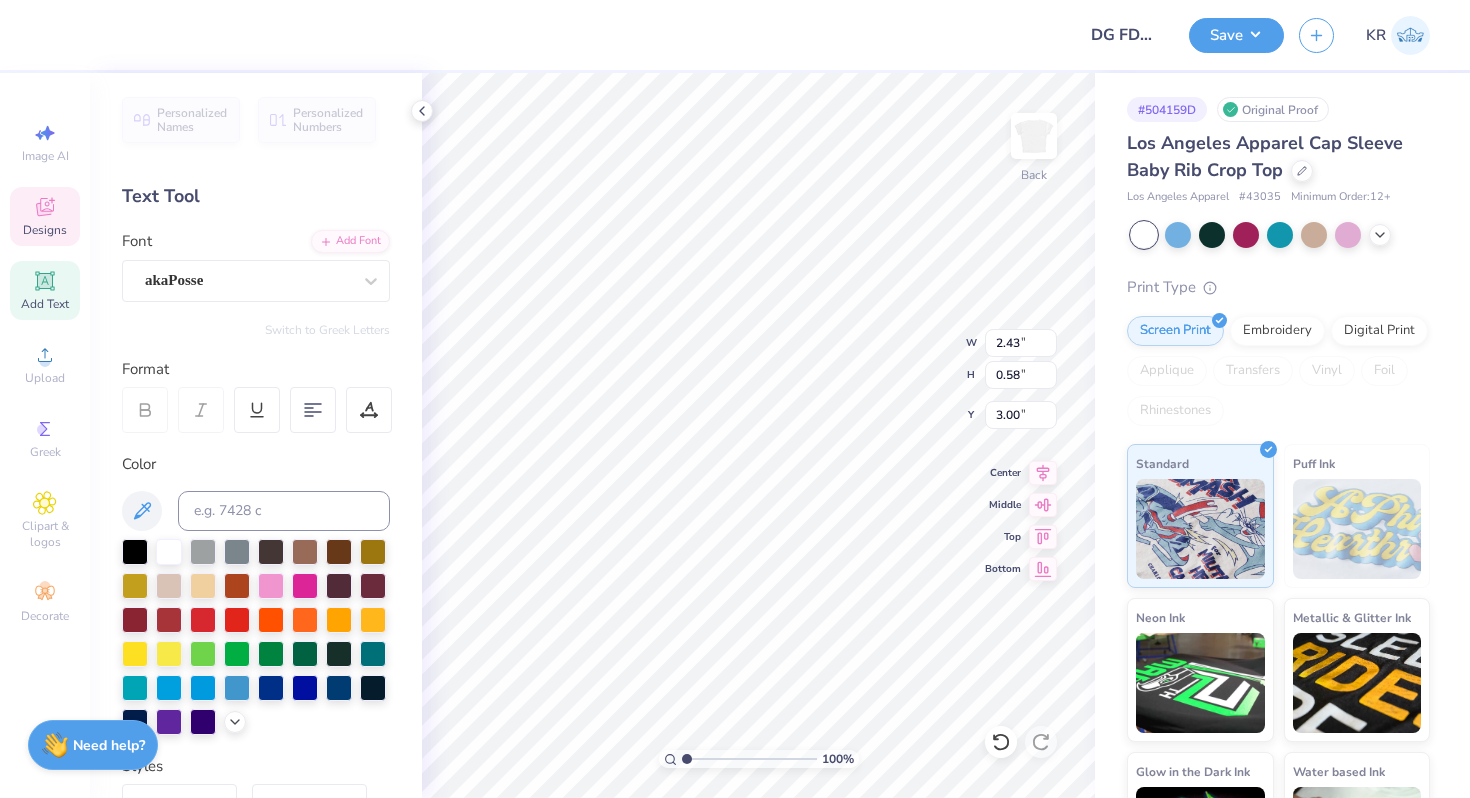 scroll, scrollTop: 0, scrollLeft: 0, axis: both 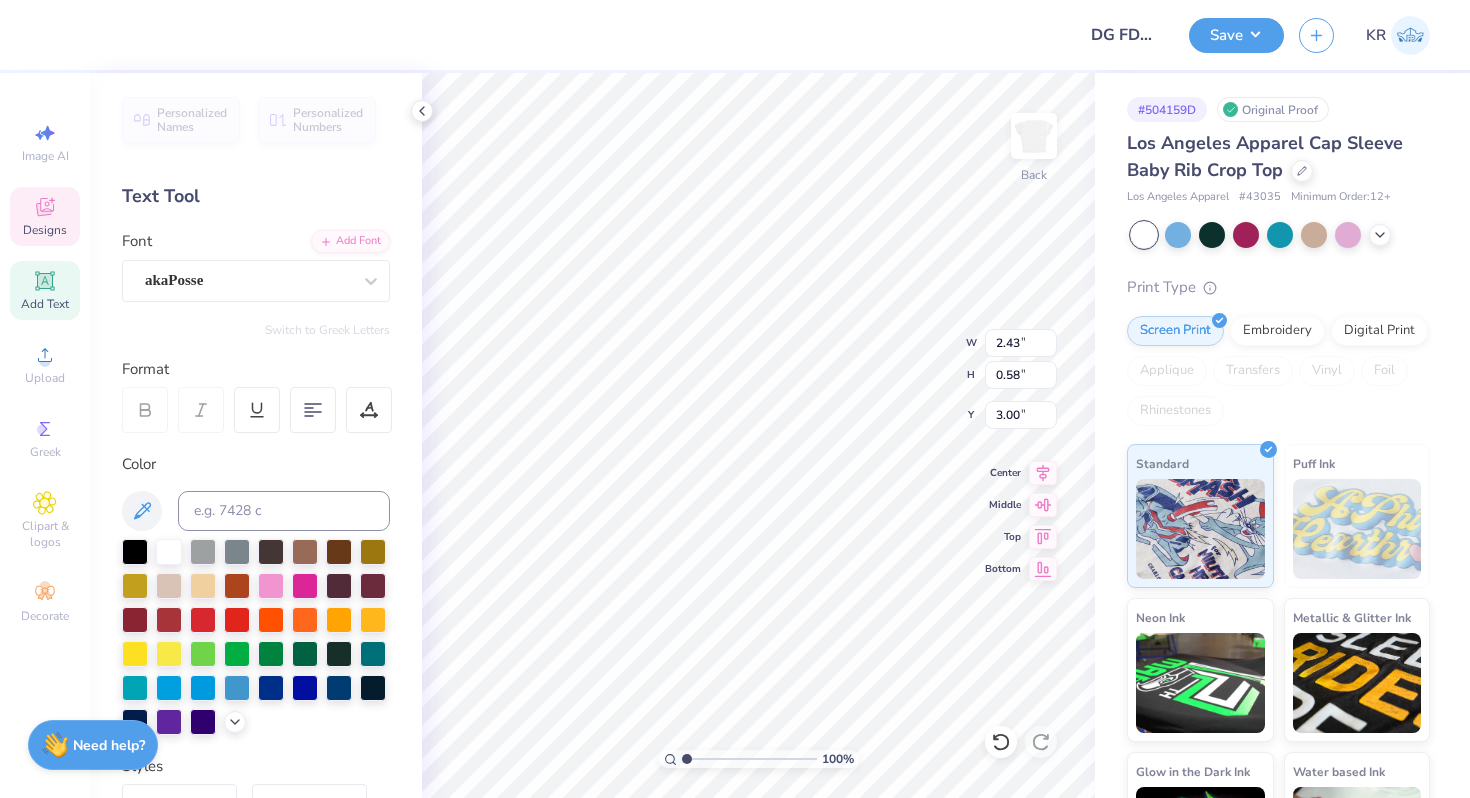 type on "DELTA" 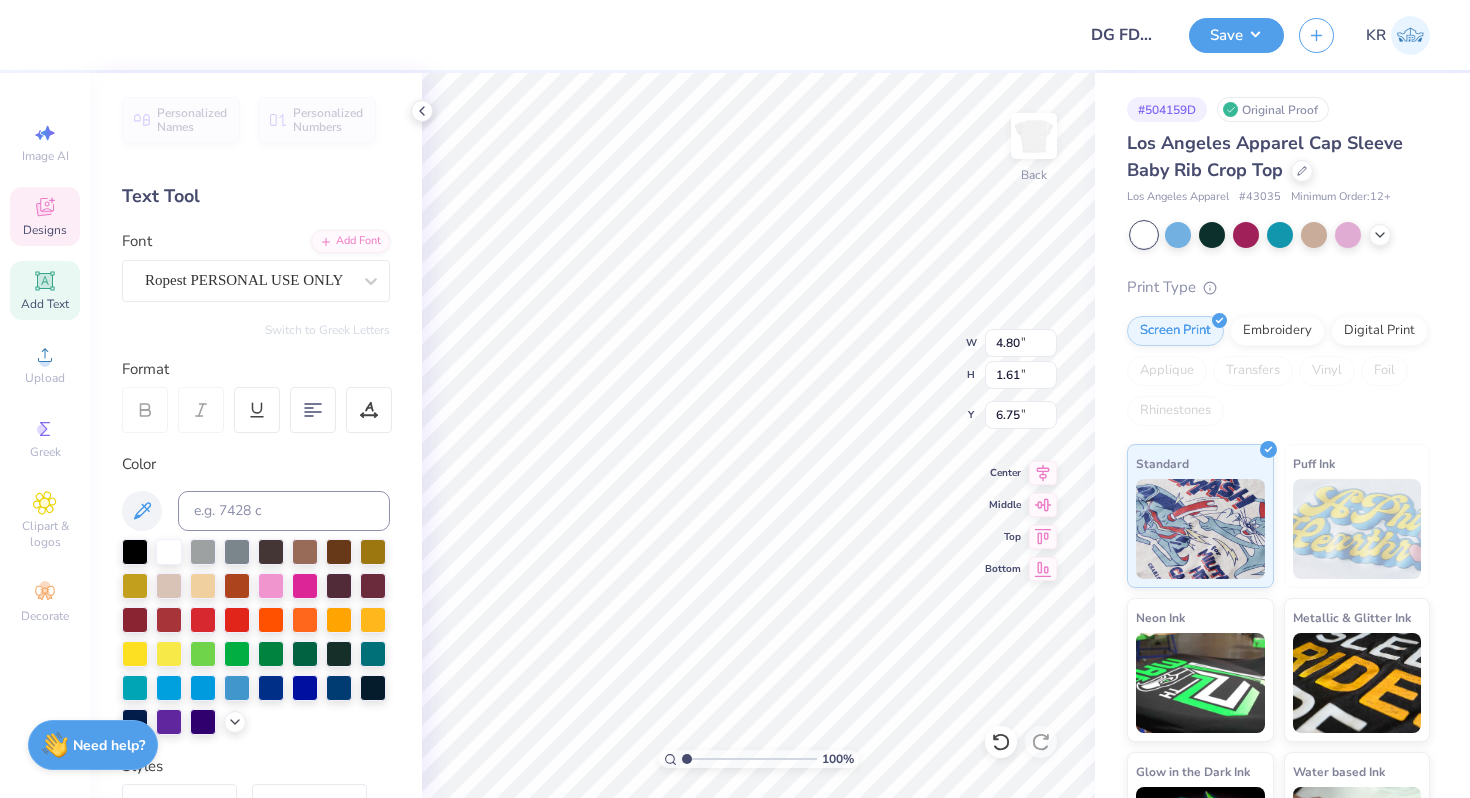 type on "3.83" 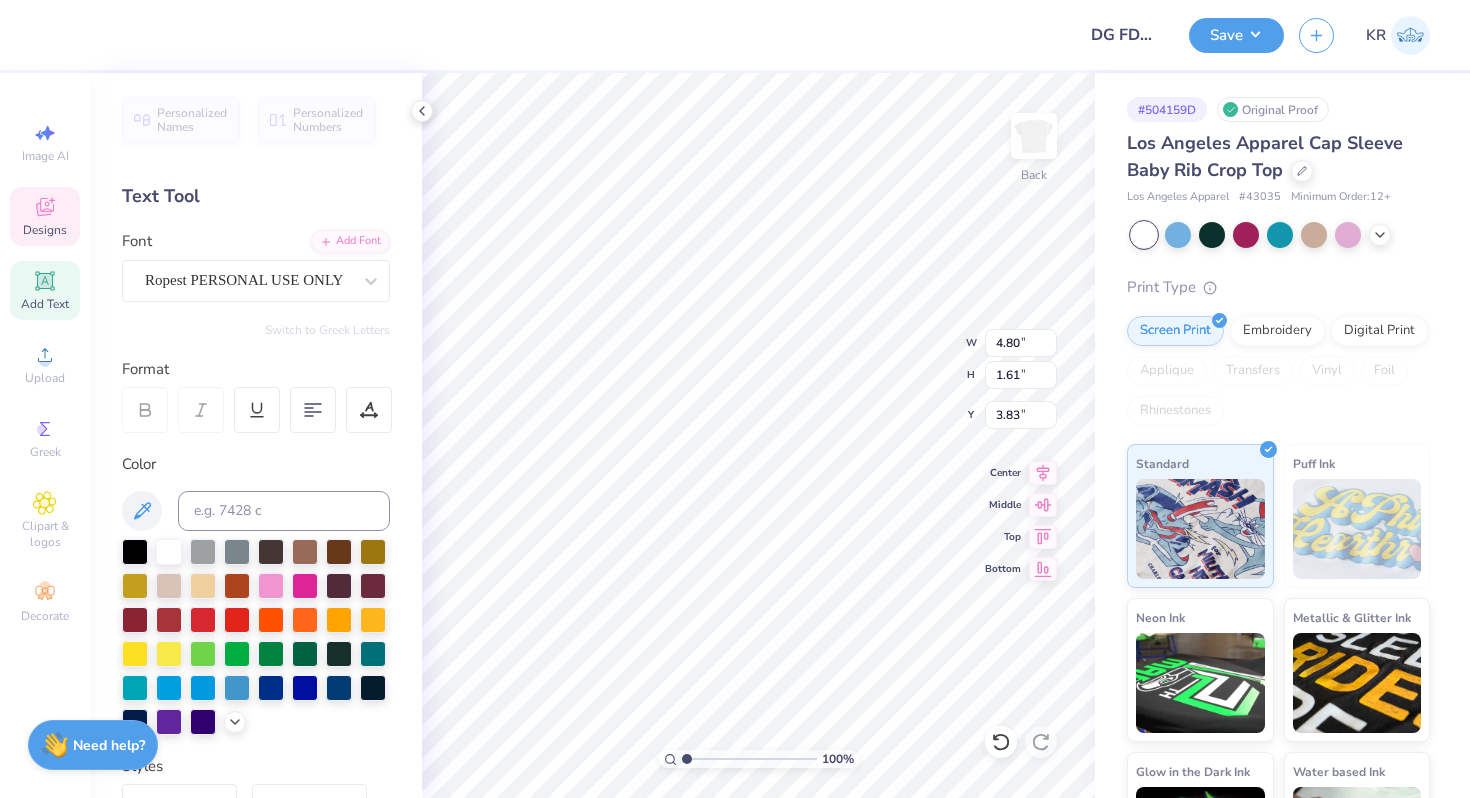 type on "gamma" 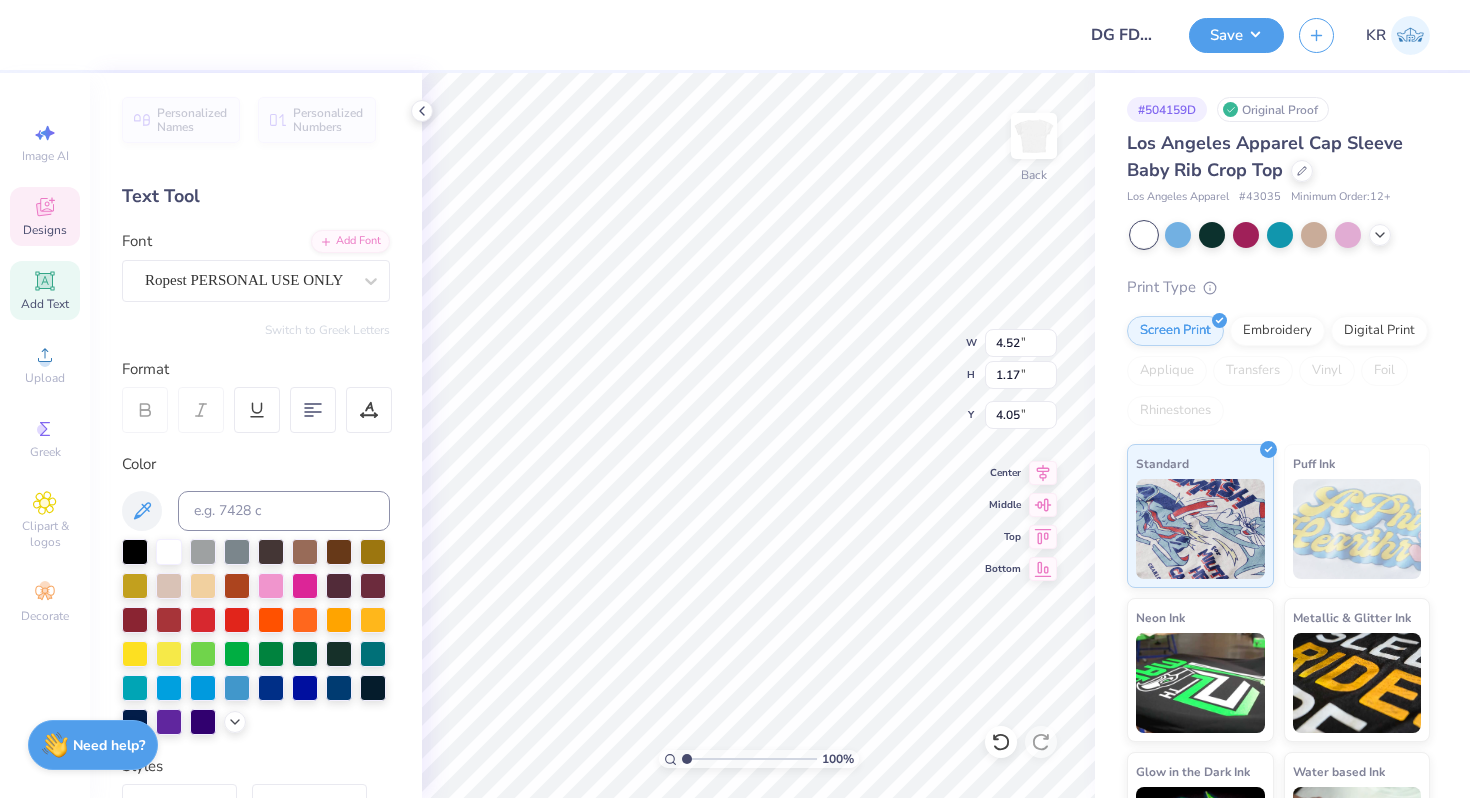 scroll, scrollTop: 0, scrollLeft: 0, axis: both 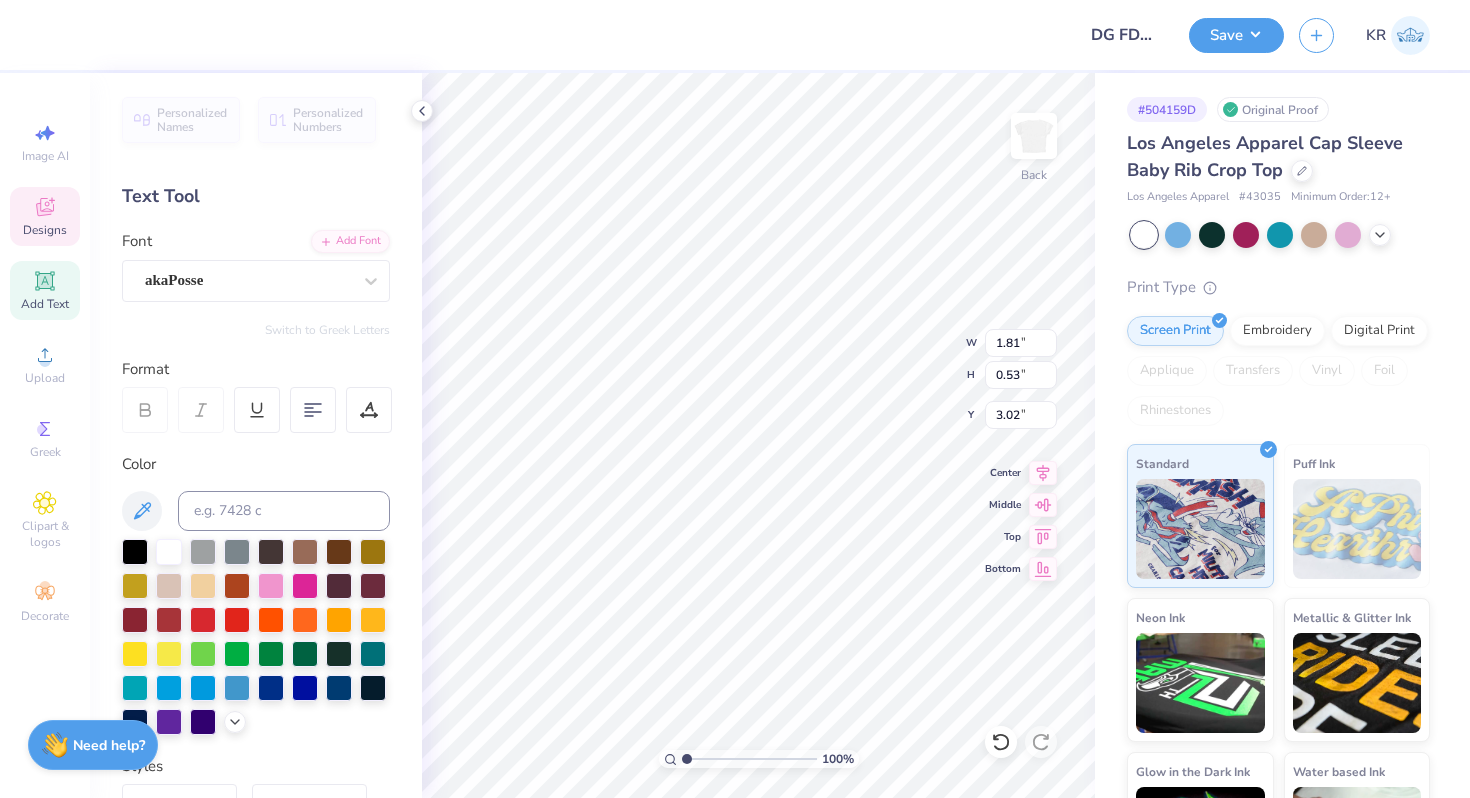 type on "1.81" 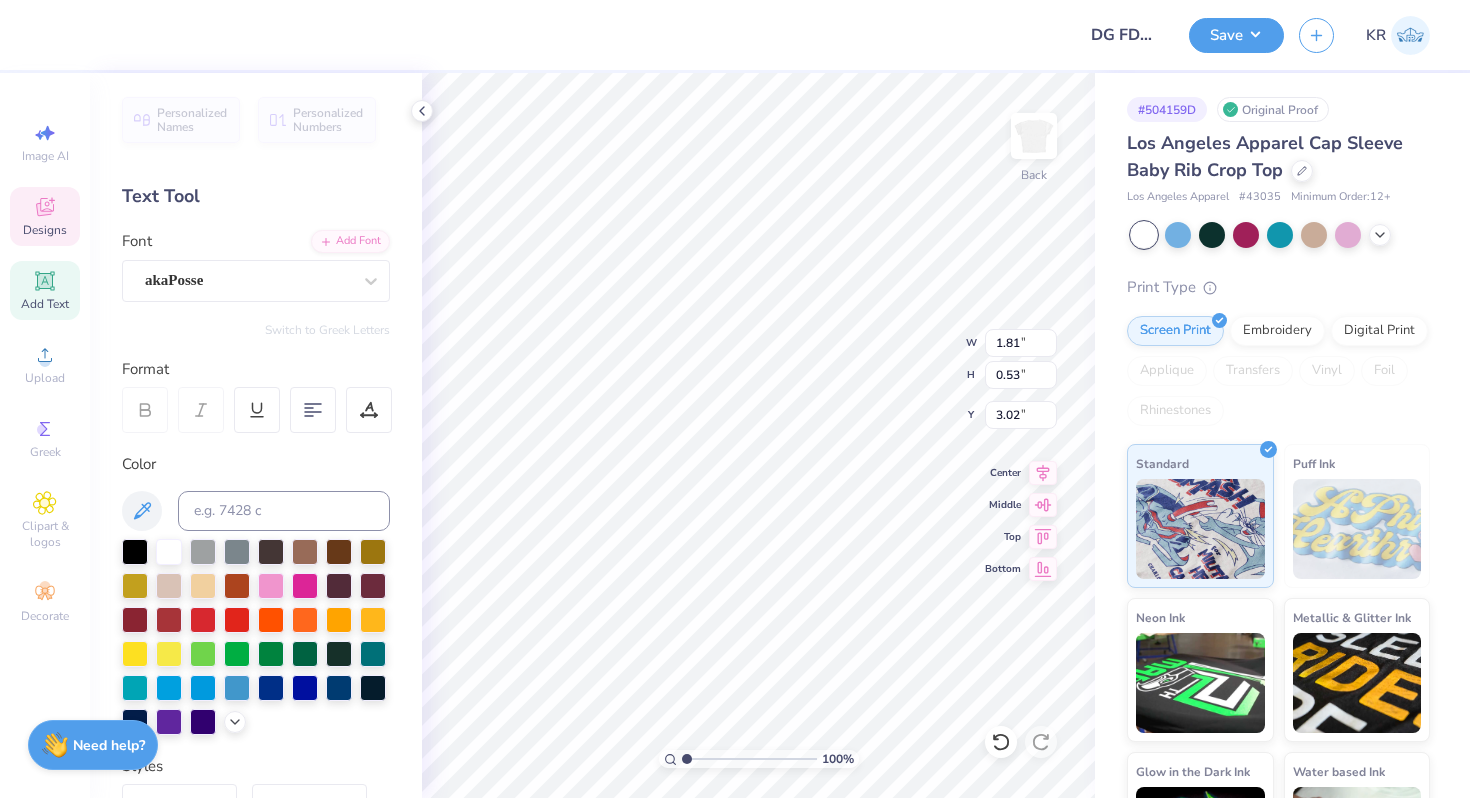 type on "3.00" 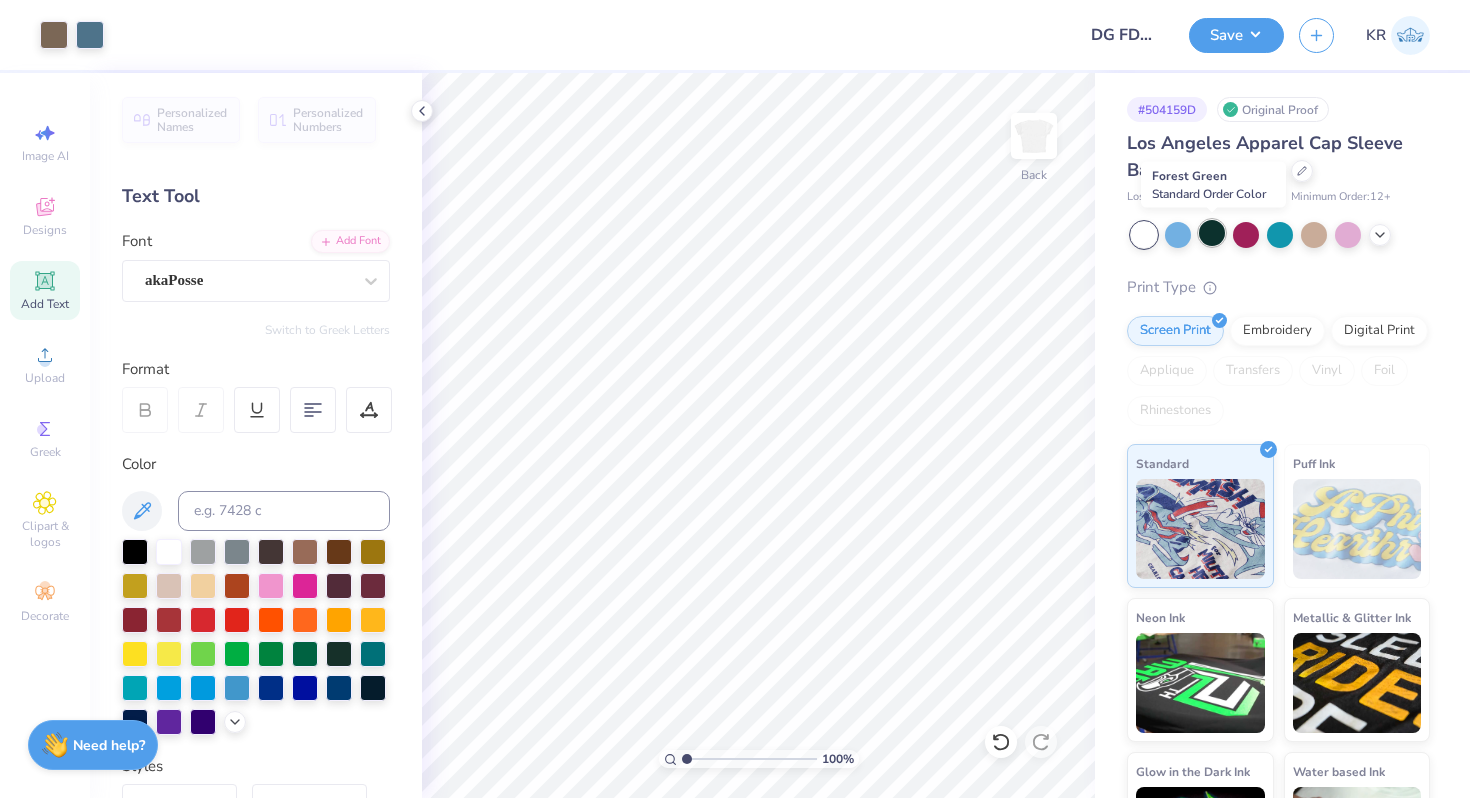 click at bounding box center [1212, 233] 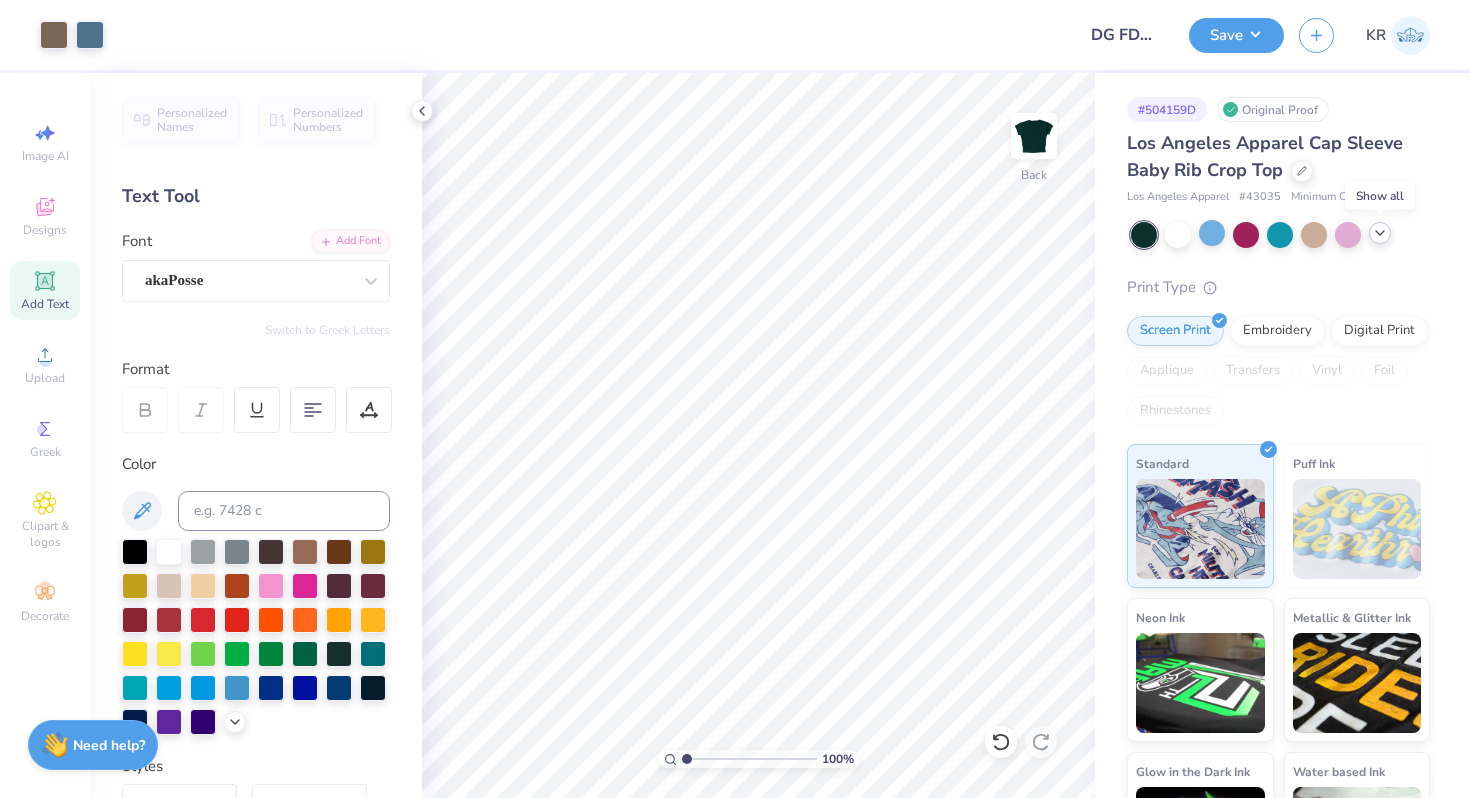 click 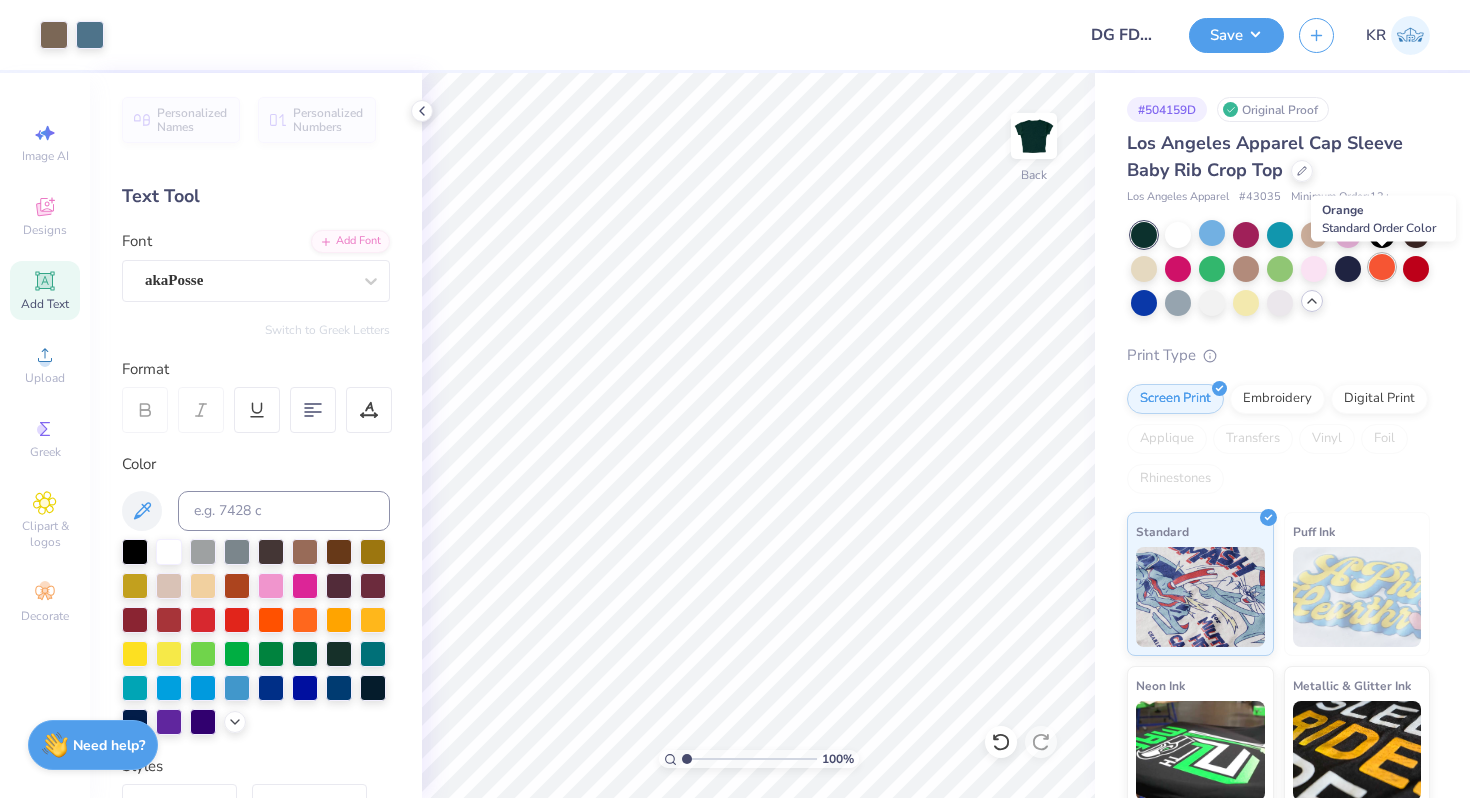 click at bounding box center [1382, 267] 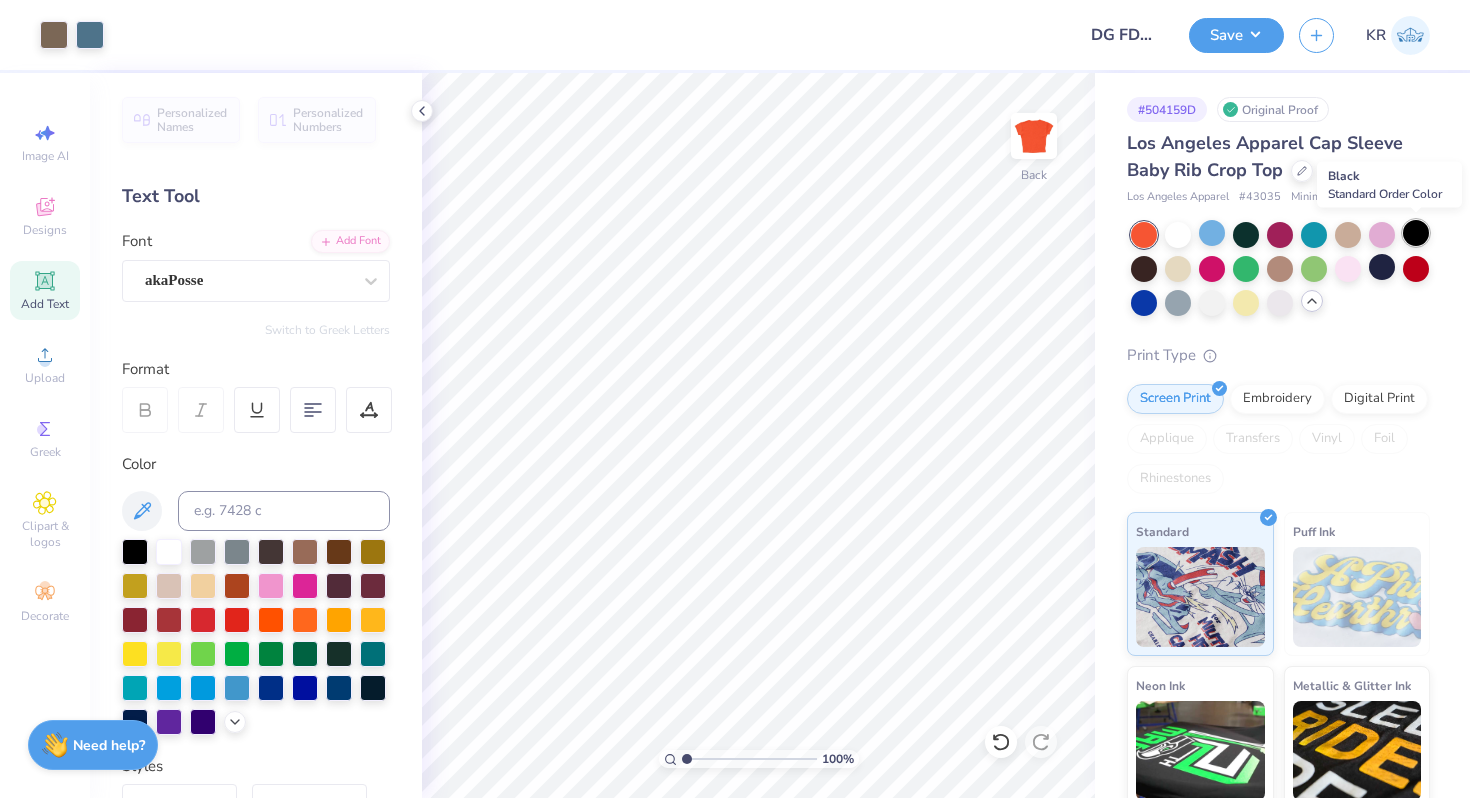 click at bounding box center [1416, 233] 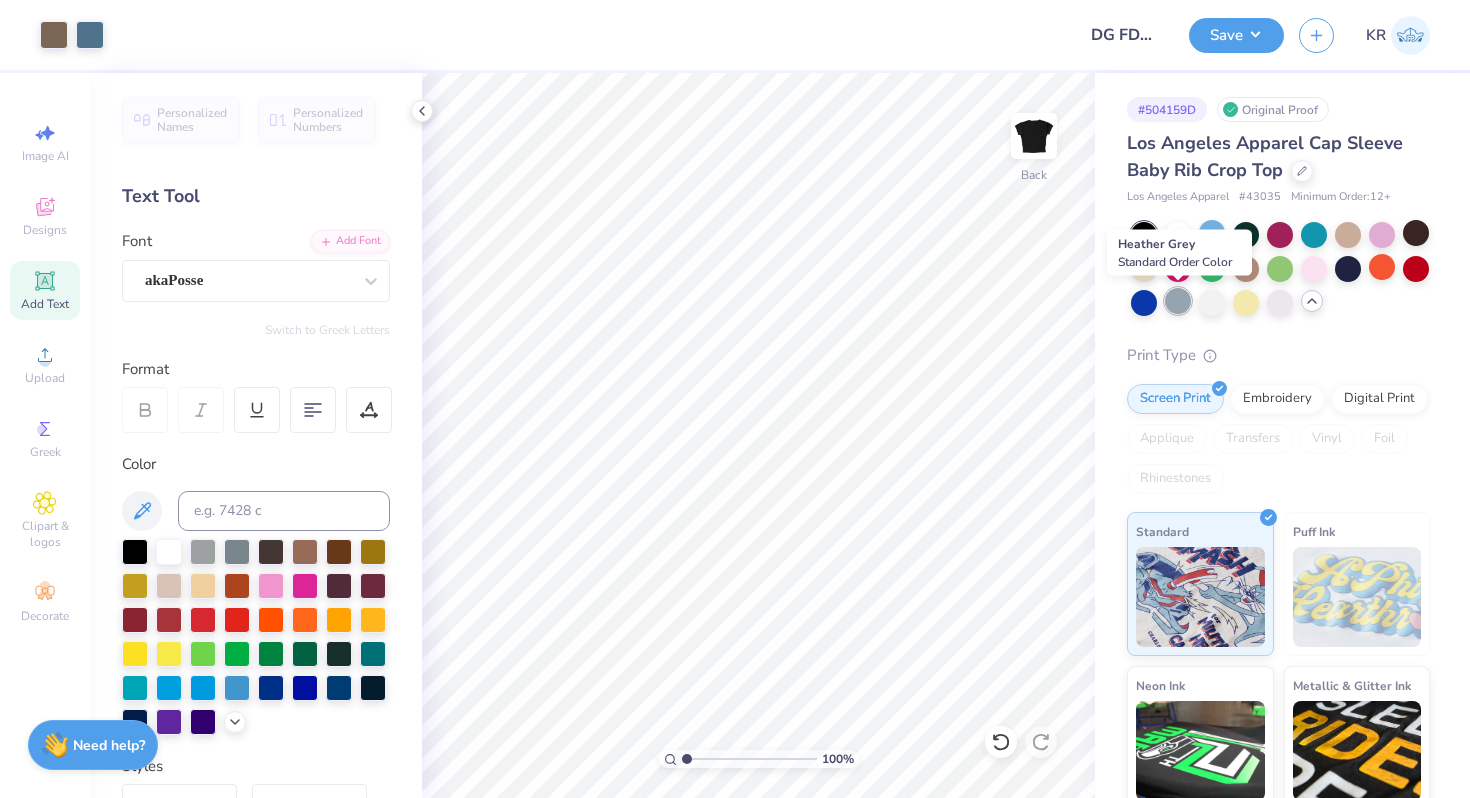 click at bounding box center (1178, 301) 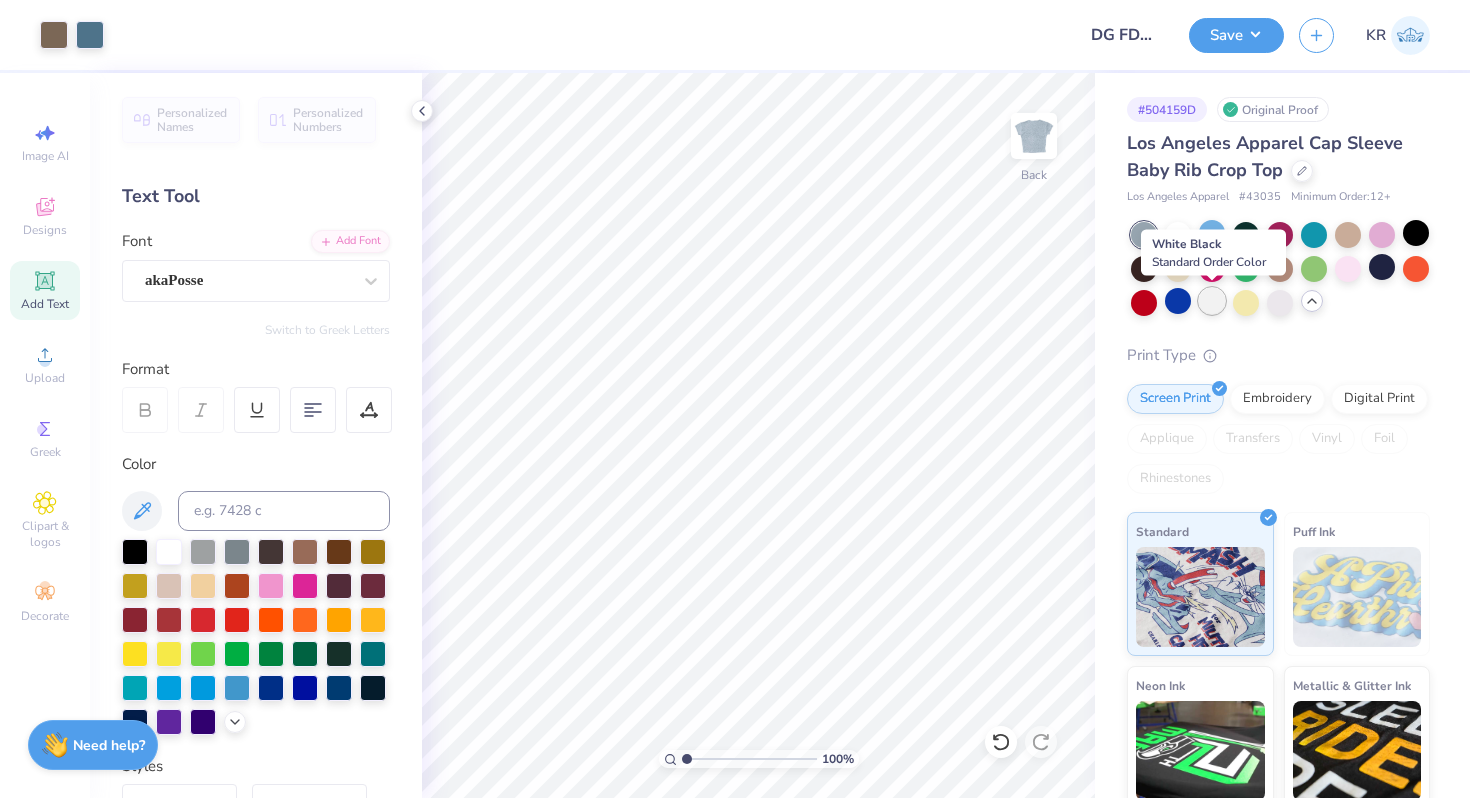 click at bounding box center (1212, 301) 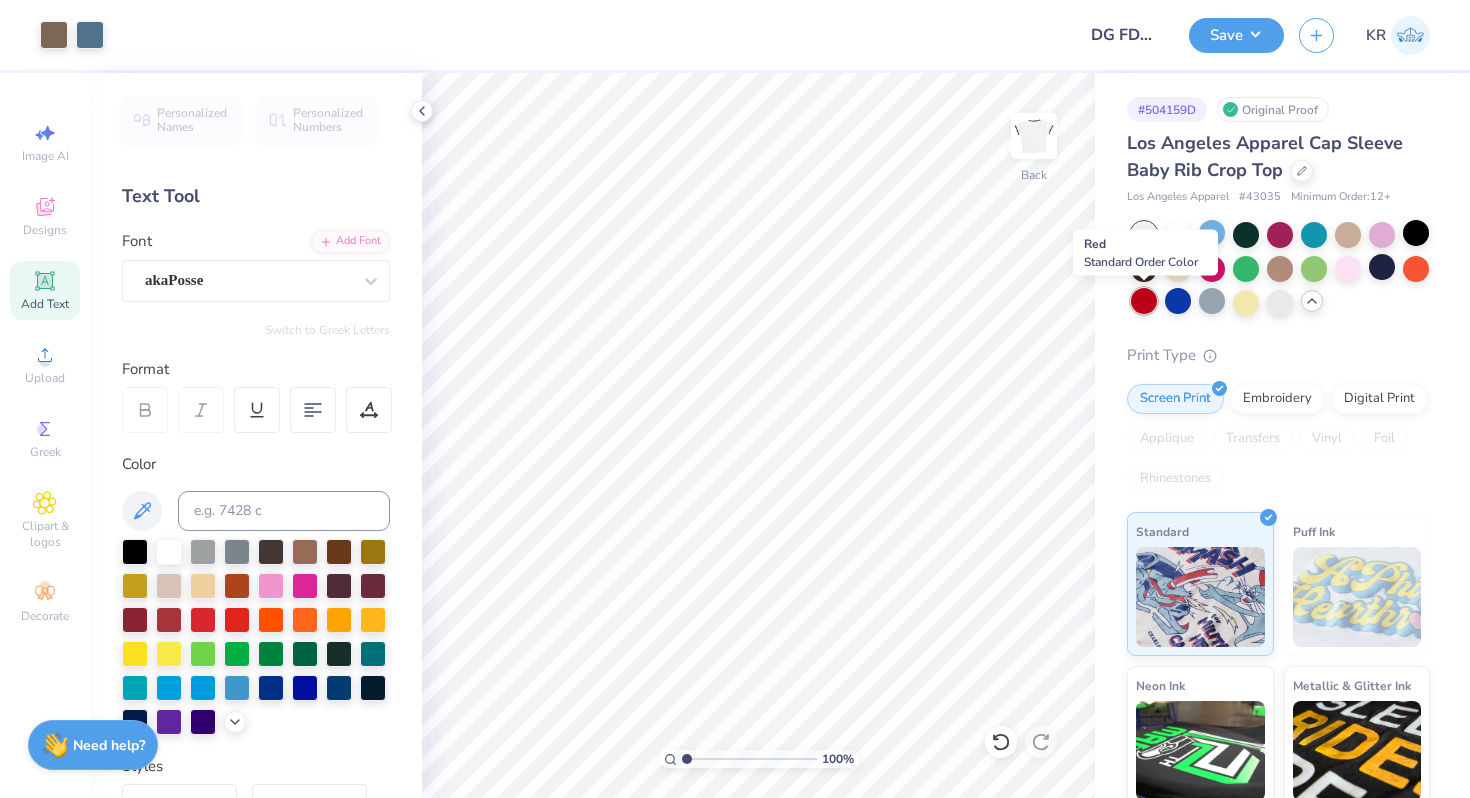 click at bounding box center (1144, 301) 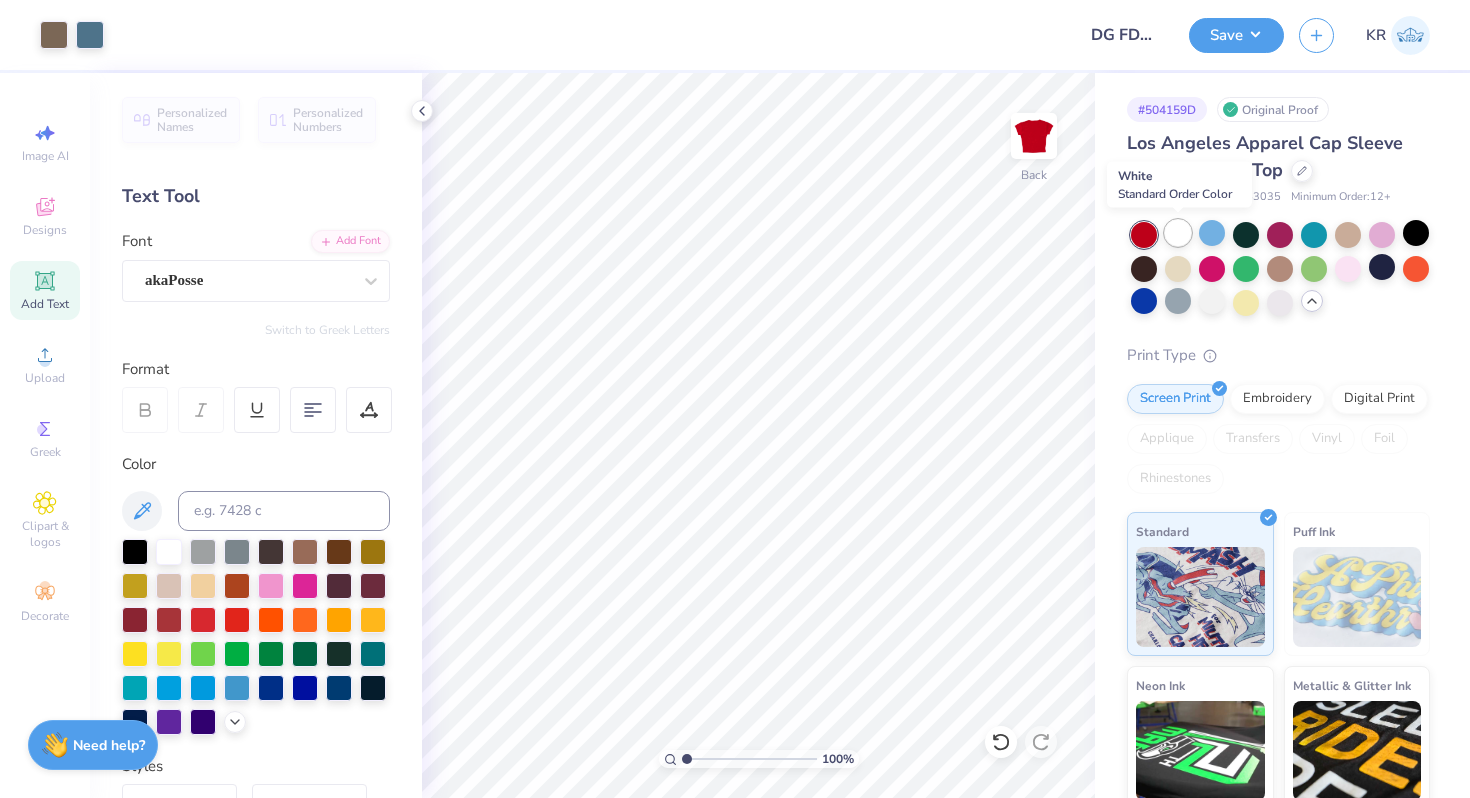 click at bounding box center (1178, 233) 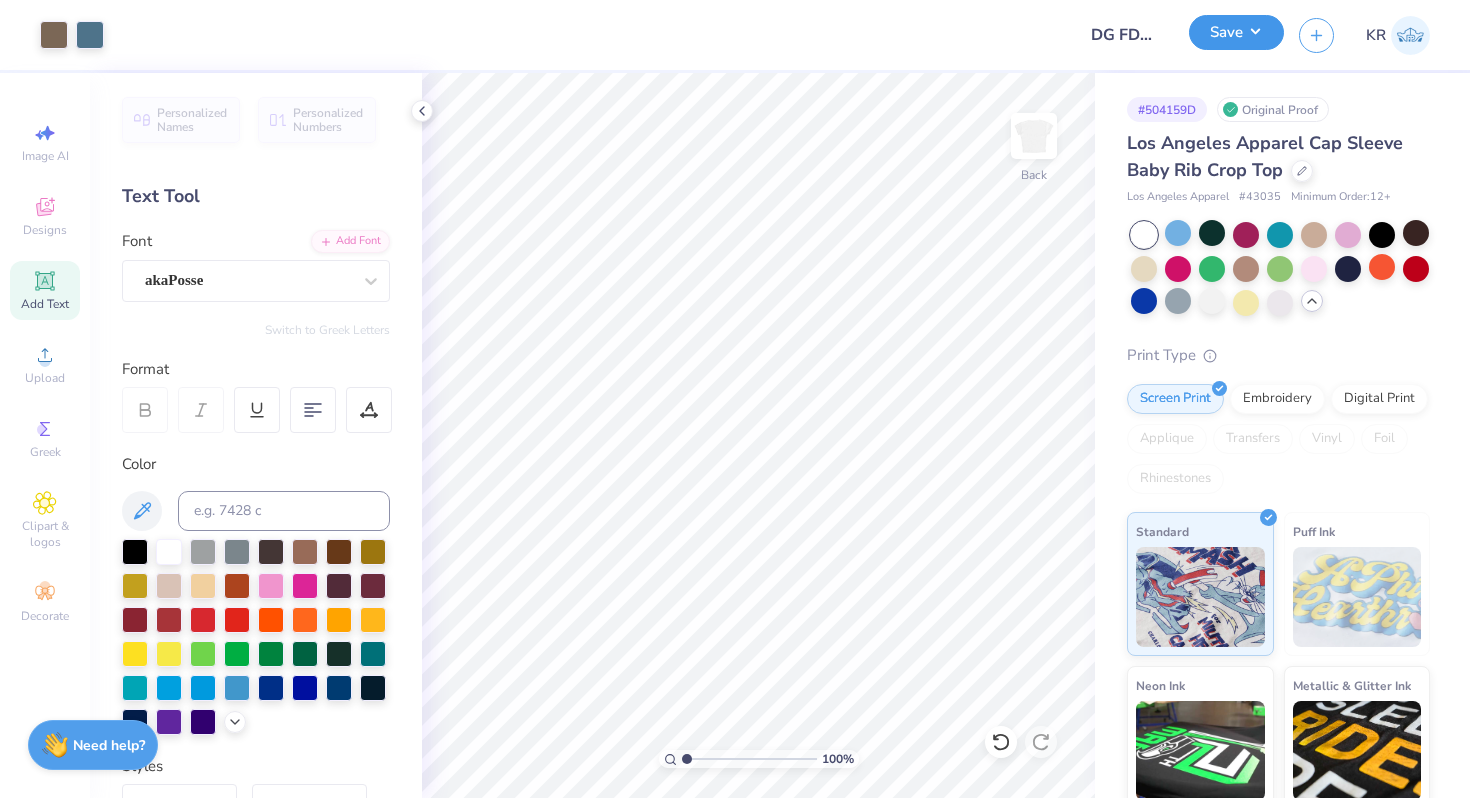 click on "Save" at bounding box center [1236, 32] 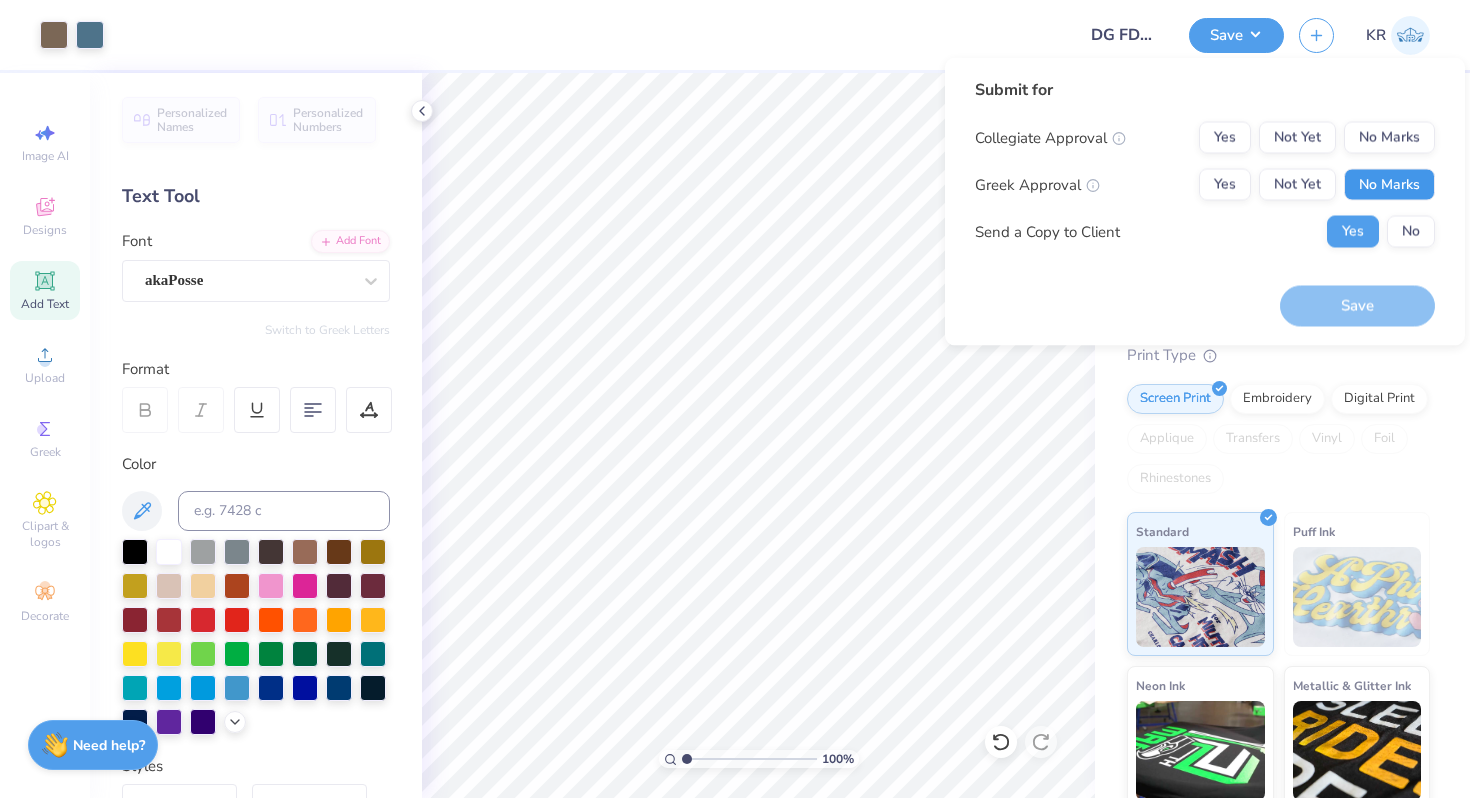 click on "No Marks" at bounding box center (1389, 185) 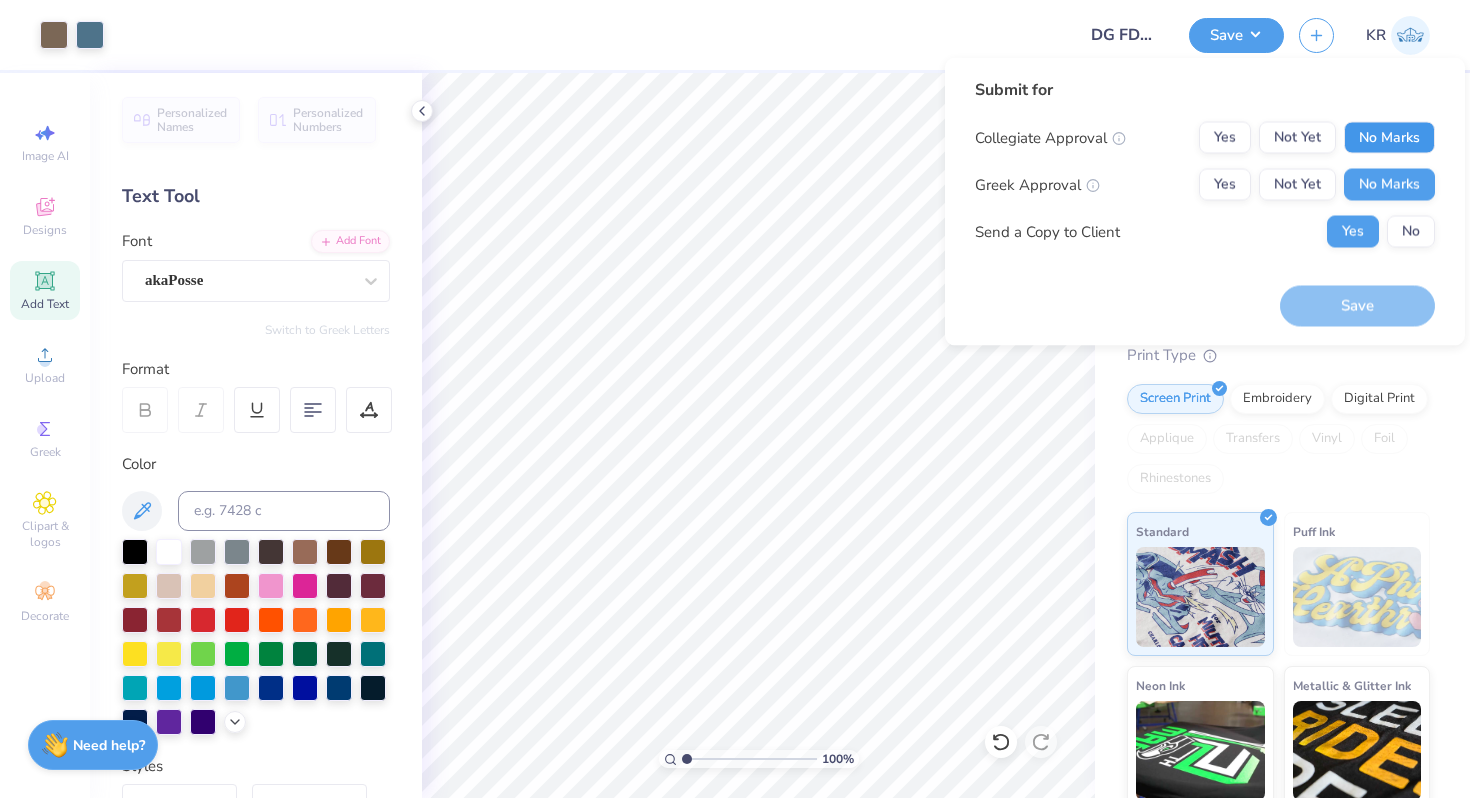 click on "No Marks" at bounding box center (1389, 138) 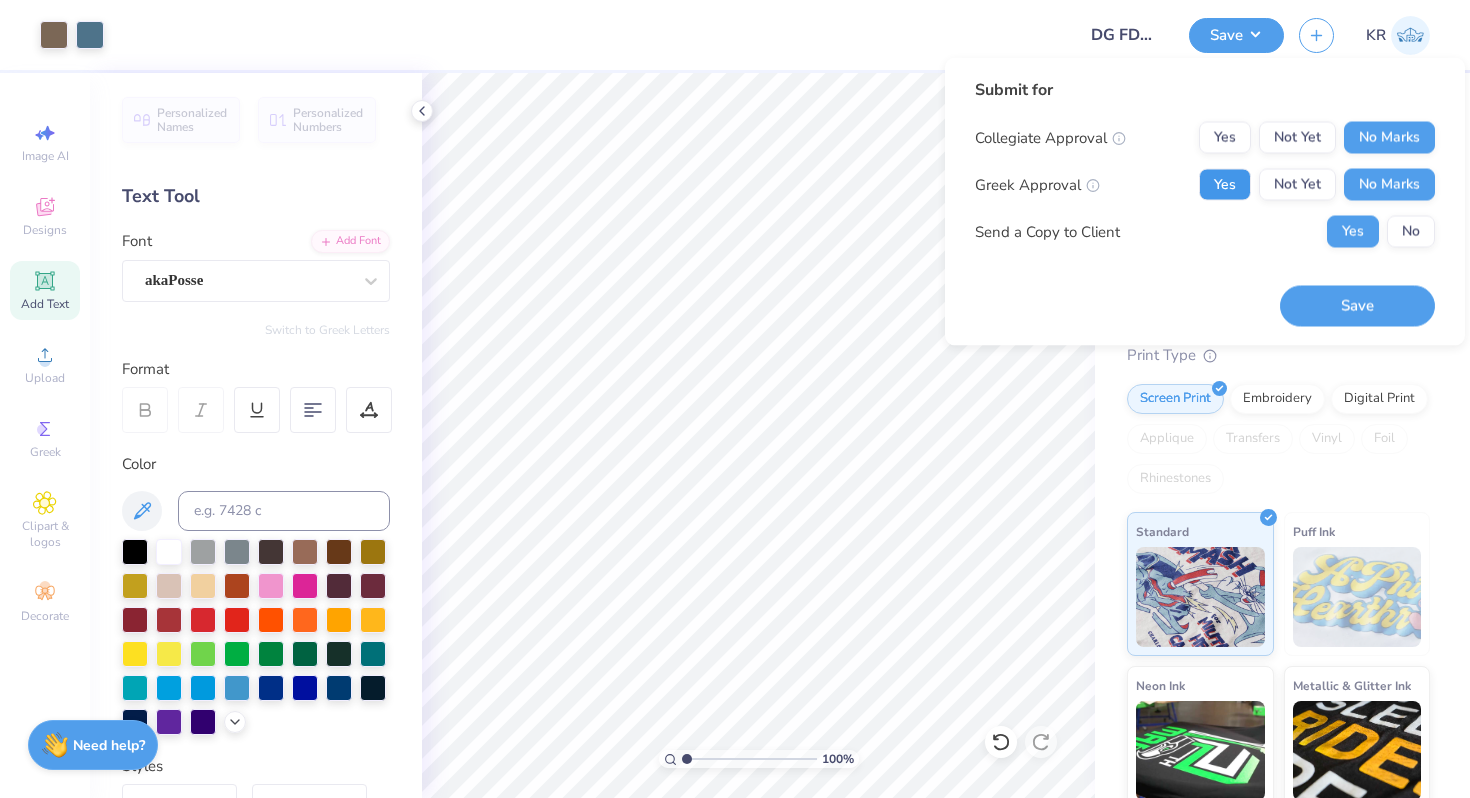 click on "Yes" at bounding box center [1225, 185] 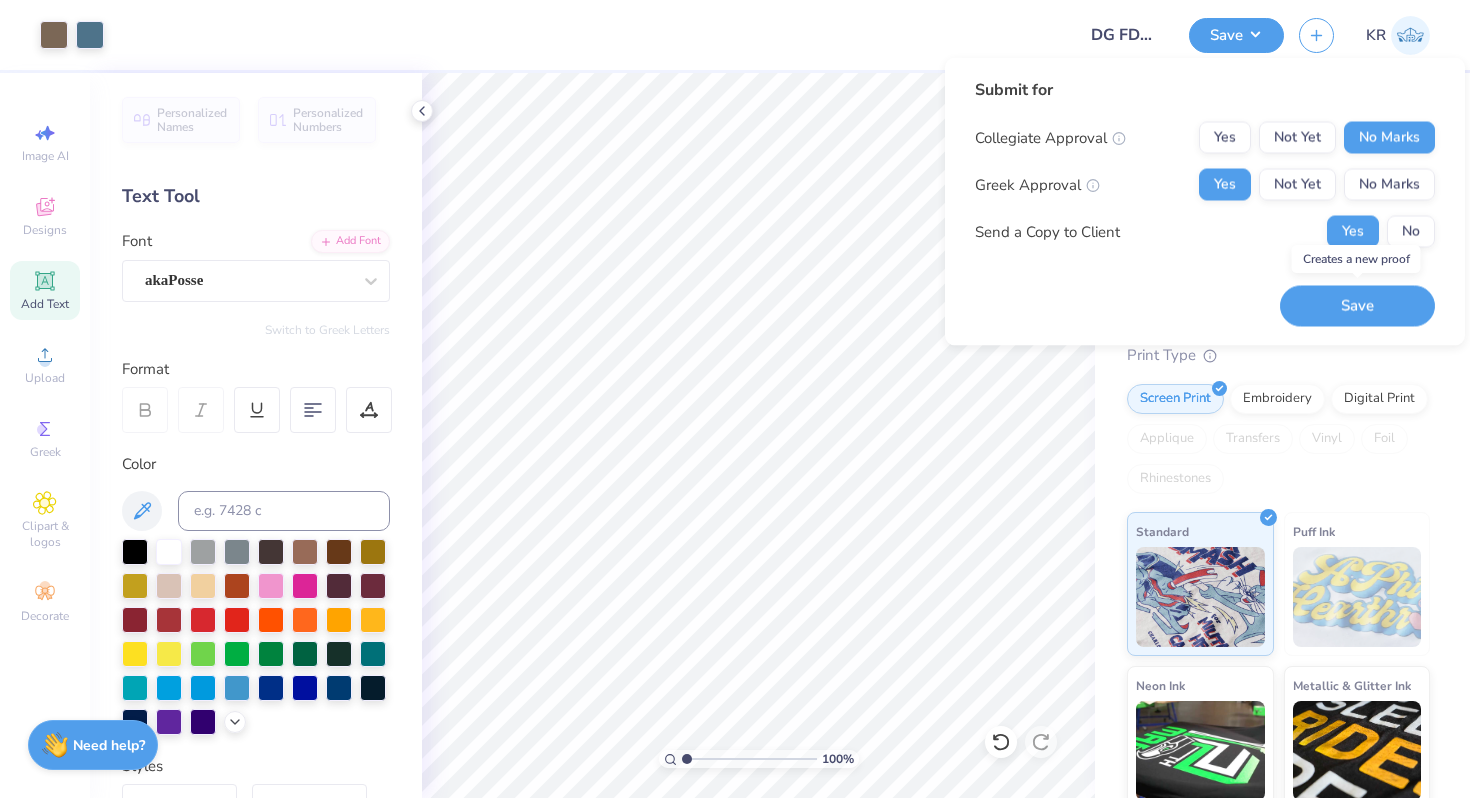click on "Save" at bounding box center (1357, 305) 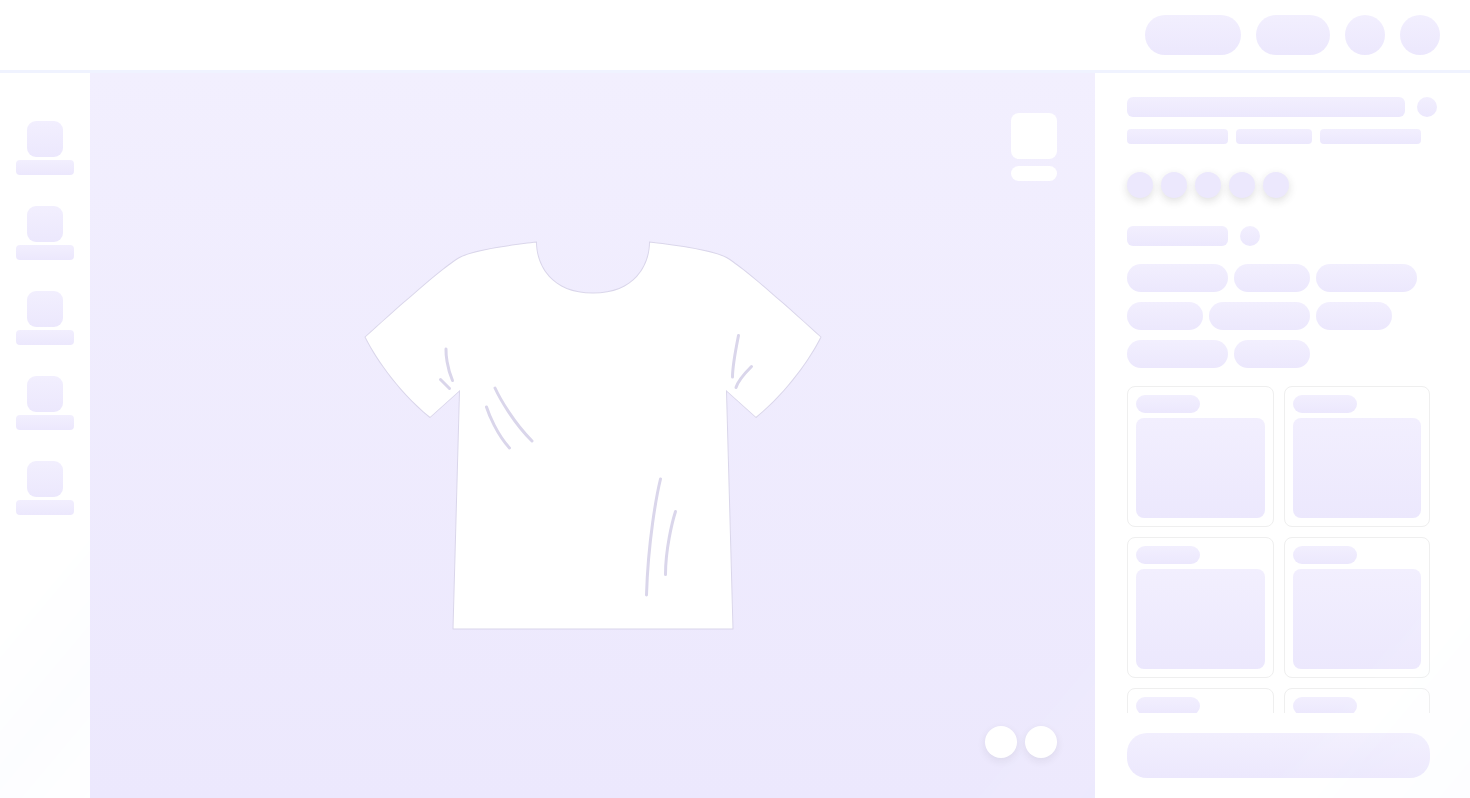 scroll, scrollTop: 0, scrollLeft: 0, axis: both 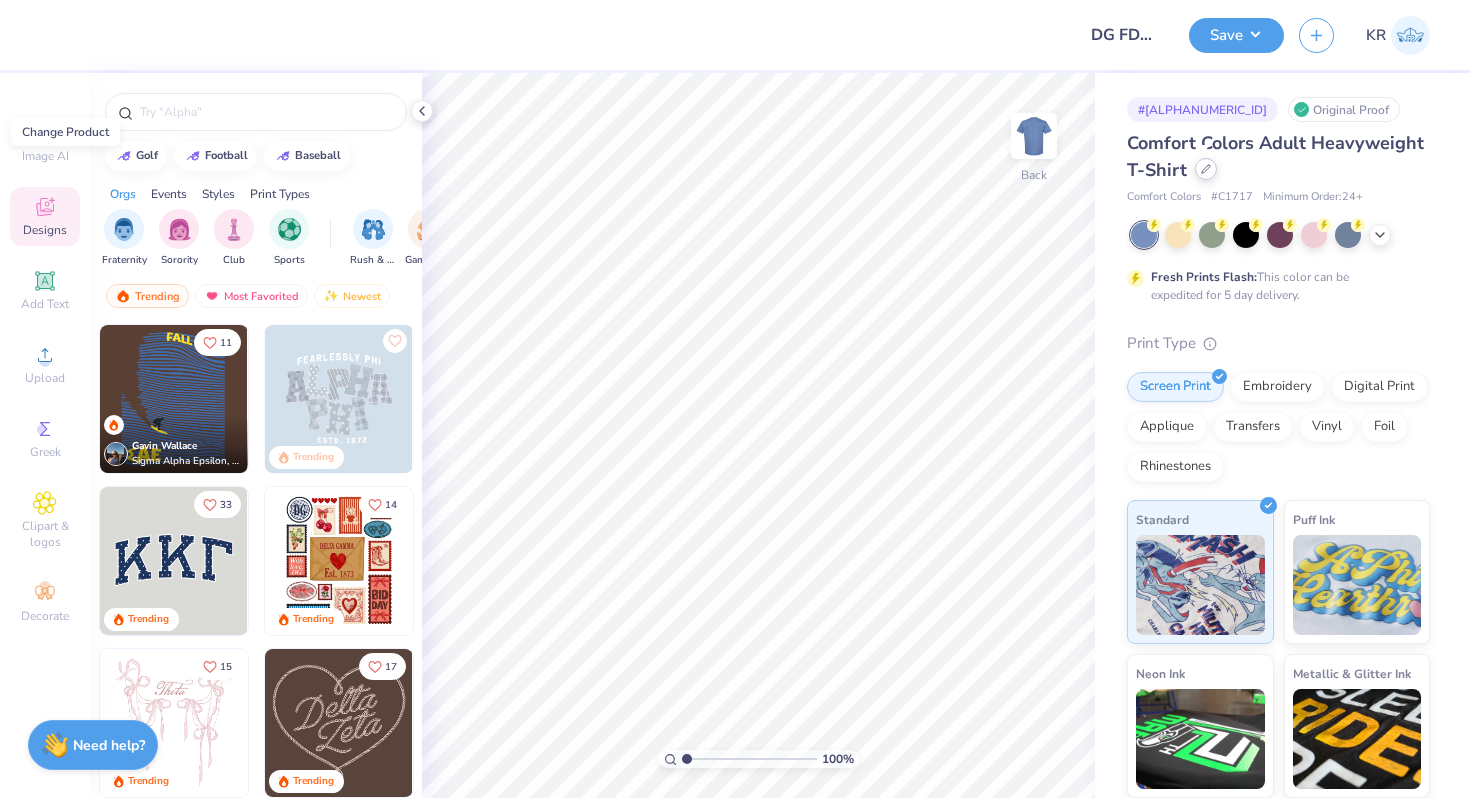 click 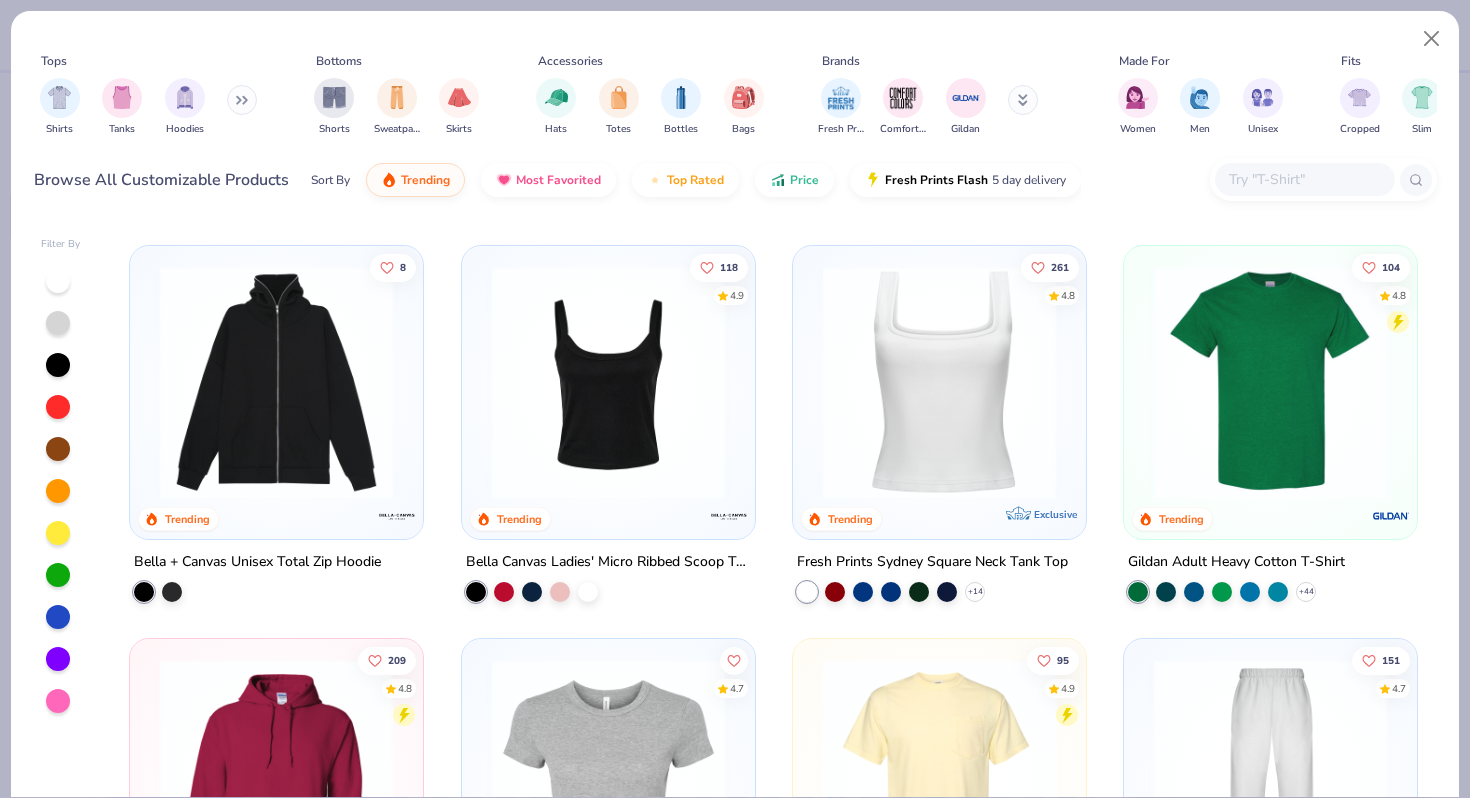 scroll, scrollTop: 386, scrollLeft: 0, axis: vertical 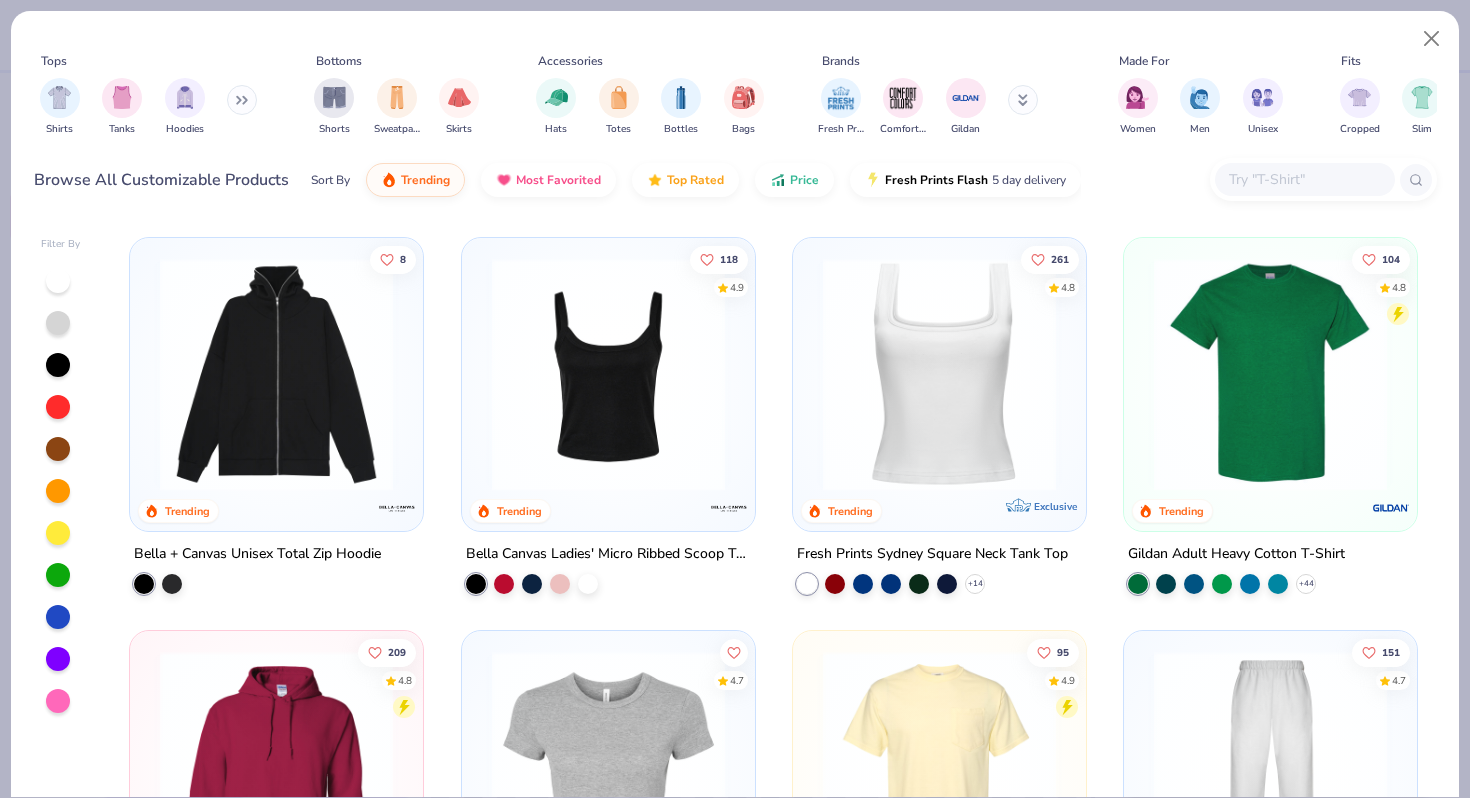 click at bounding box center (608, 374) 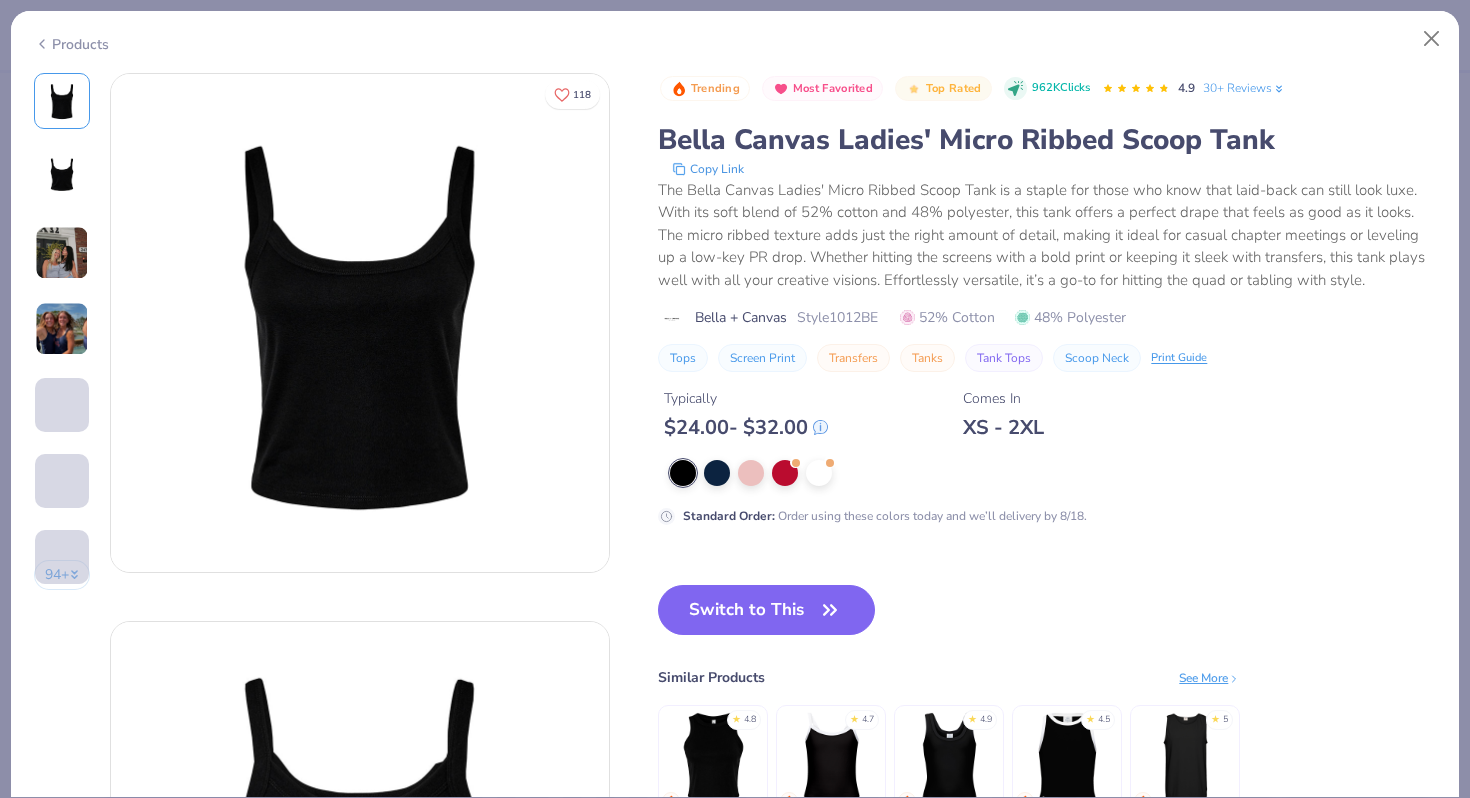 click on "Switch to This" at bounding box center (766, 610) 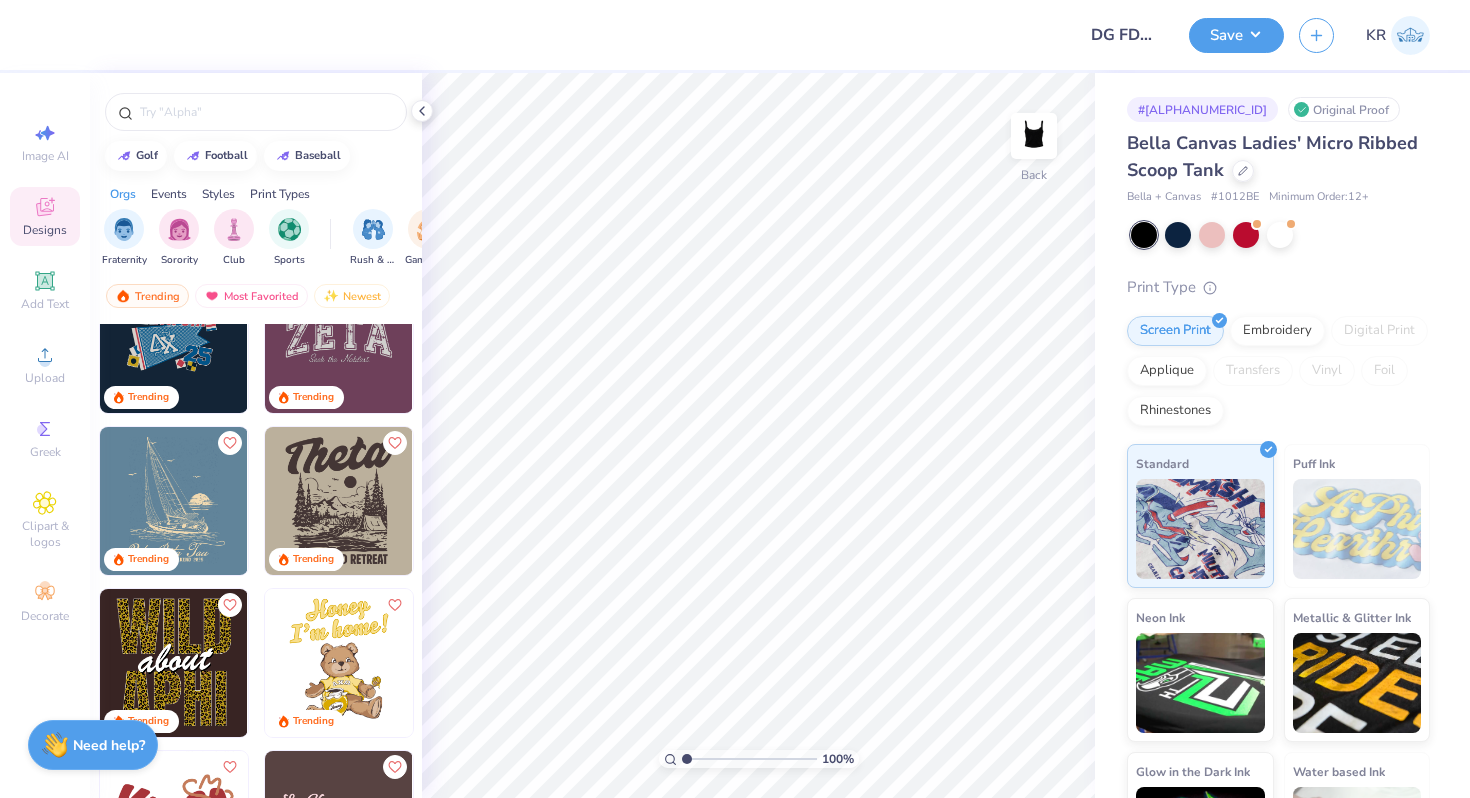 scroll, scrollTop: 4119, scrollLeft: 0, axis: vertical 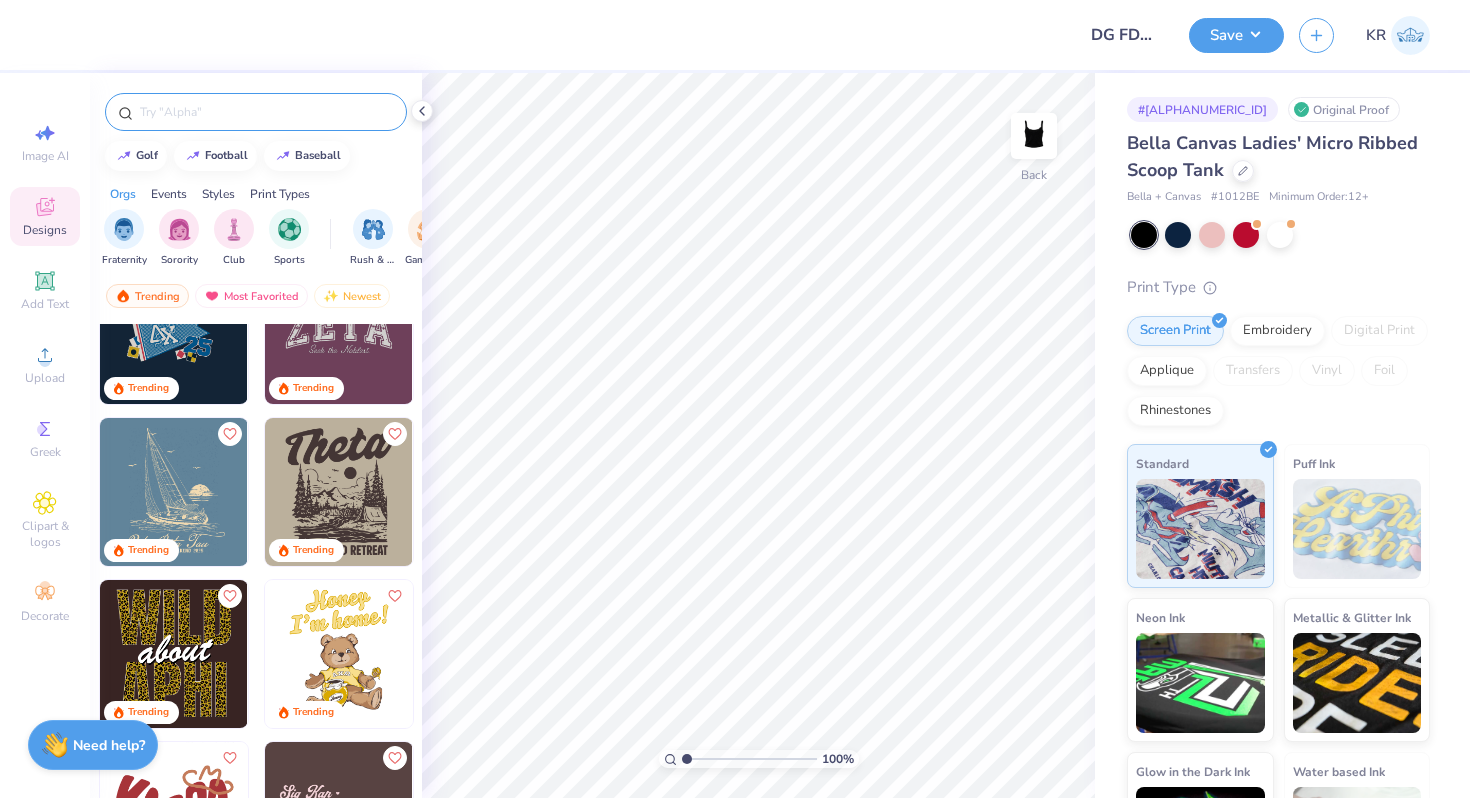 click at bounding box center (266, 112) 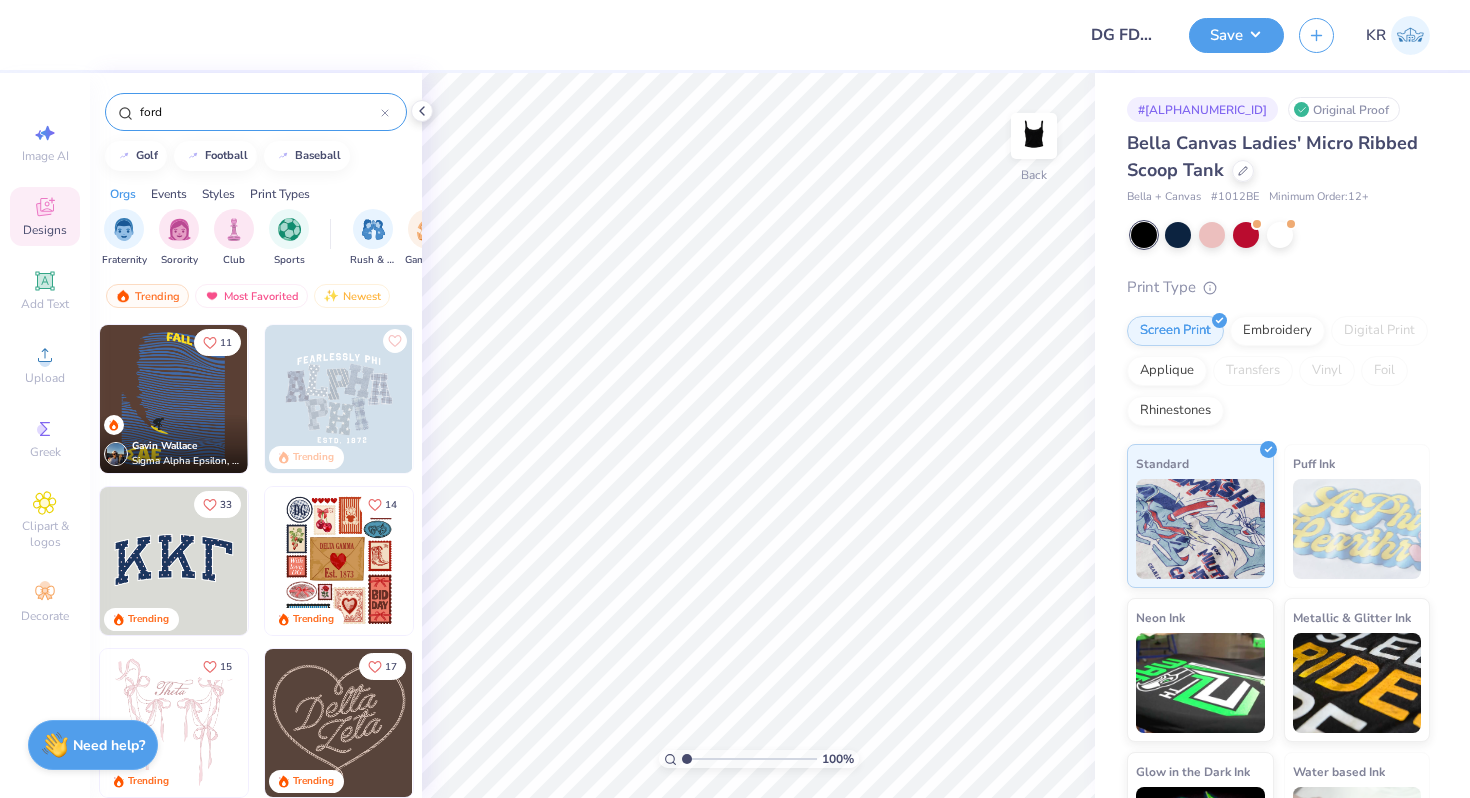 type on "ford" 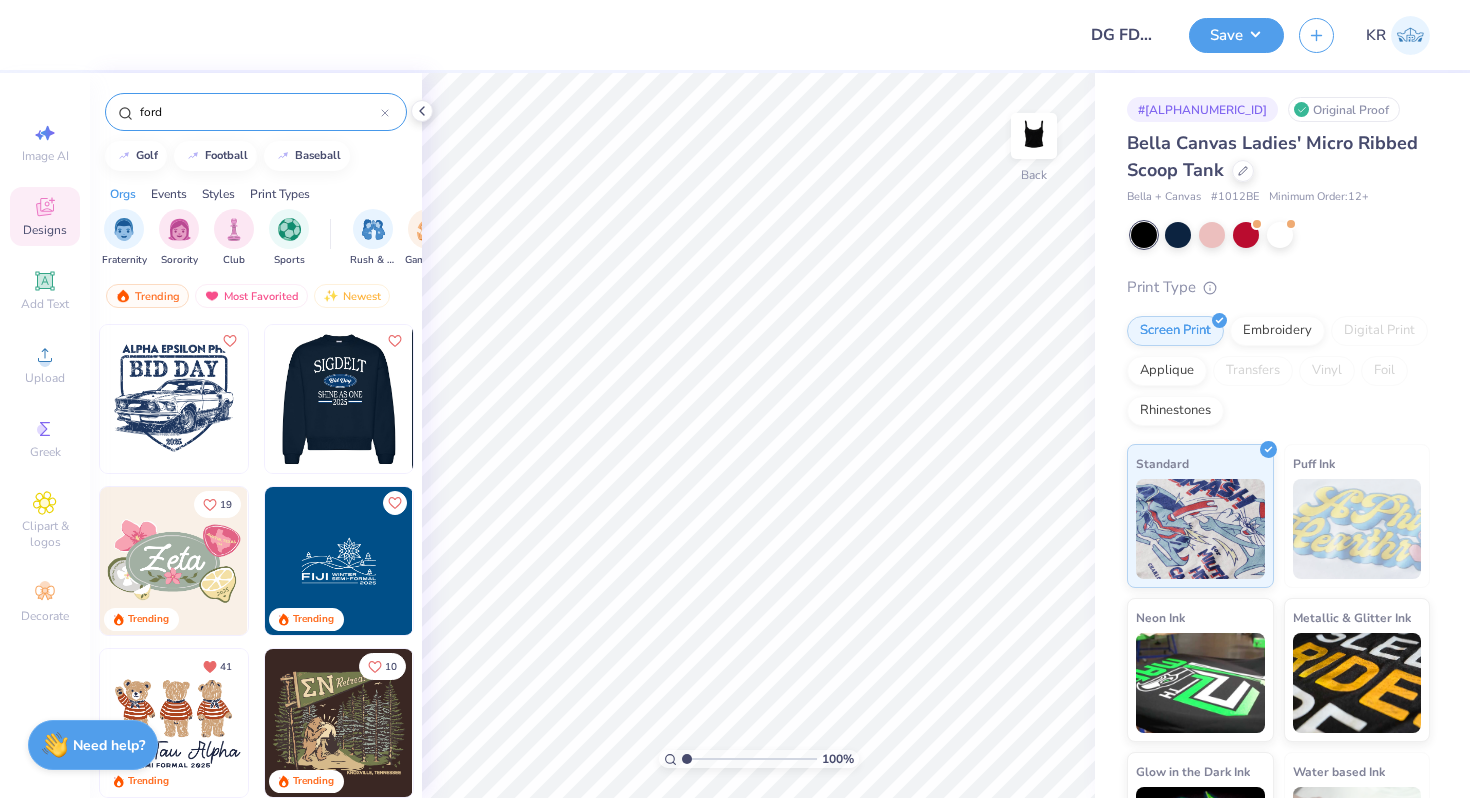 click at bounding box center [338, 399] 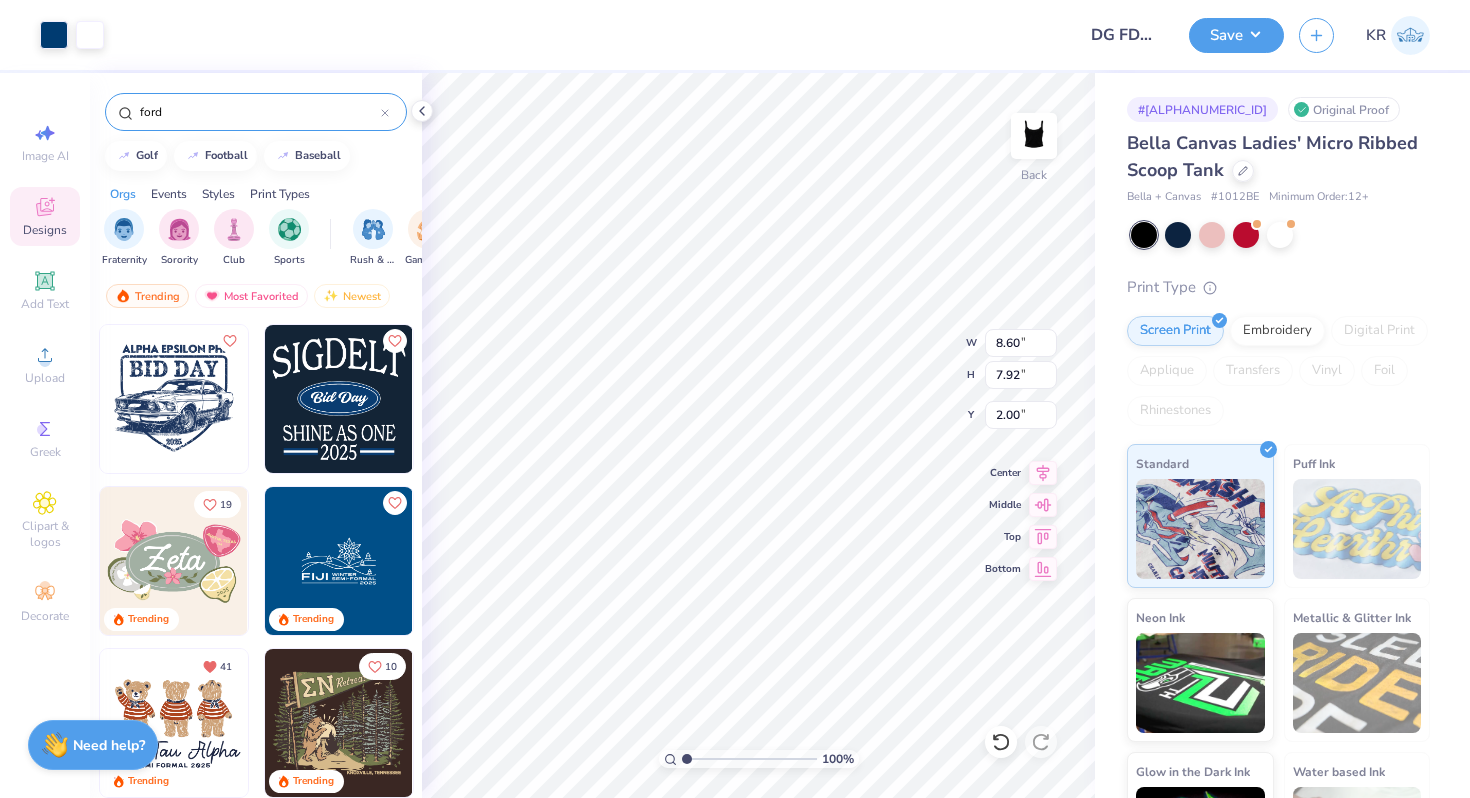 type on "4.66" 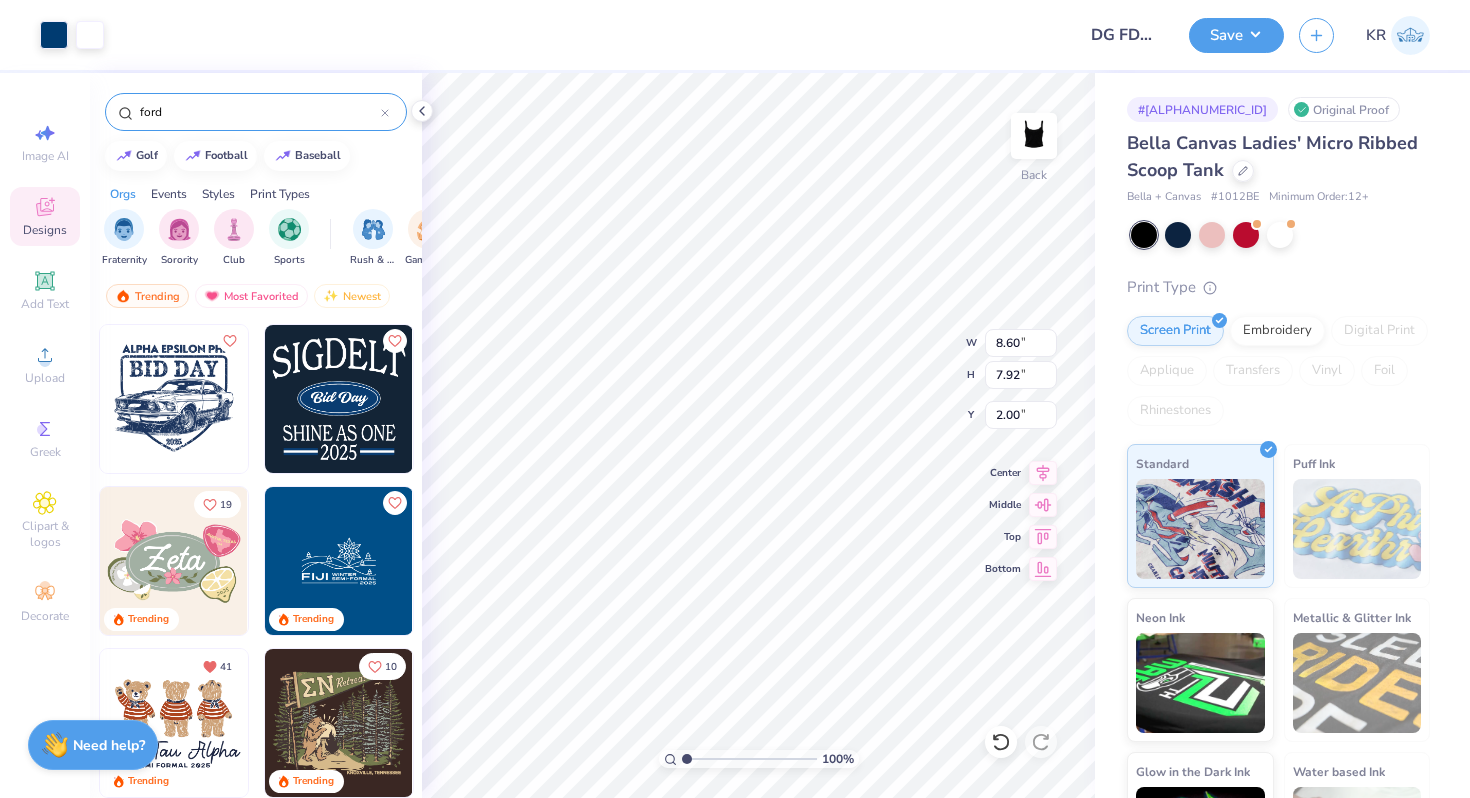 type on "4.30" 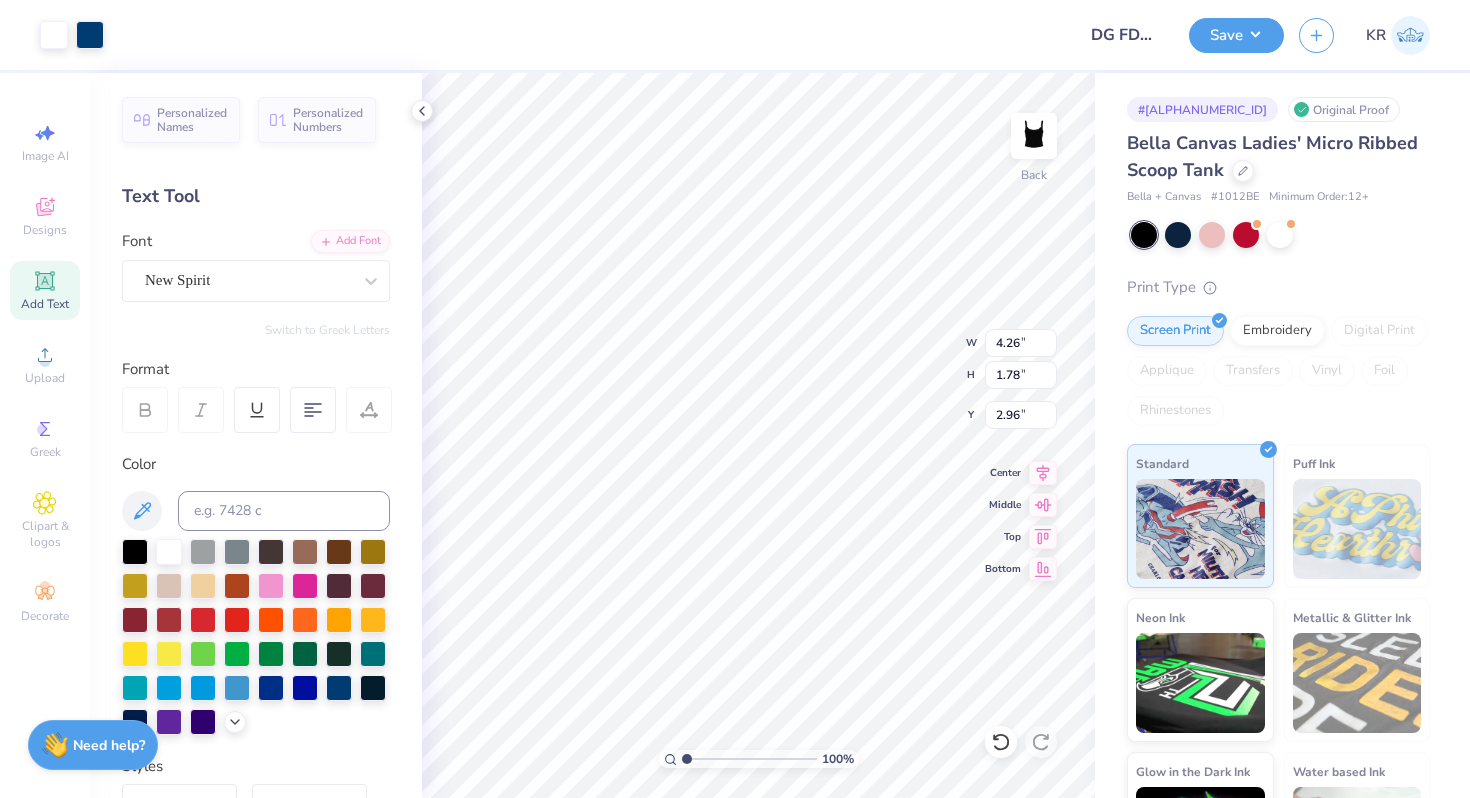 type on "4.26" 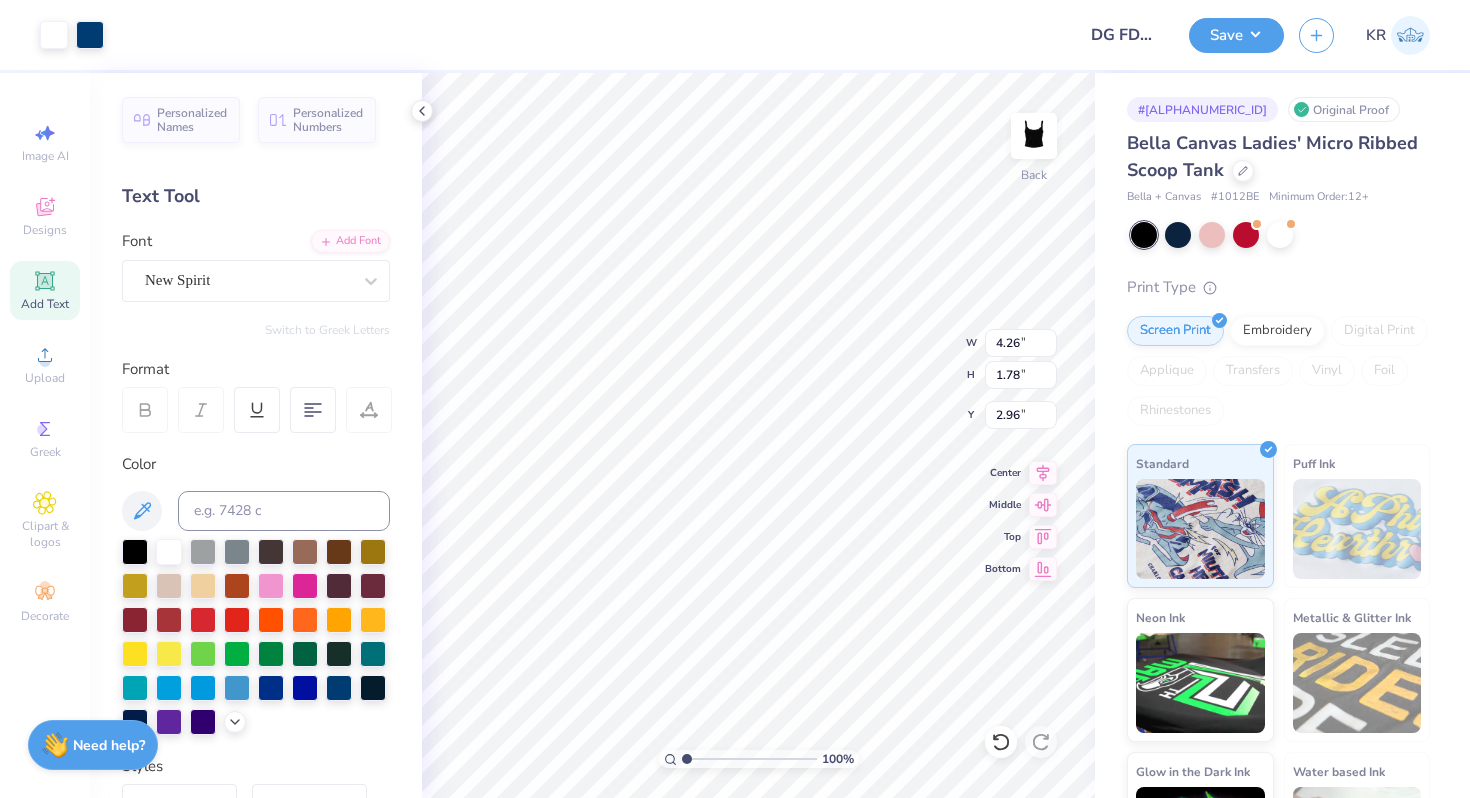 type on "2.00" 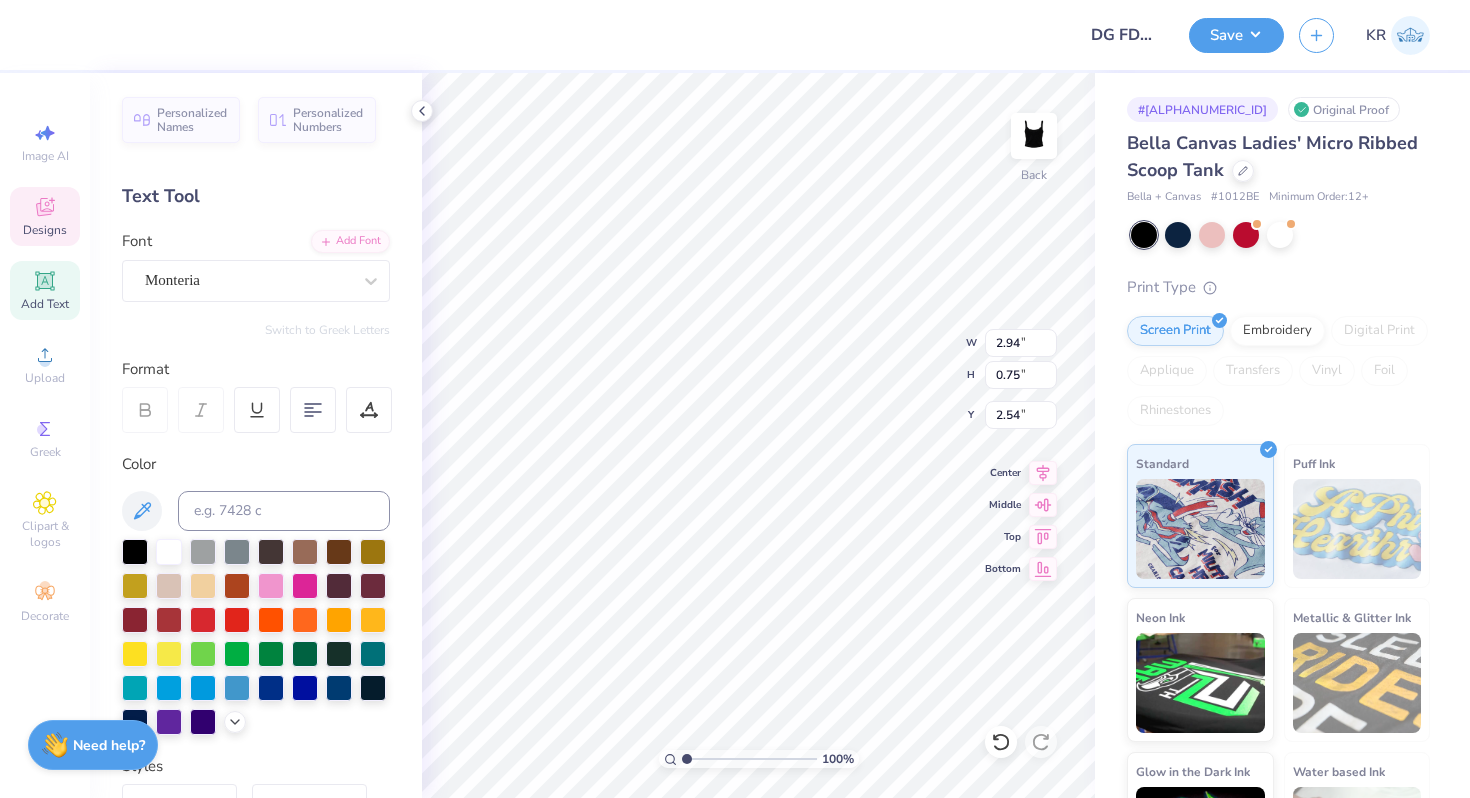 scroll, scrollTop: 0, scrollLeft: 1, axis: horizontal 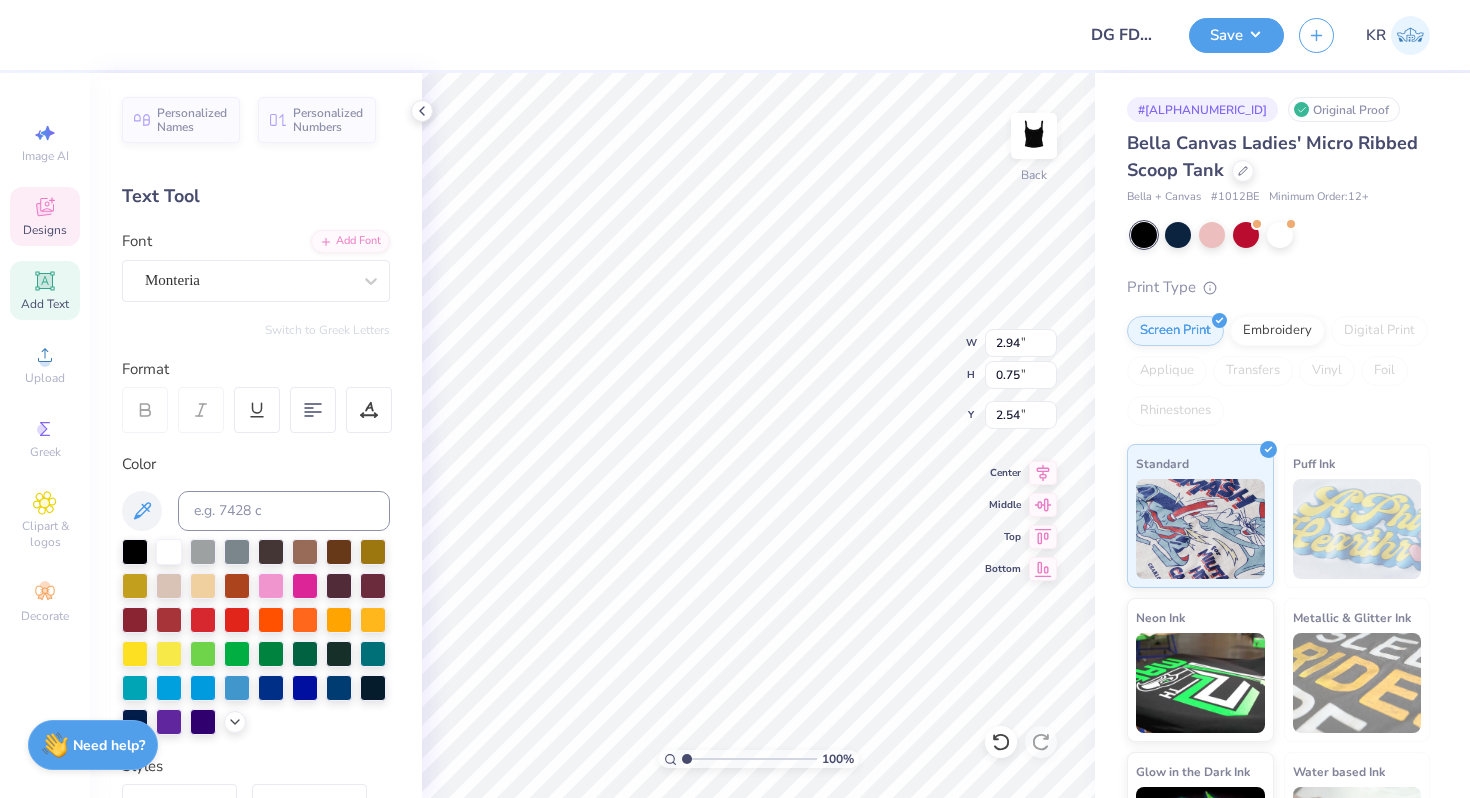 type on "Delta Gamma" 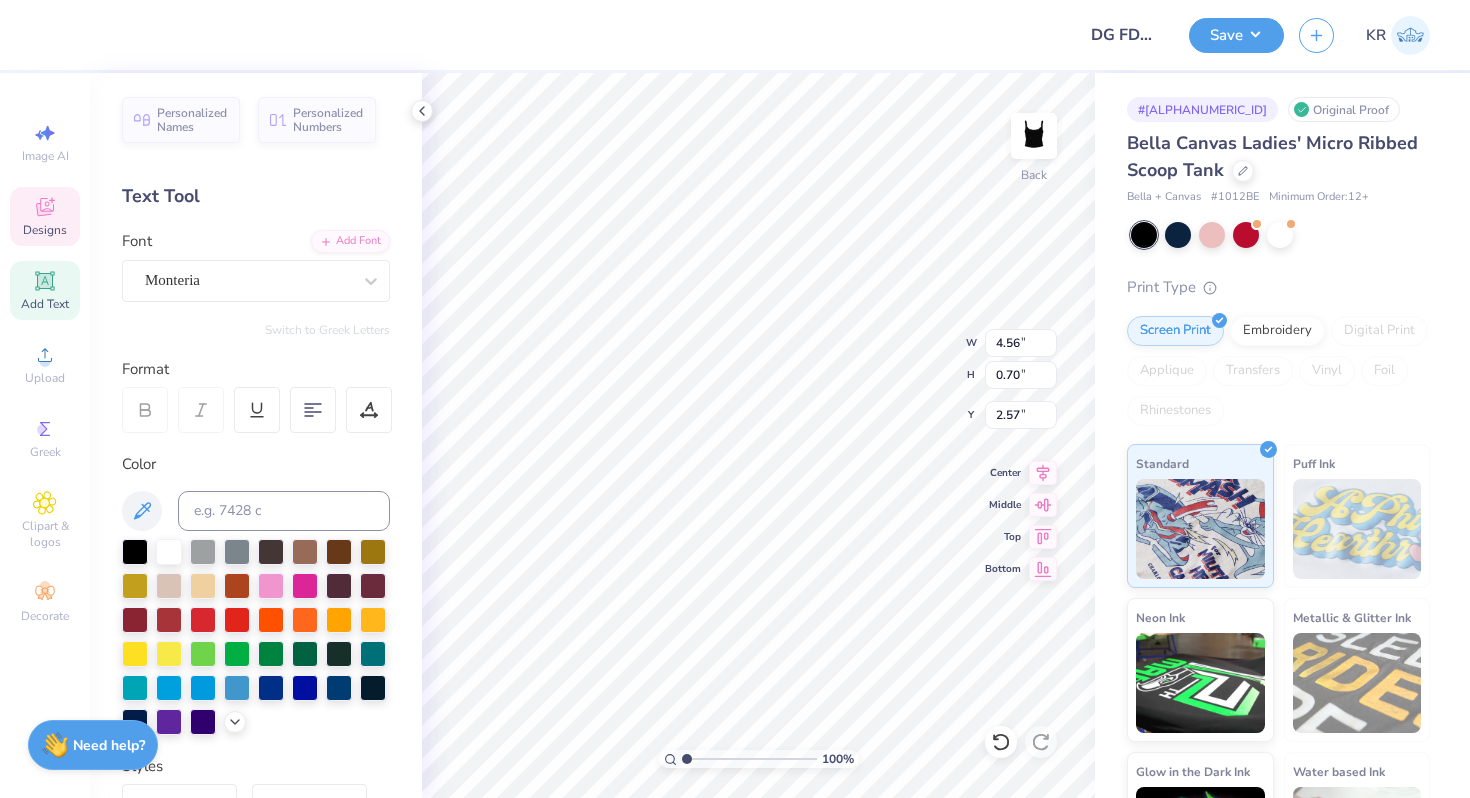 type on "3.86" 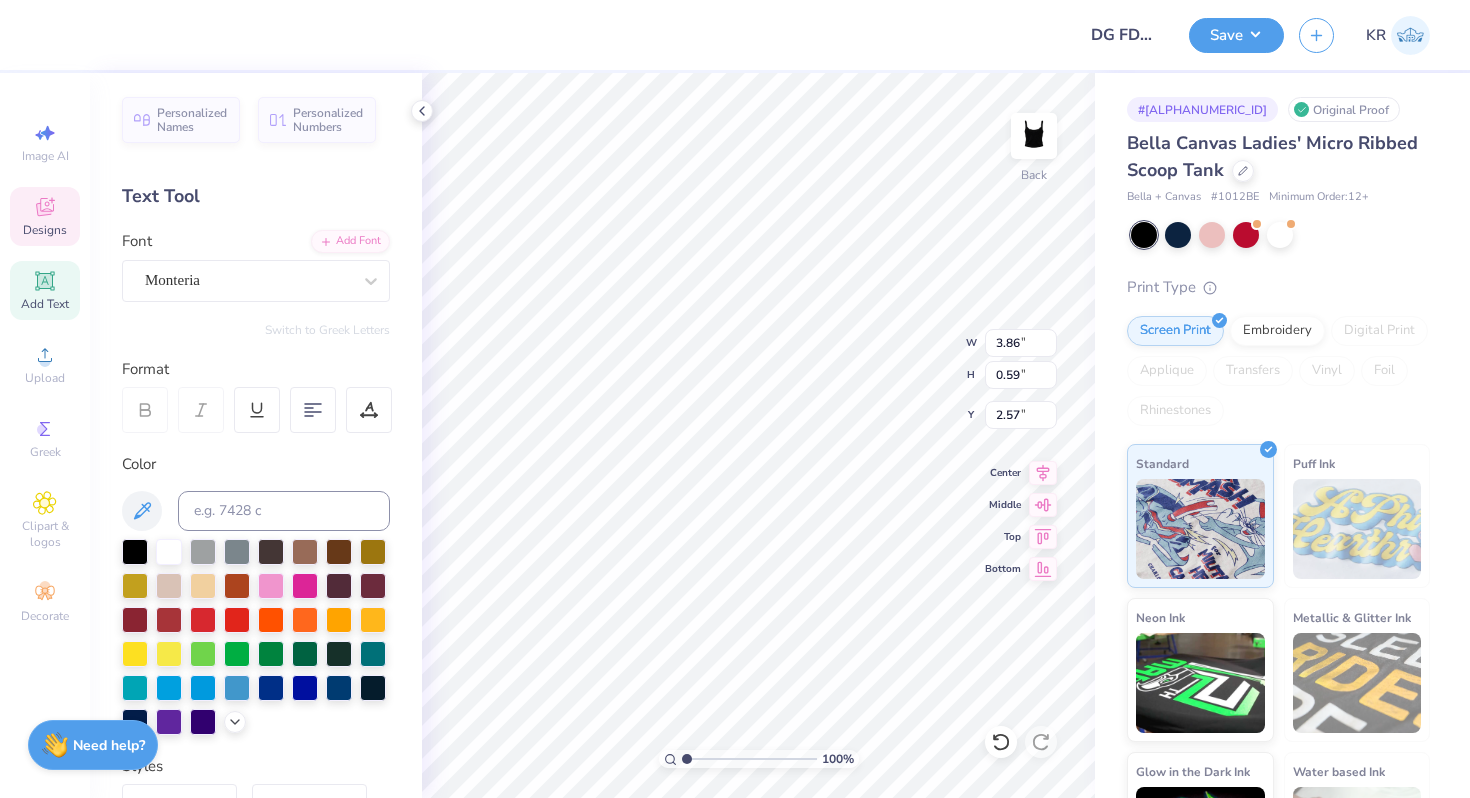 type on "2.59" 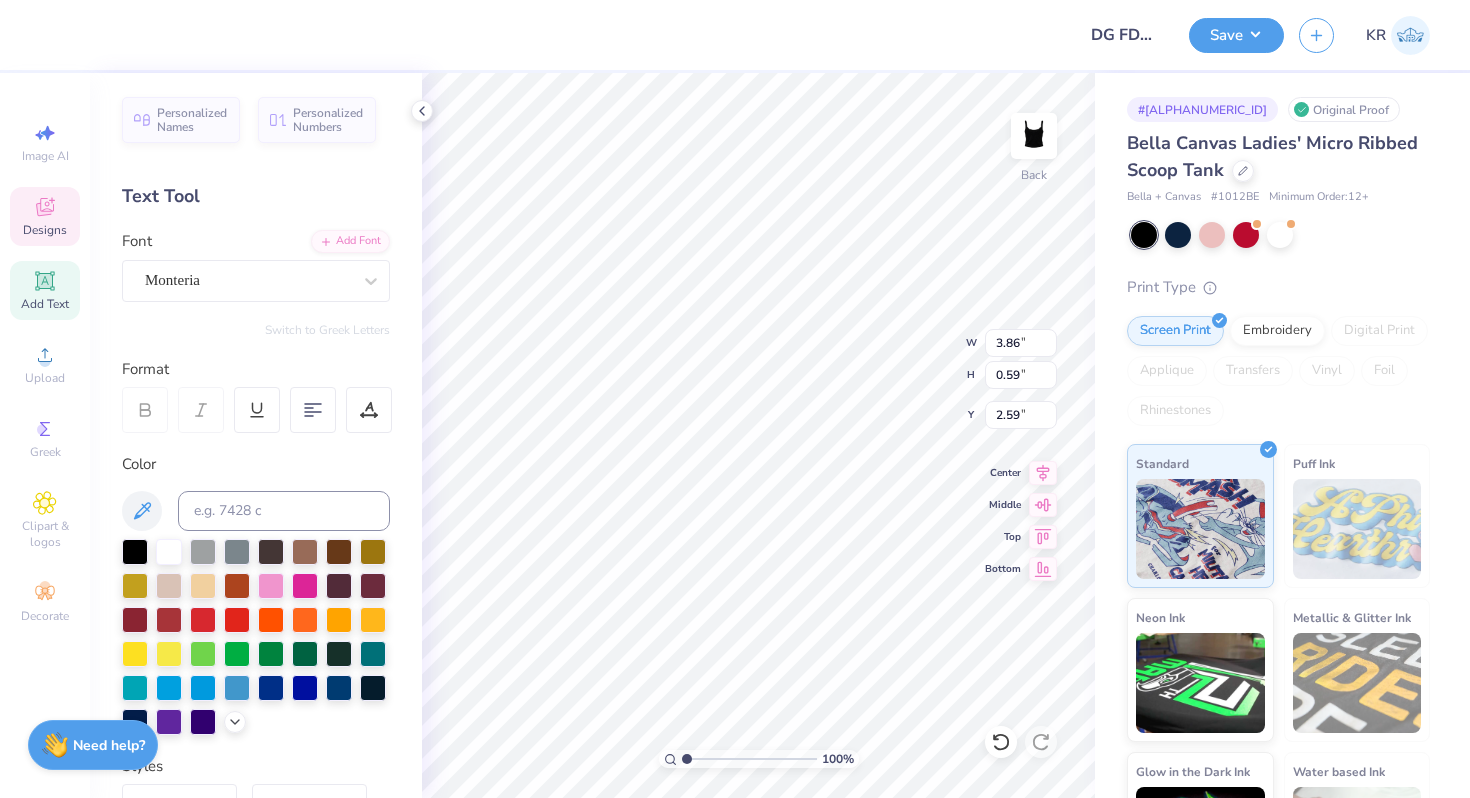 type on "3.58" 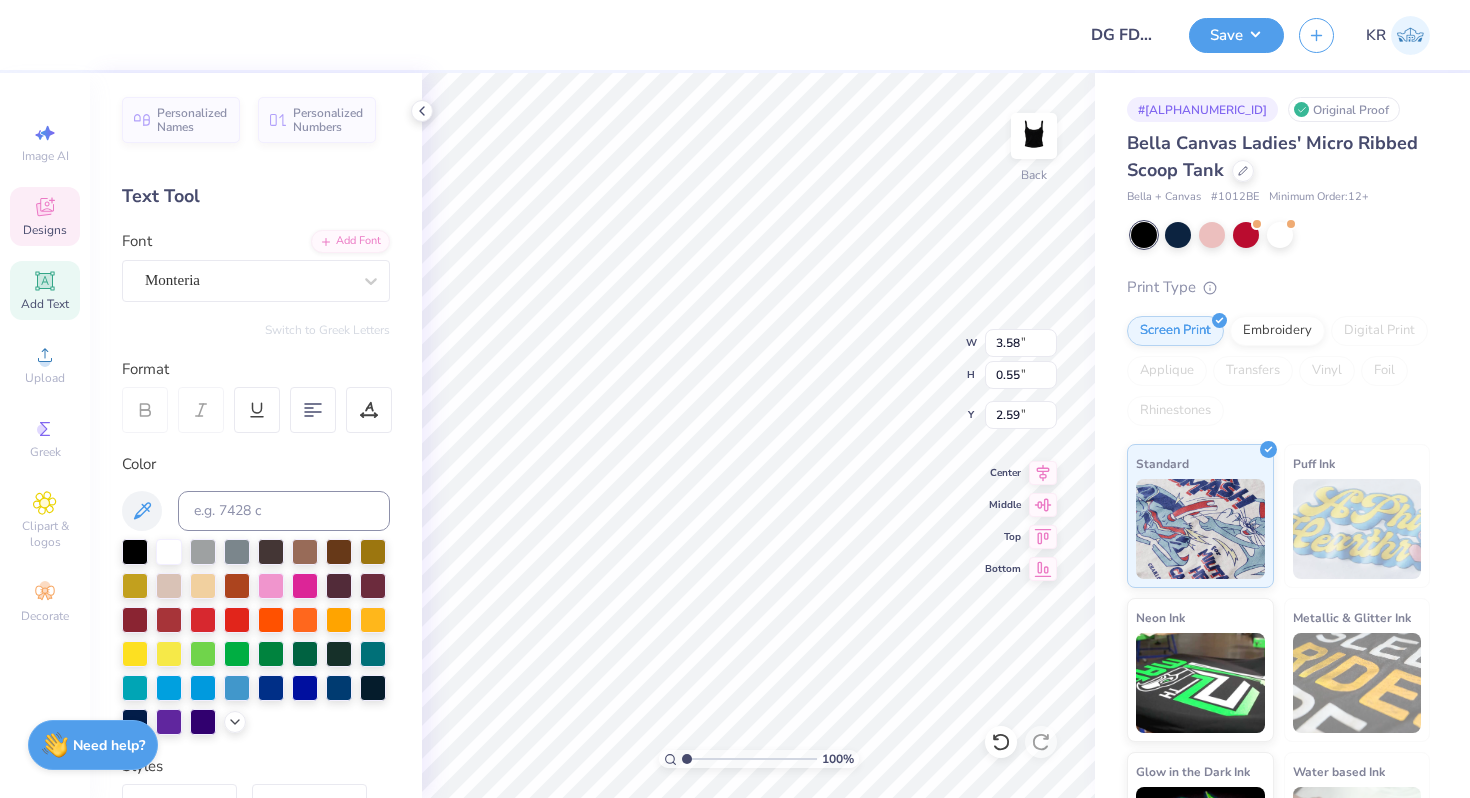type on "2.62" 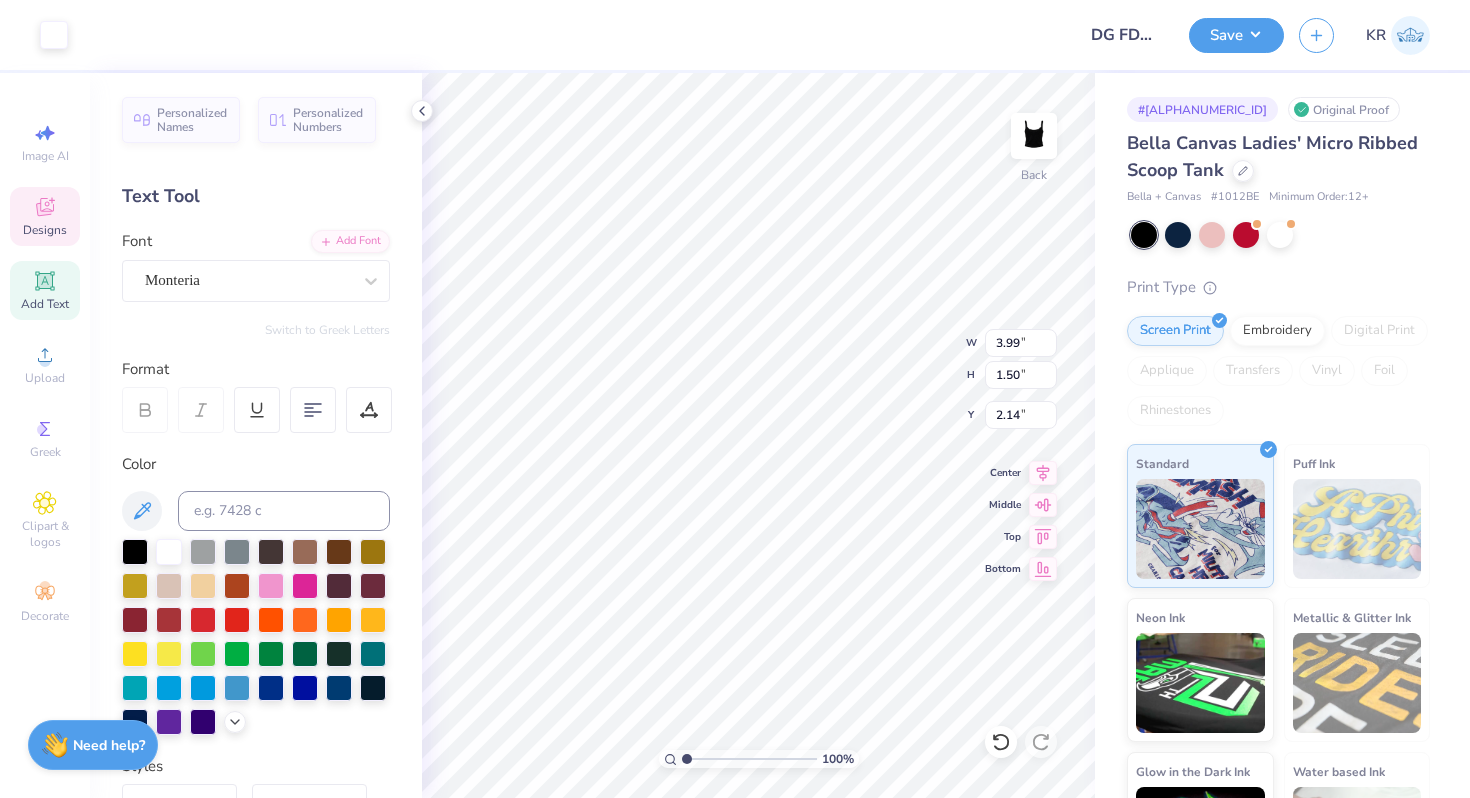 type on "4.22" 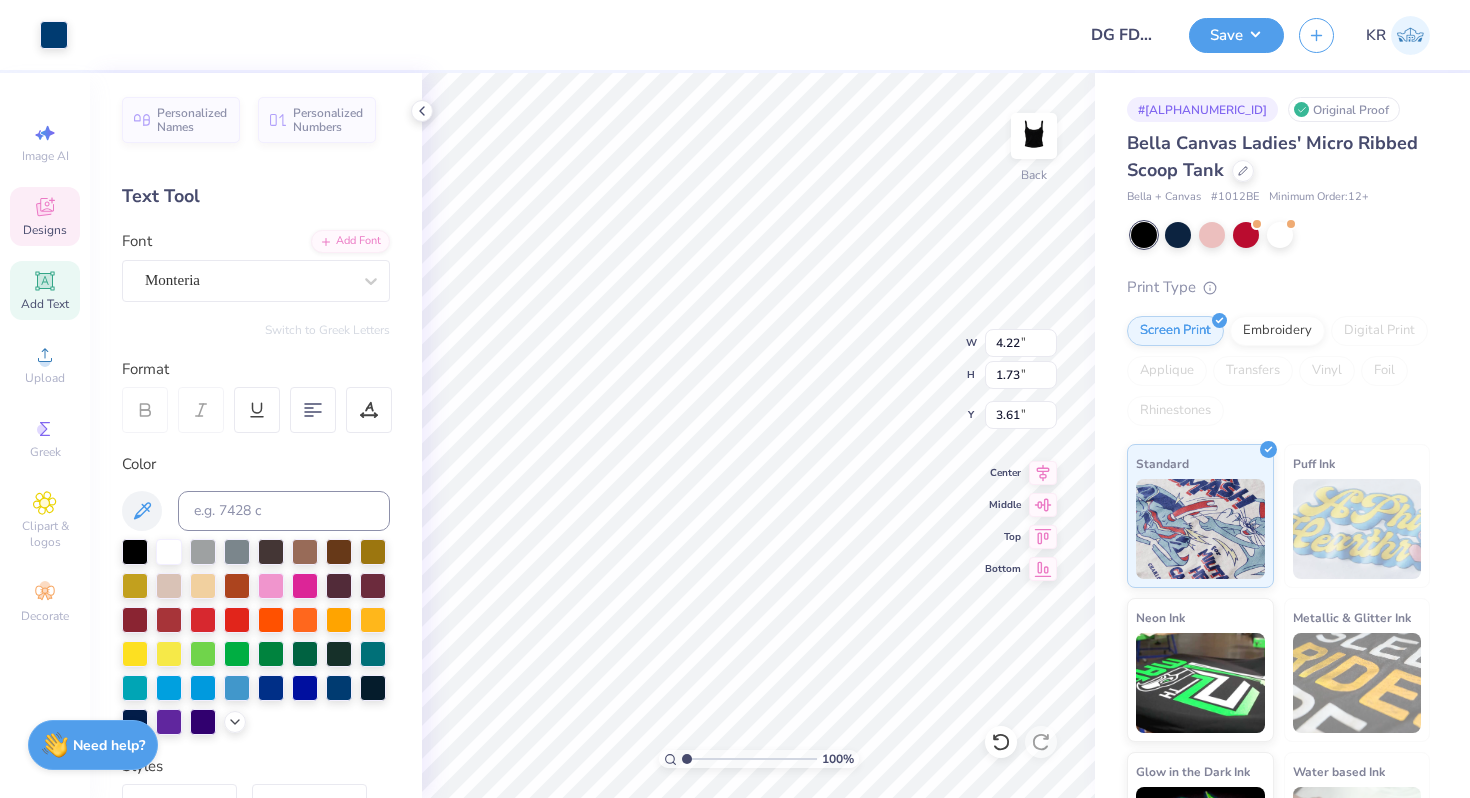 type on "2.02" 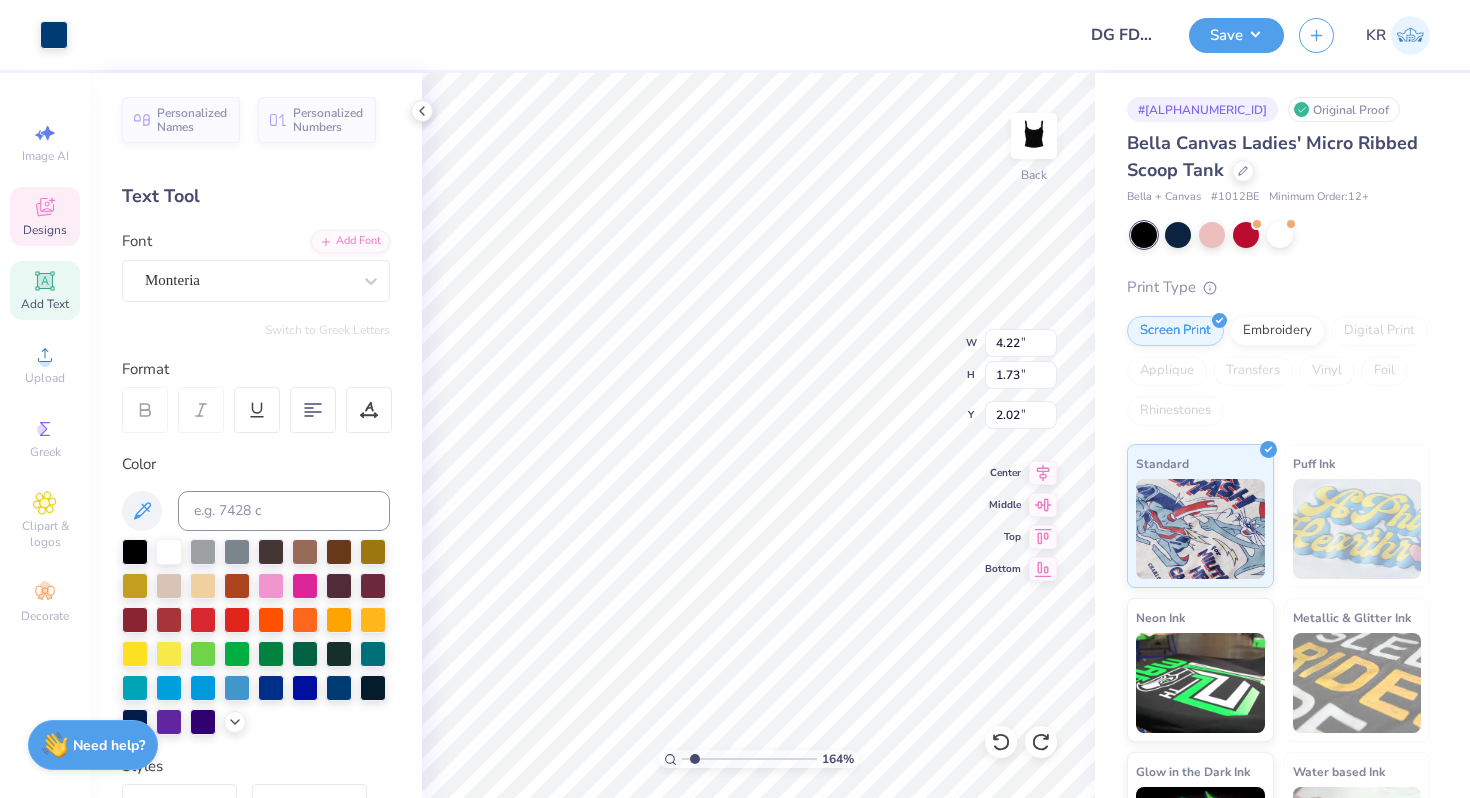 click at bounding box center (749, 759) 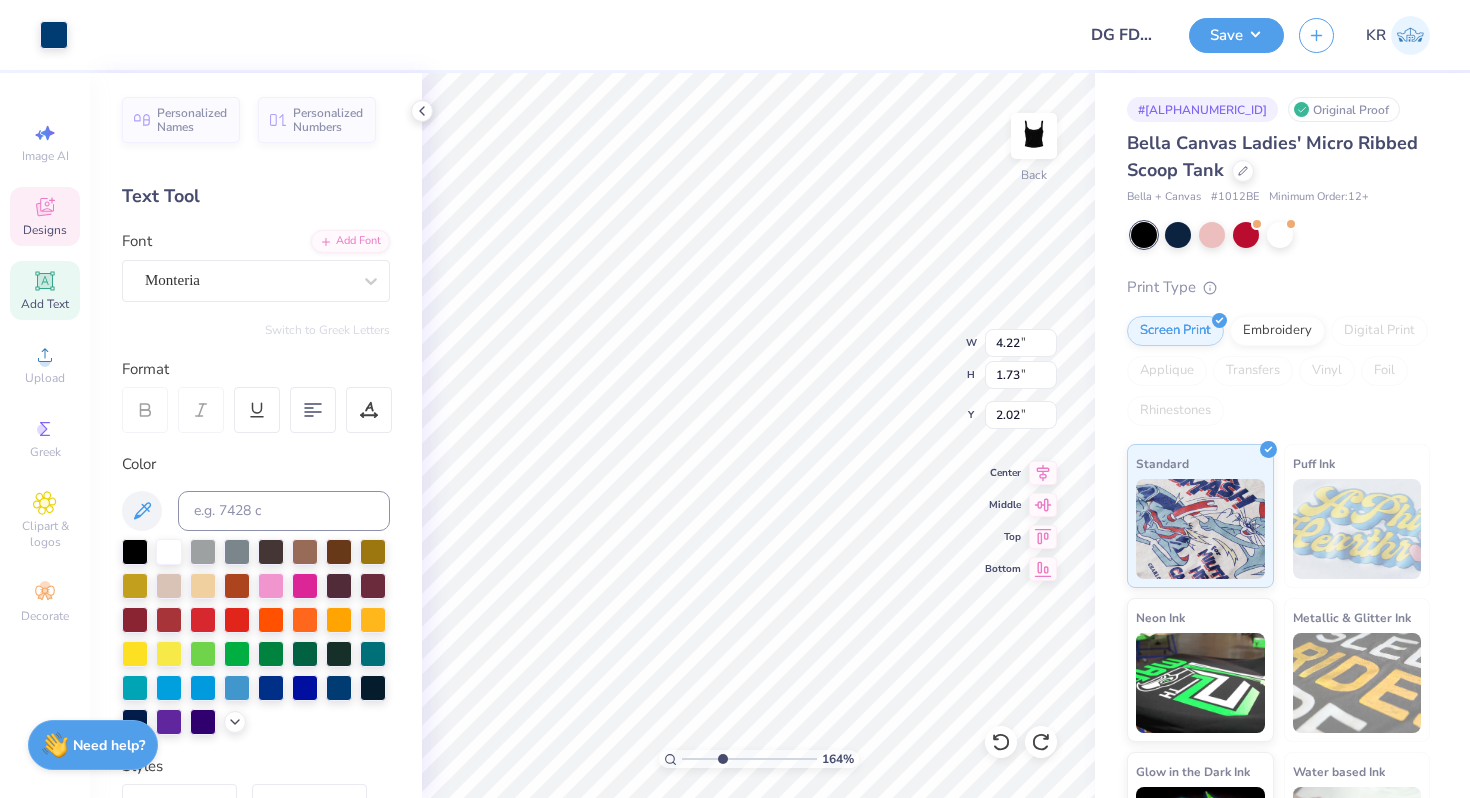 type on "3.66" 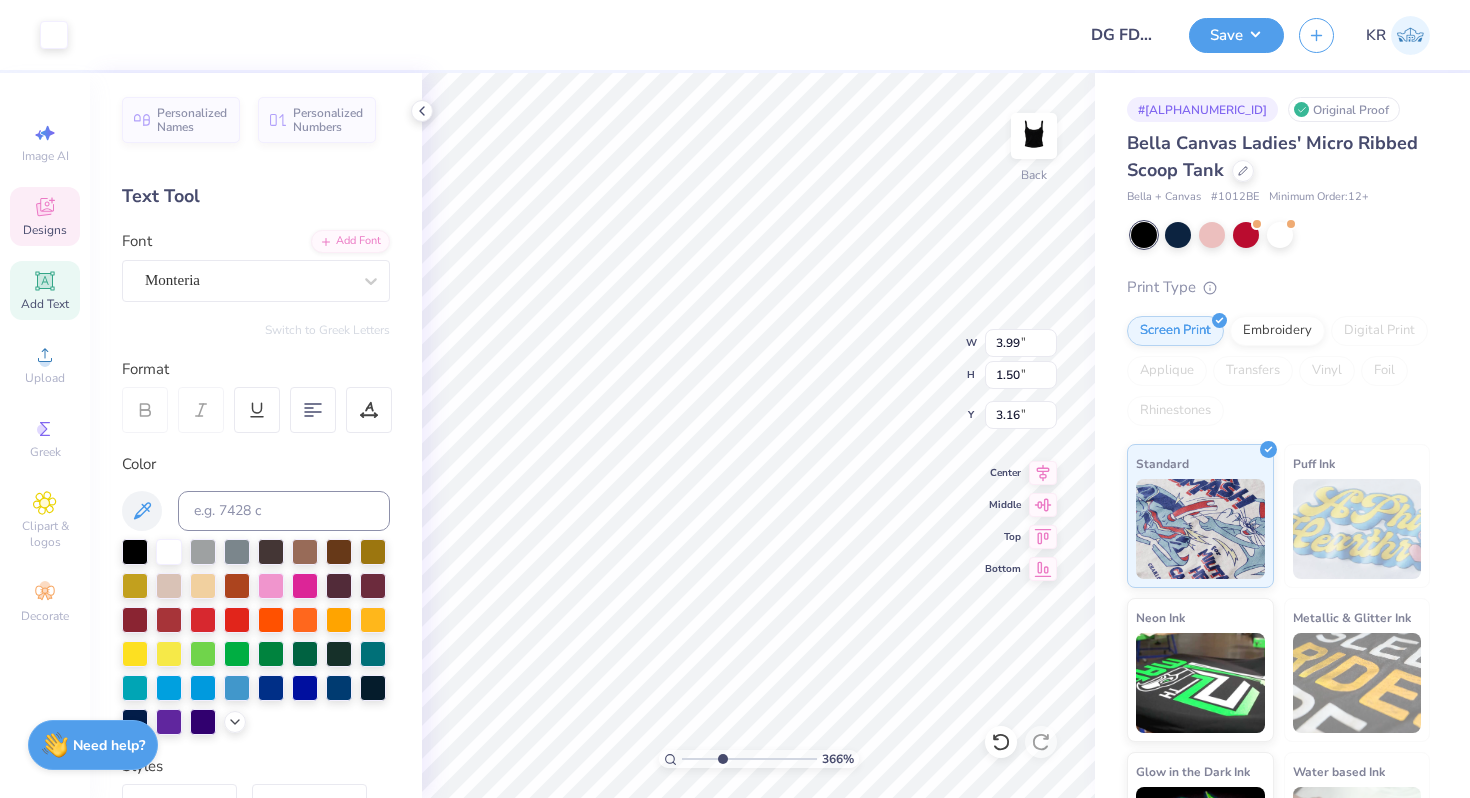 type on "2.14" 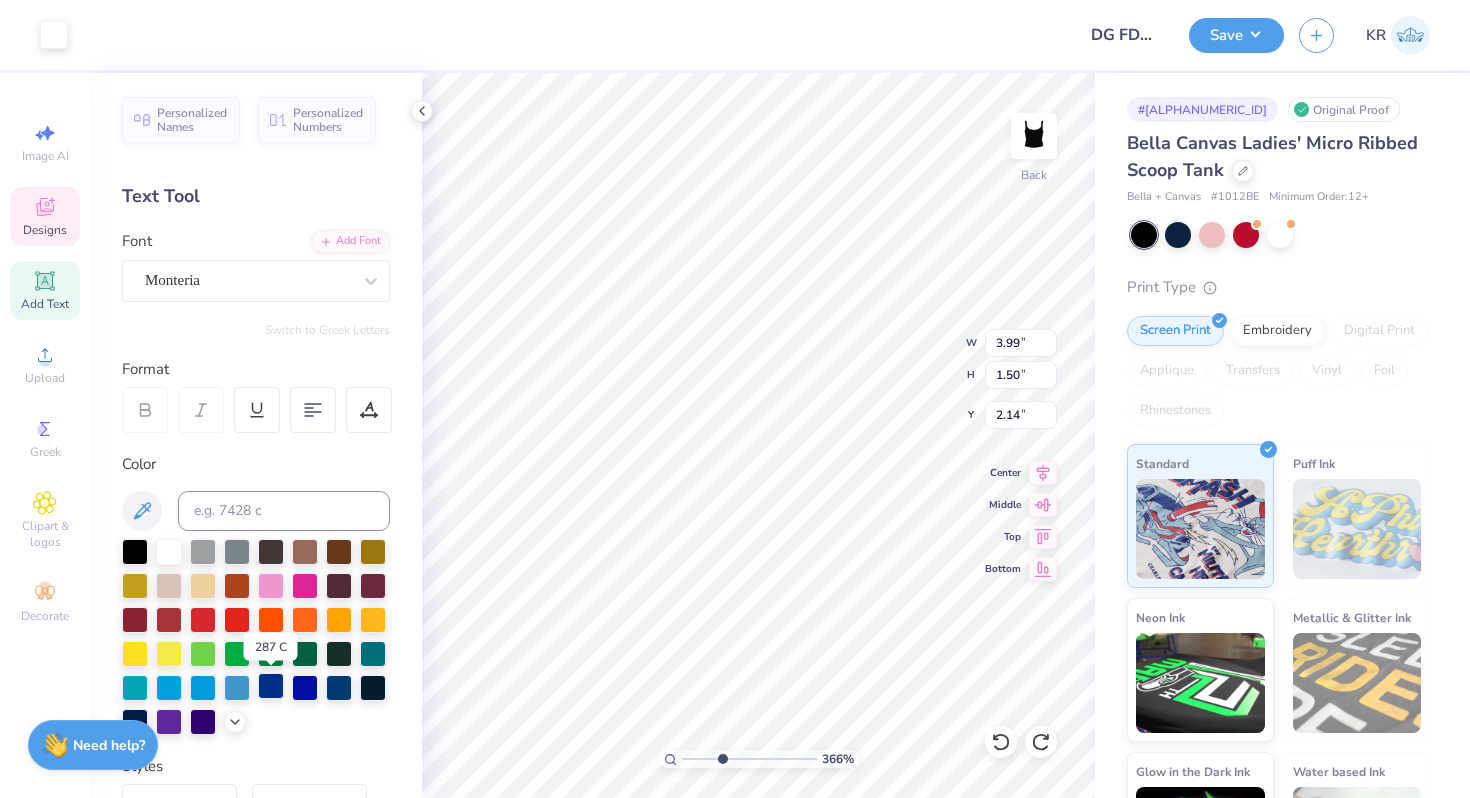 click at bounding box center [271, 686] 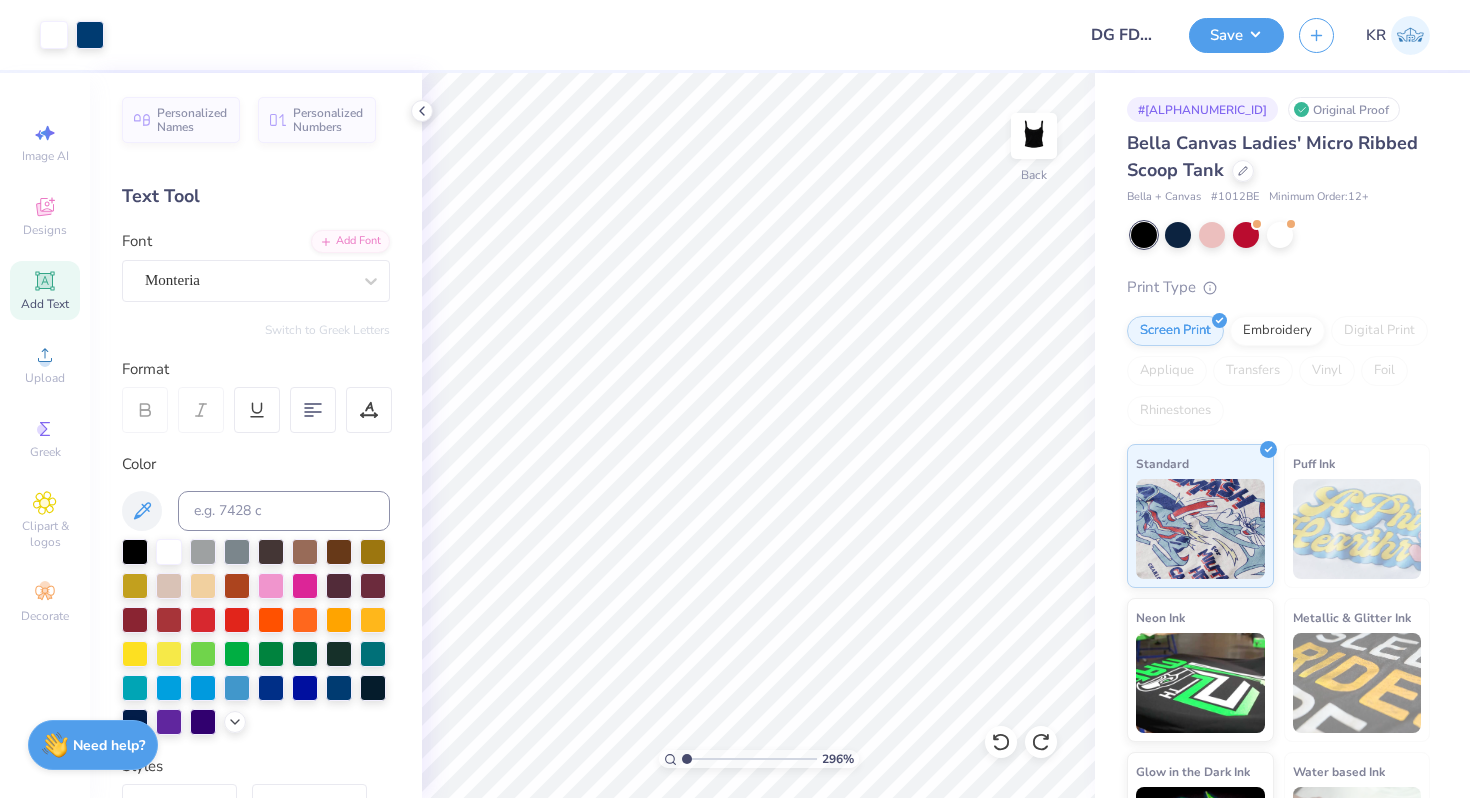 drag, startPoint x: 717, startPoint y: 759, endPoint x: 668, endPoint y: 759, distance: 49 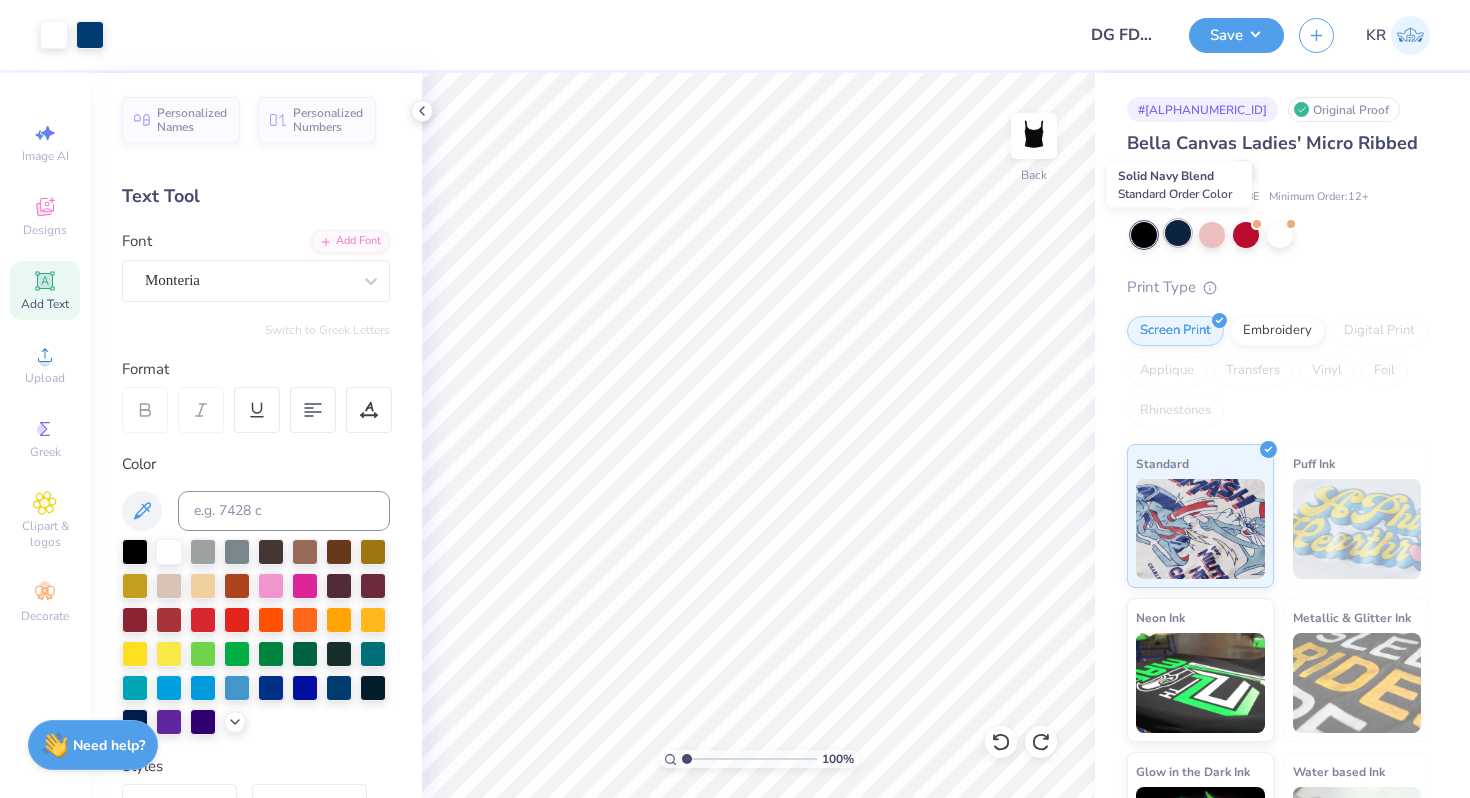 click at bounding box center (1178, 233) 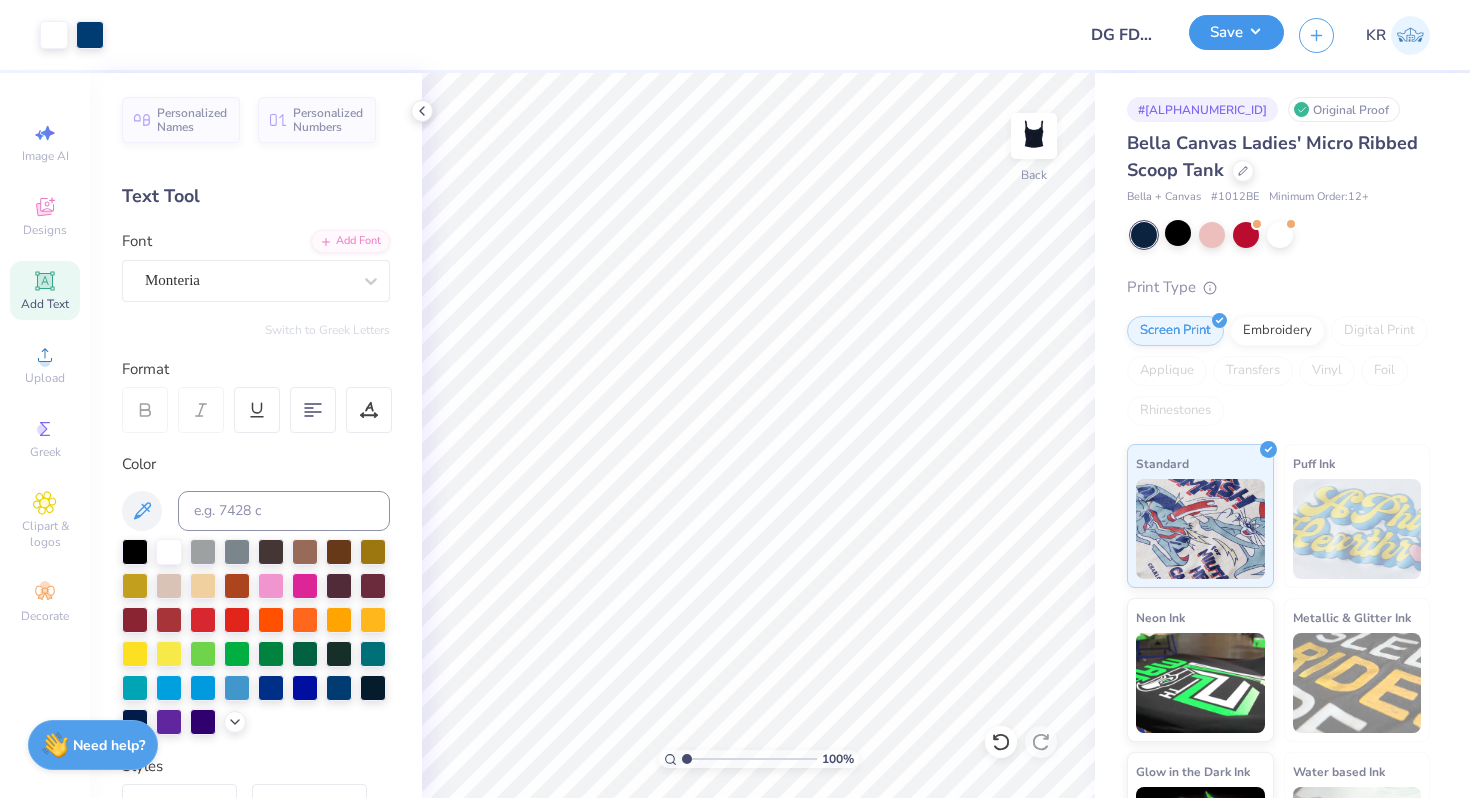 click on "Save" at bounding box center (1236, 32) 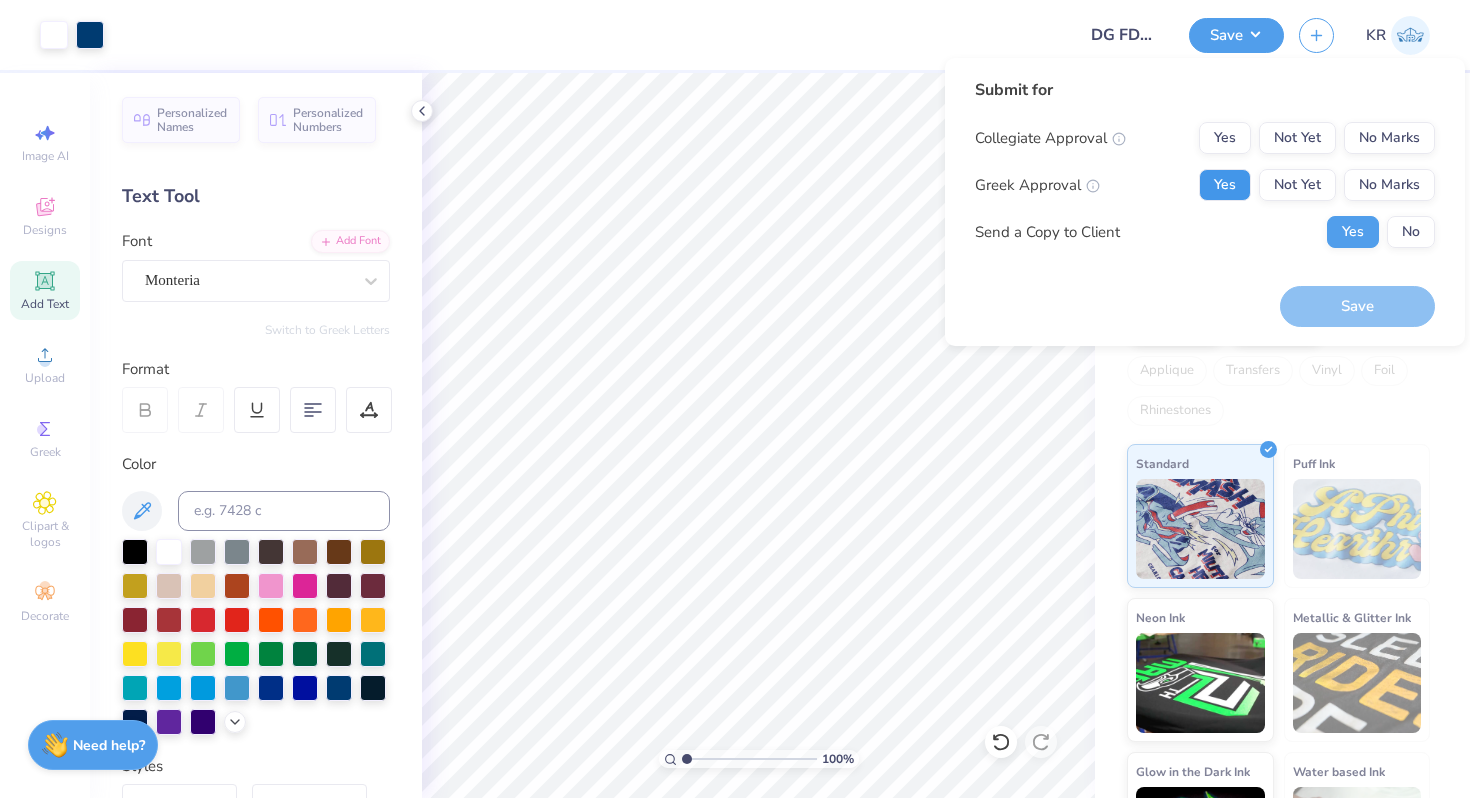 click on "Yes" at bounding box center (1225, 185) 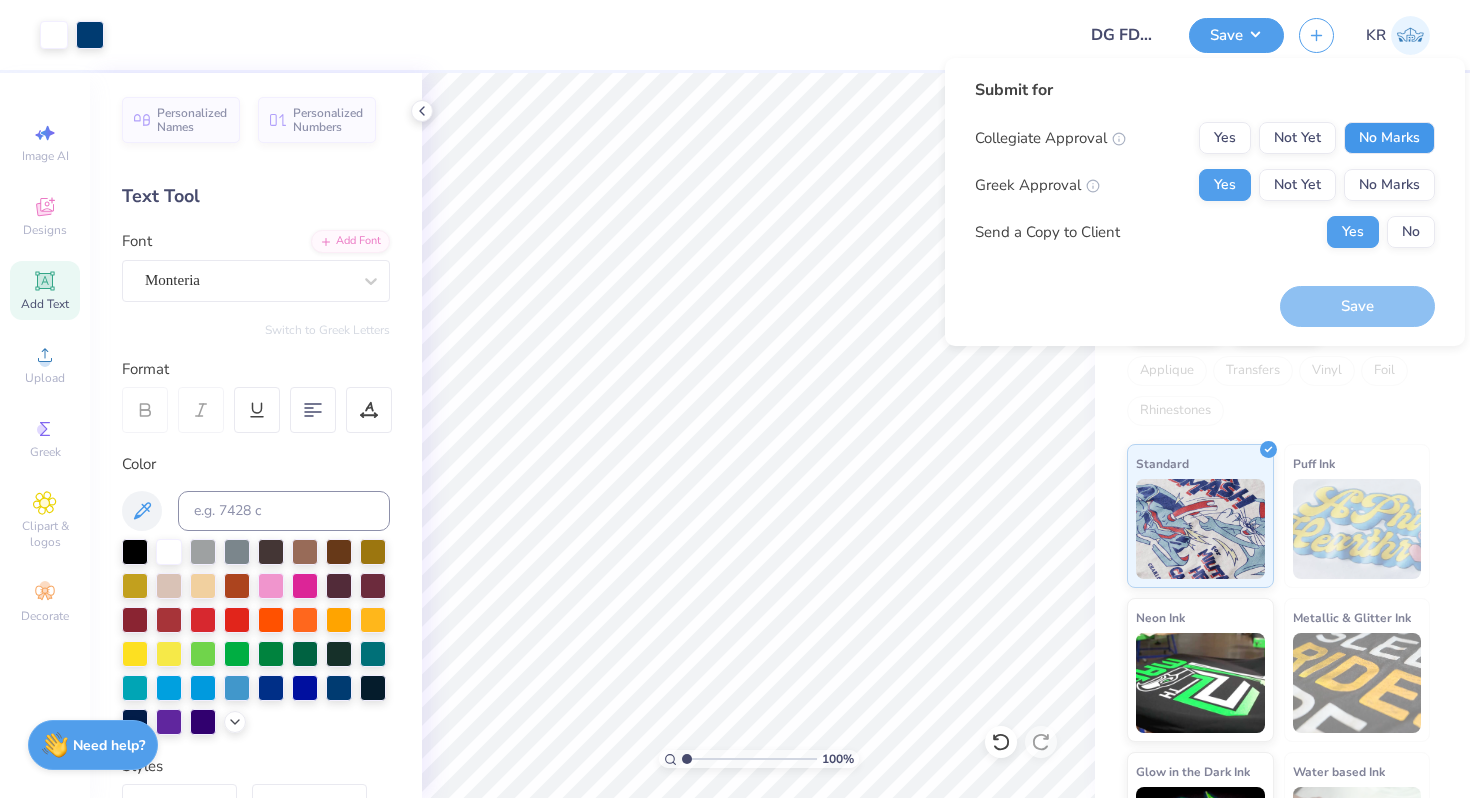 click on "No Marks" at bounding box center (1389, 138) 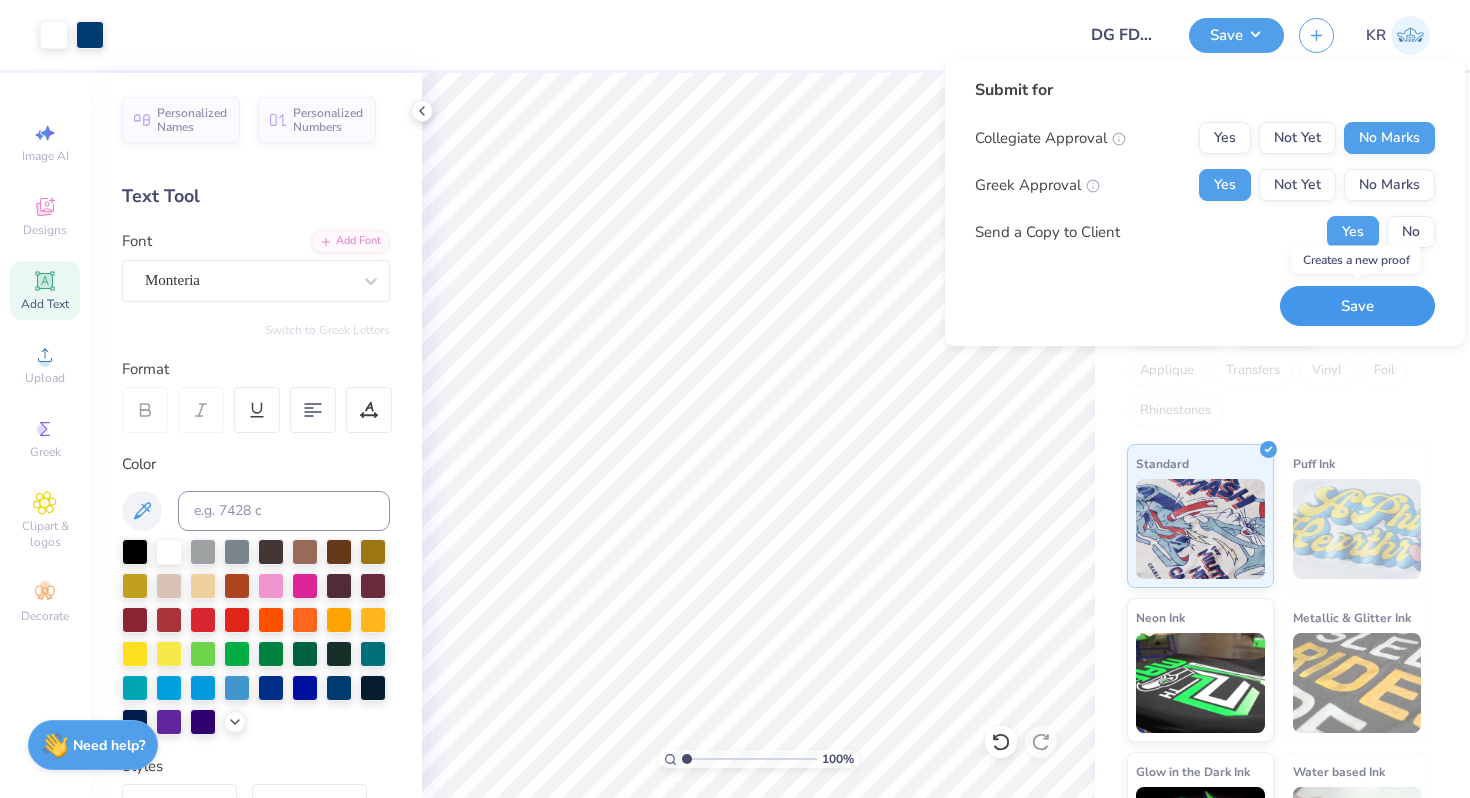 click on "Save" at bounding box center [1357, 306] 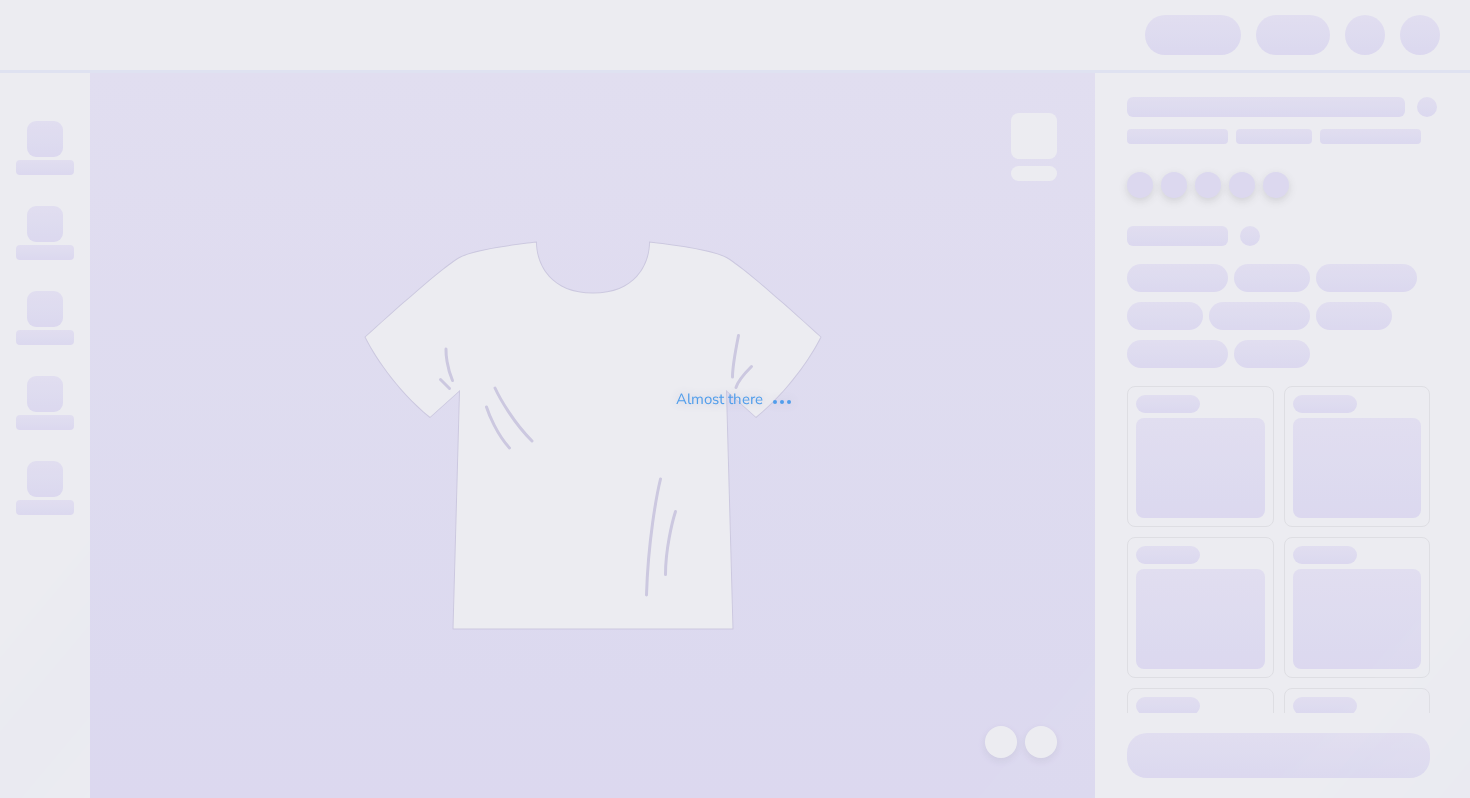 scroll, scrollTop: 0, scrollLeft: 0, axis: both 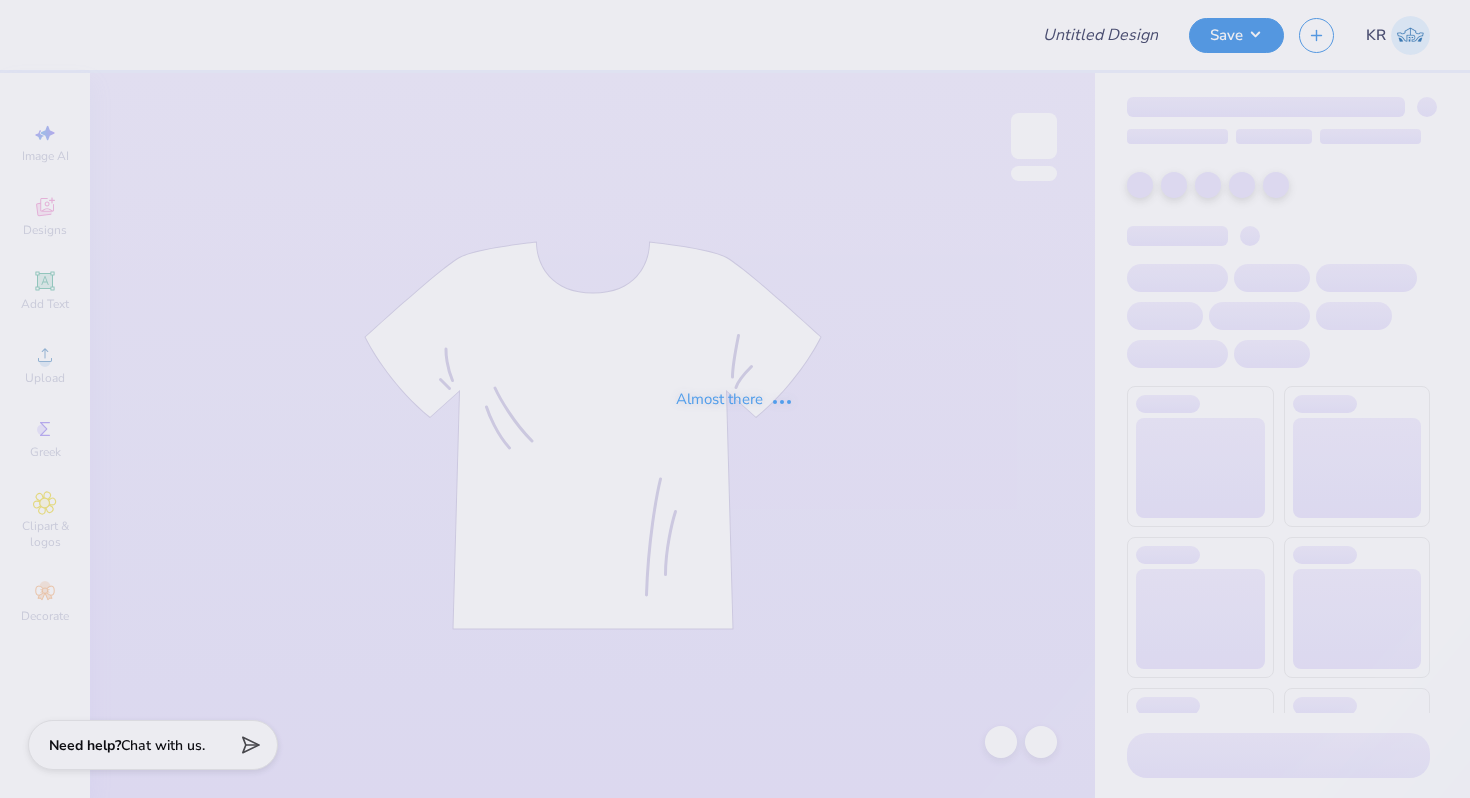 type on "tank design" 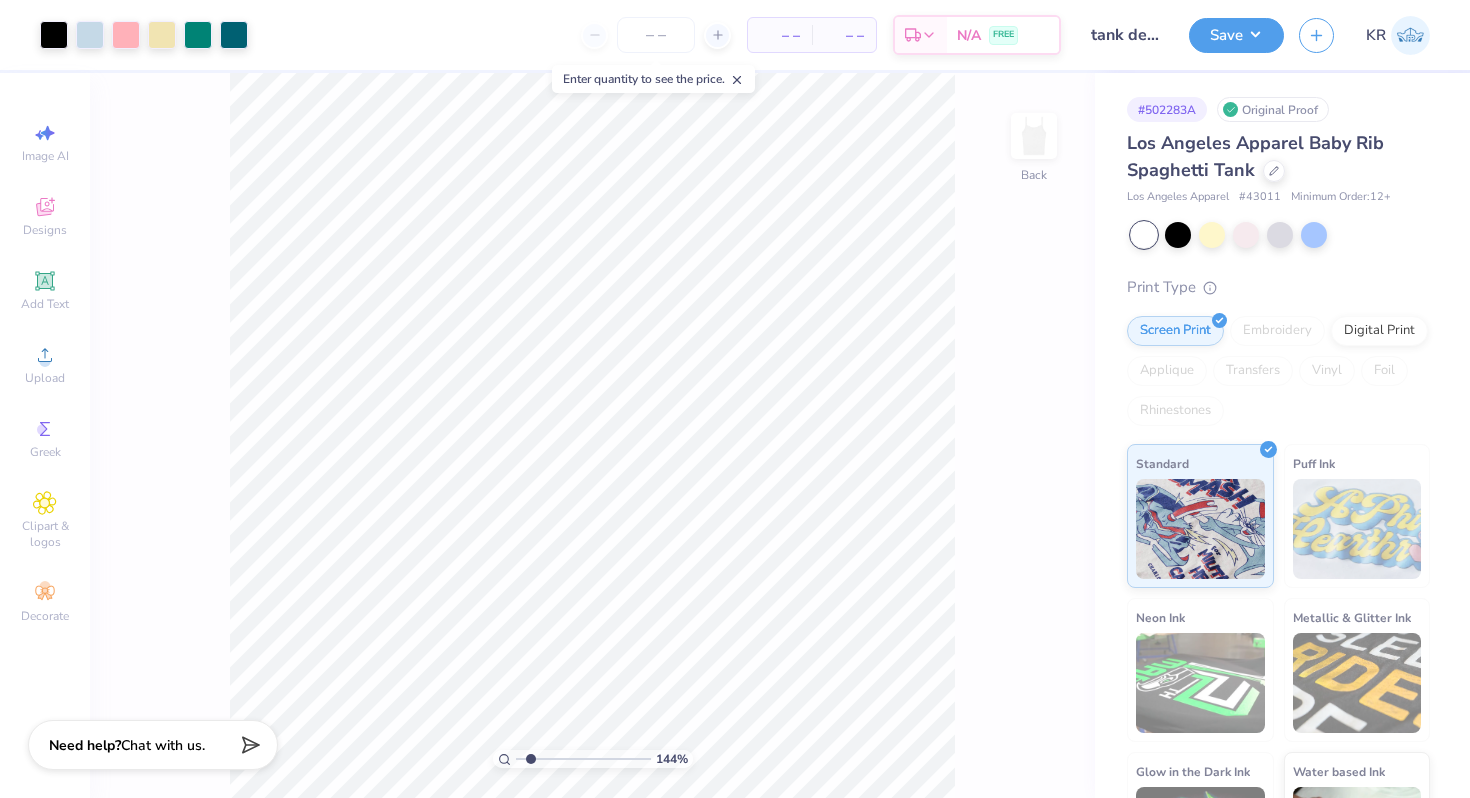 click at bounding box center (583, 759) 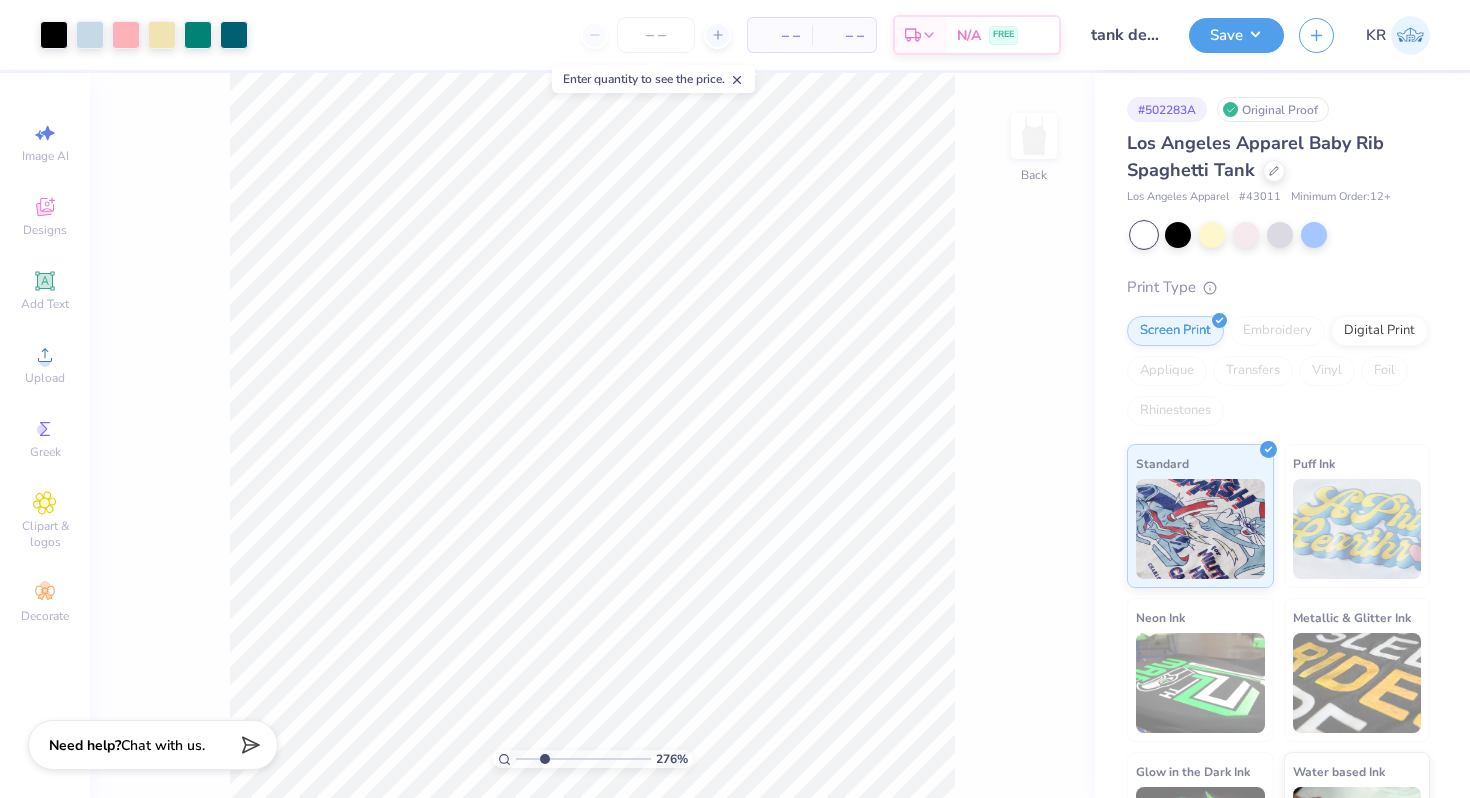 type on "2.76" 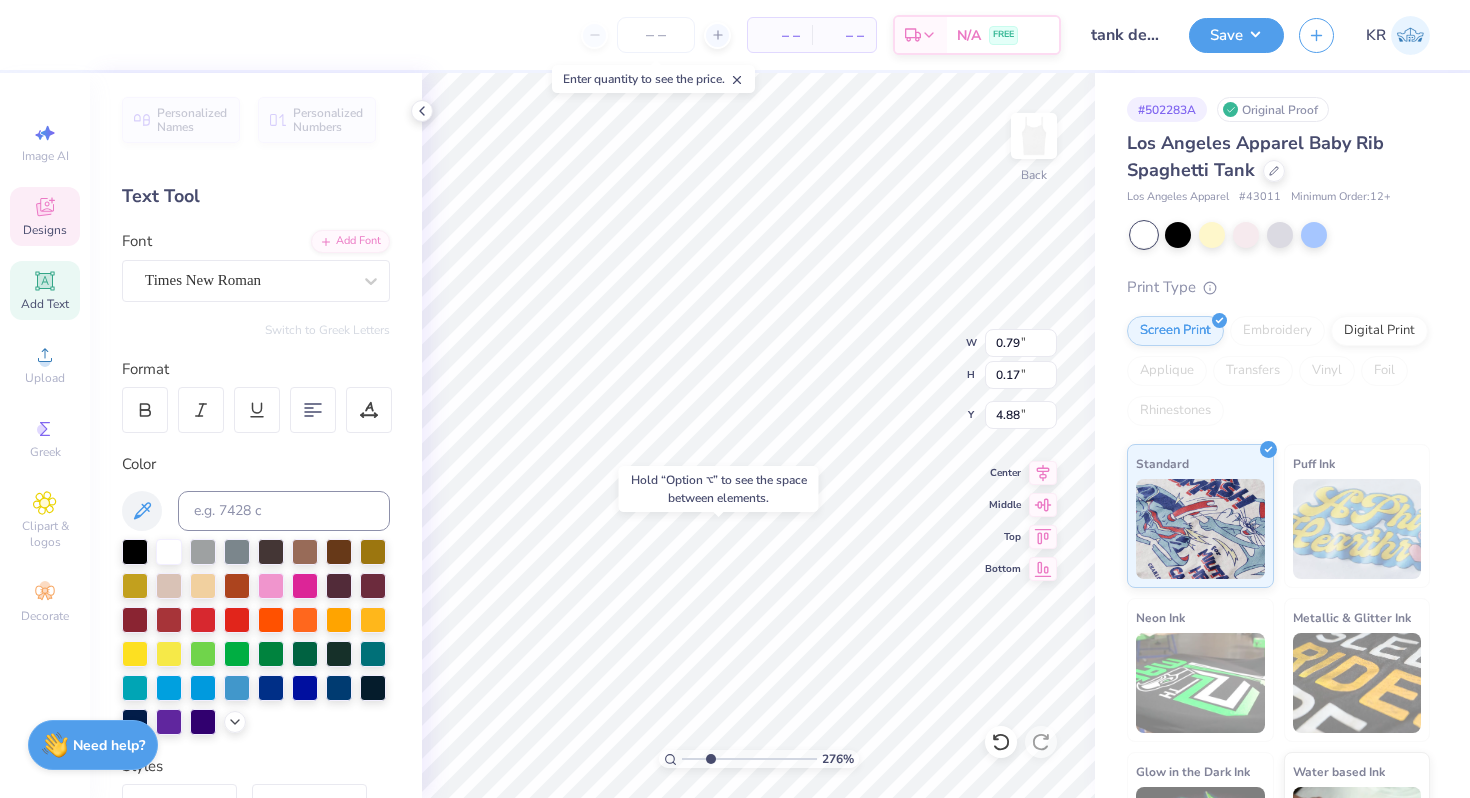 type on "4.88" 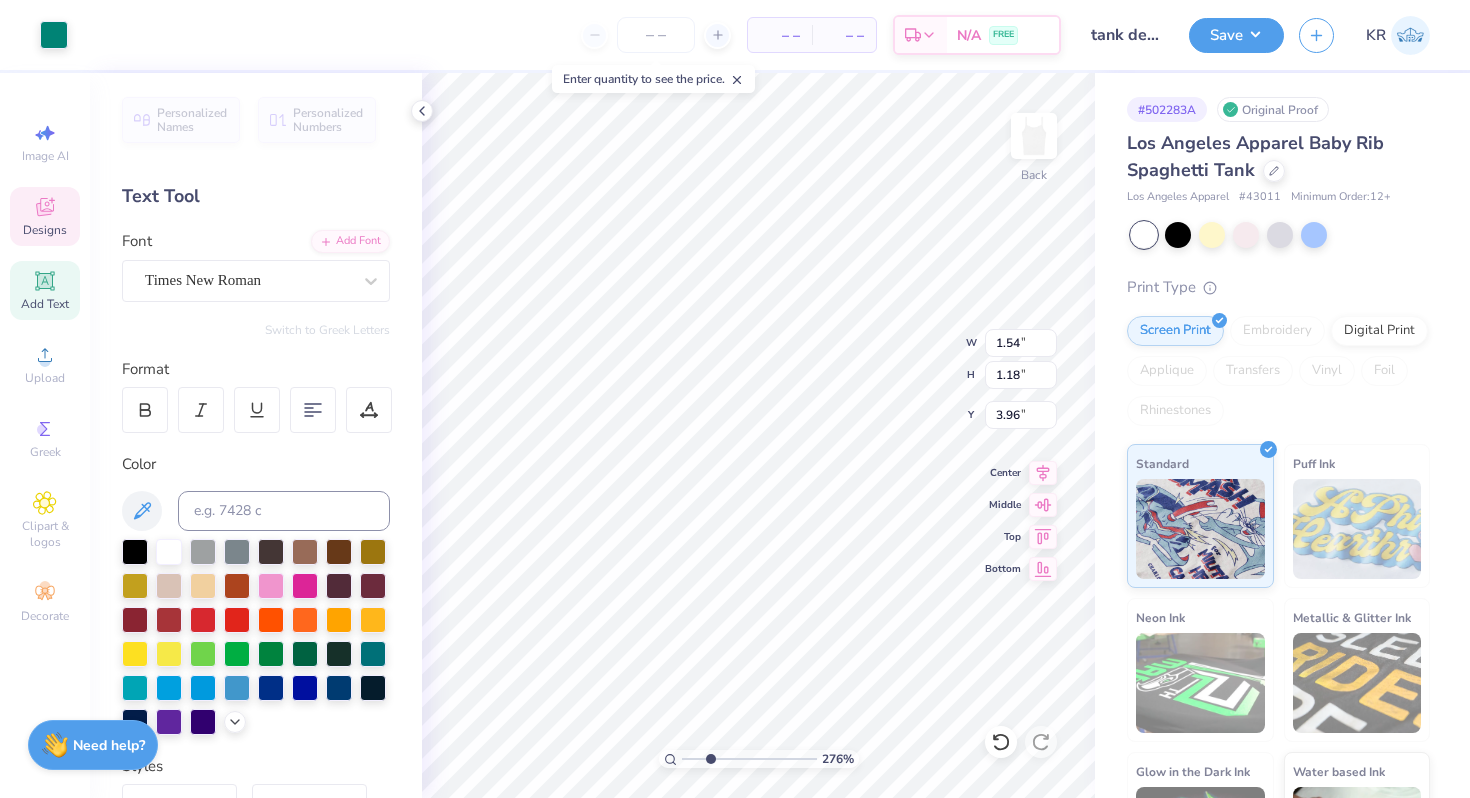 type on "3.95" 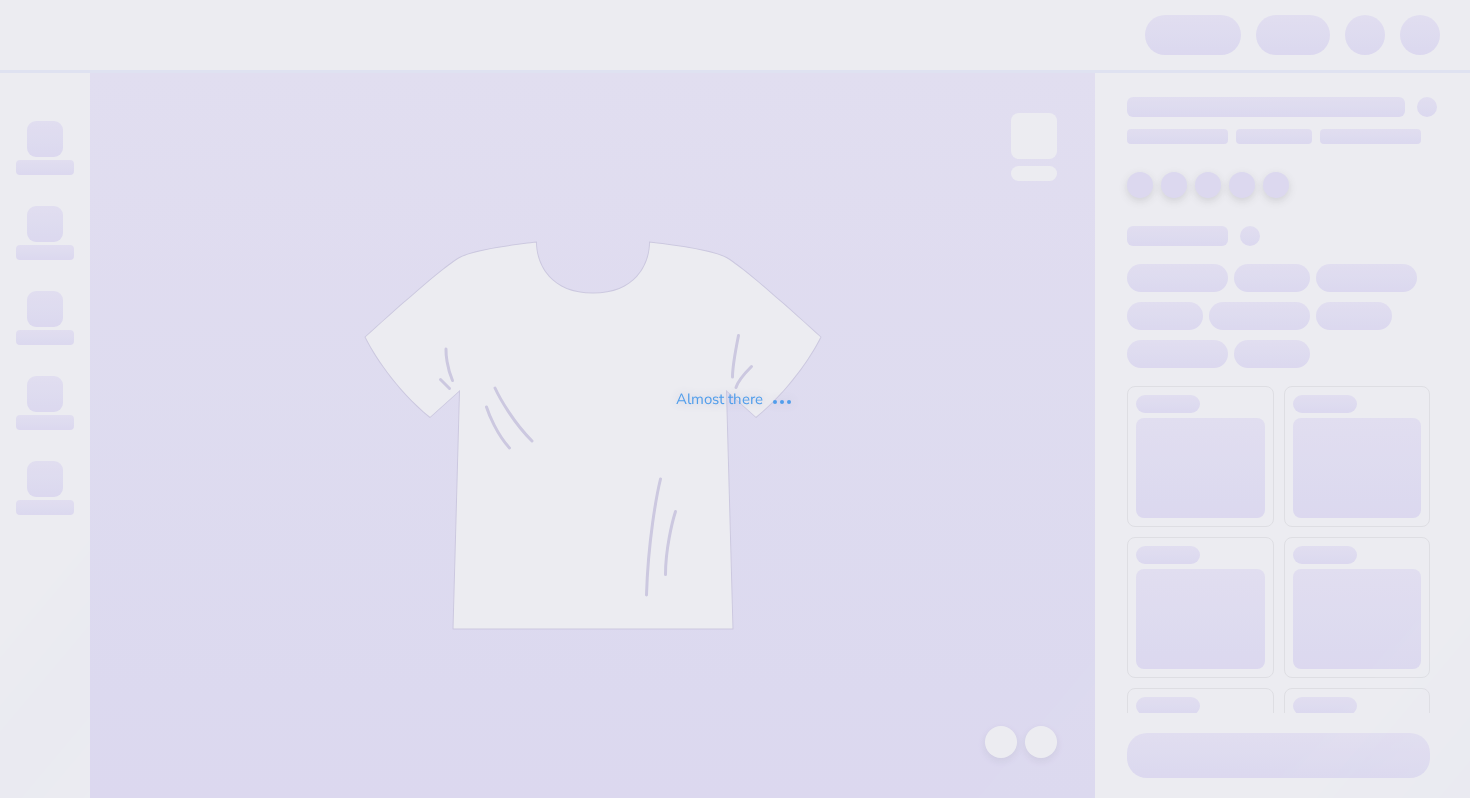 scroll, scrollTop: 0, scrollLeft: 0, axis: both 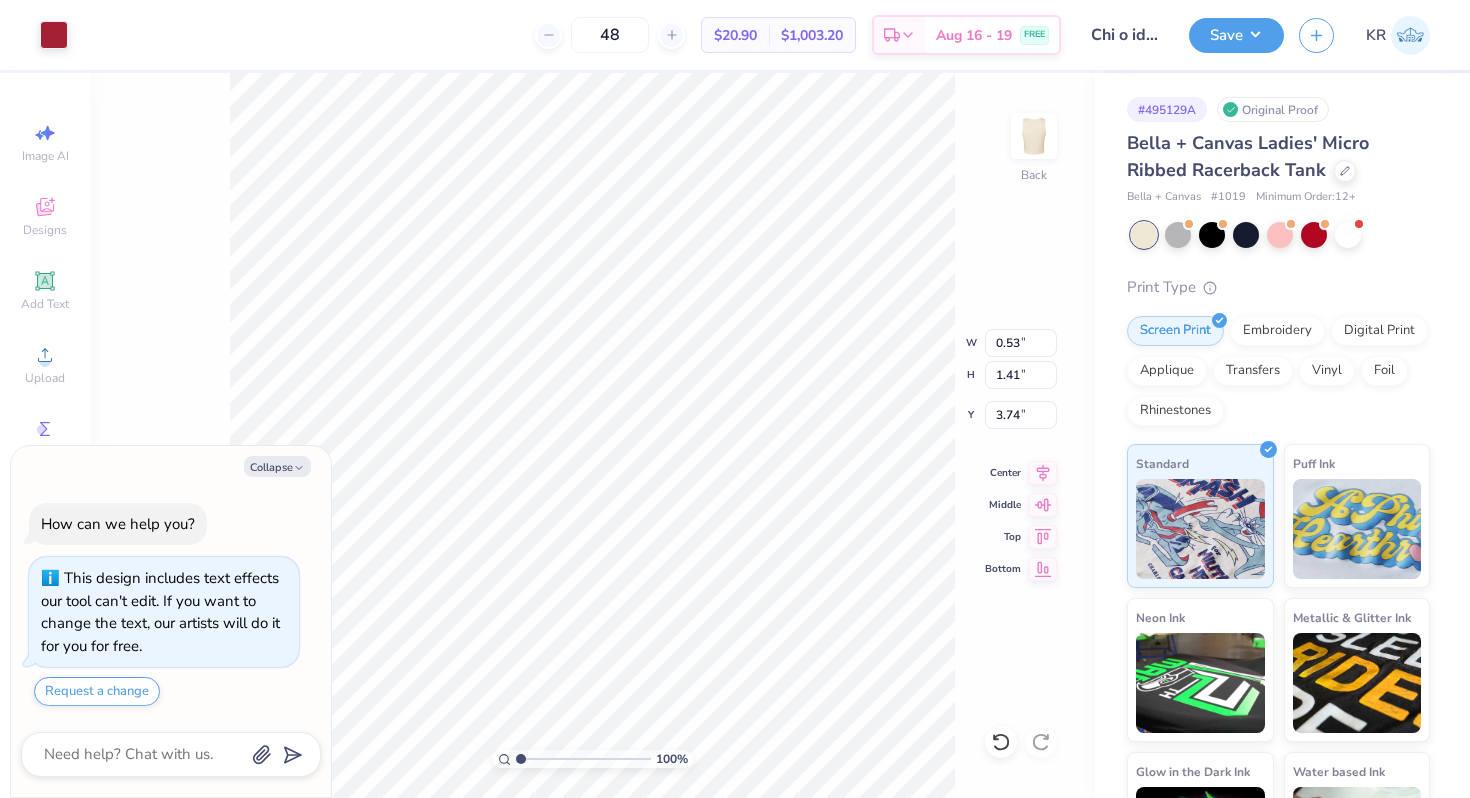 type on "x" 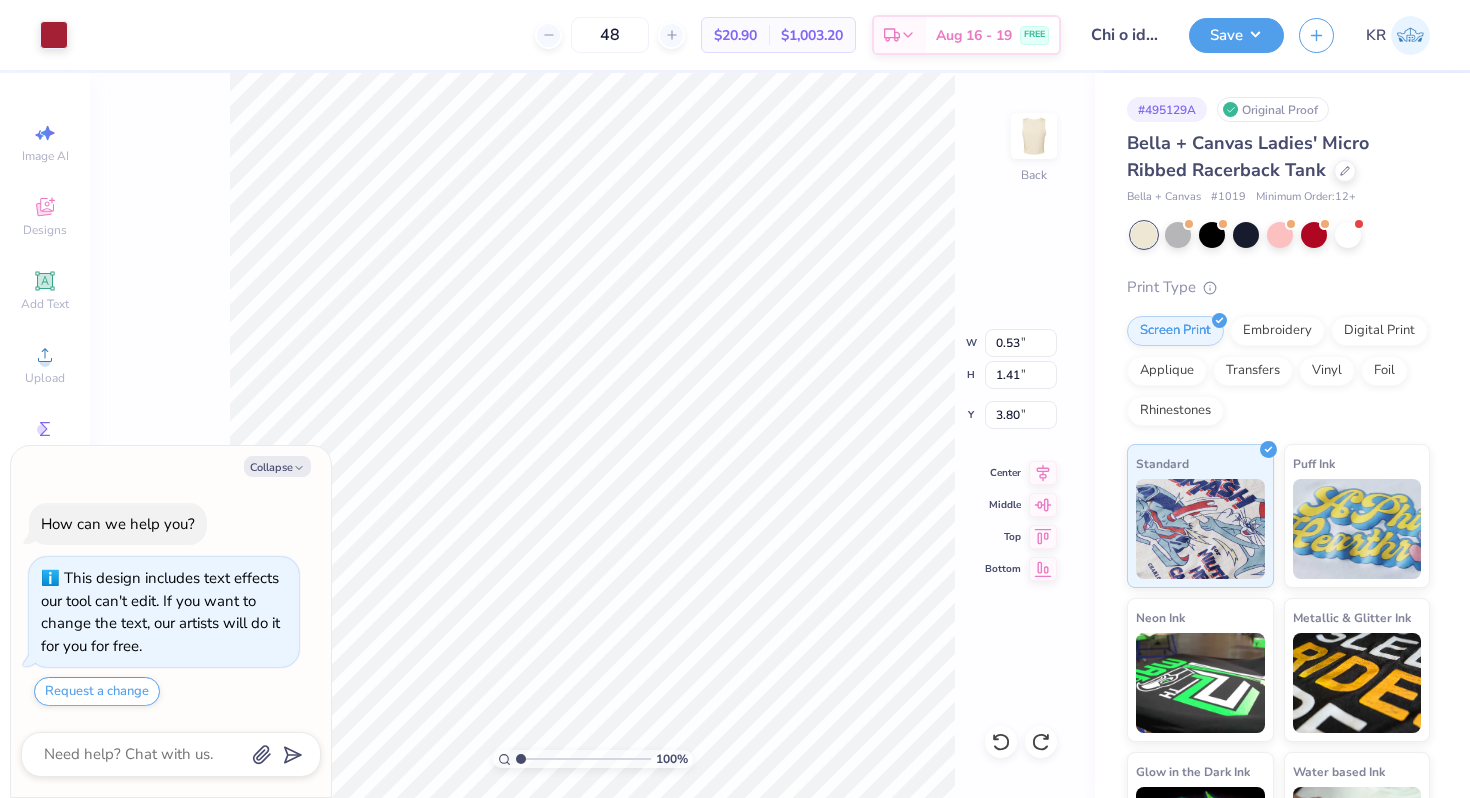 type on "x" 